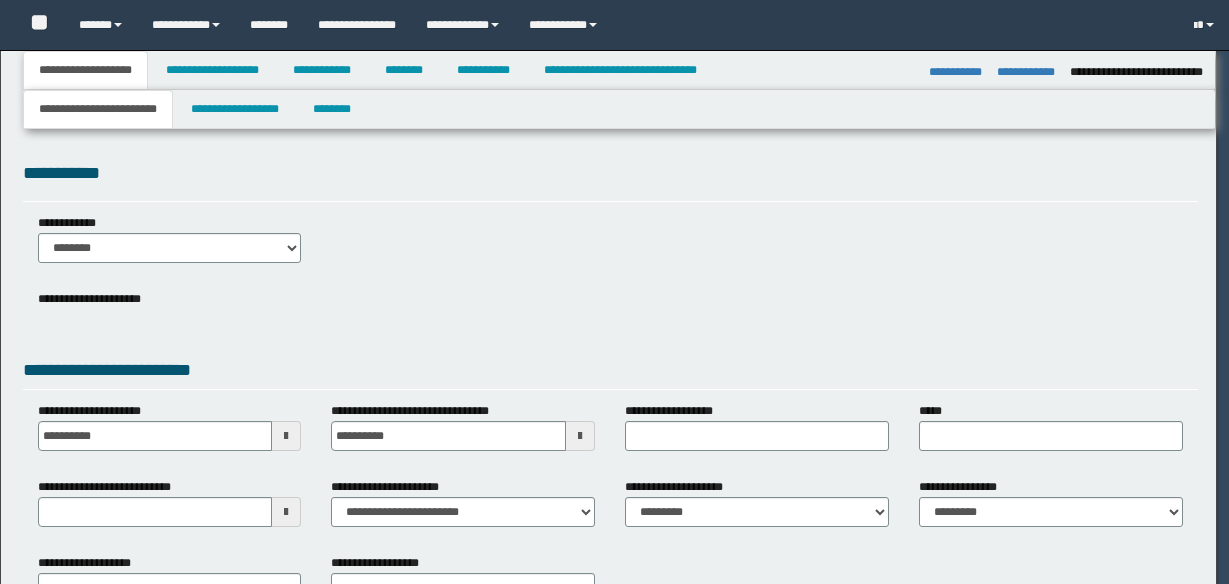 select on "*" 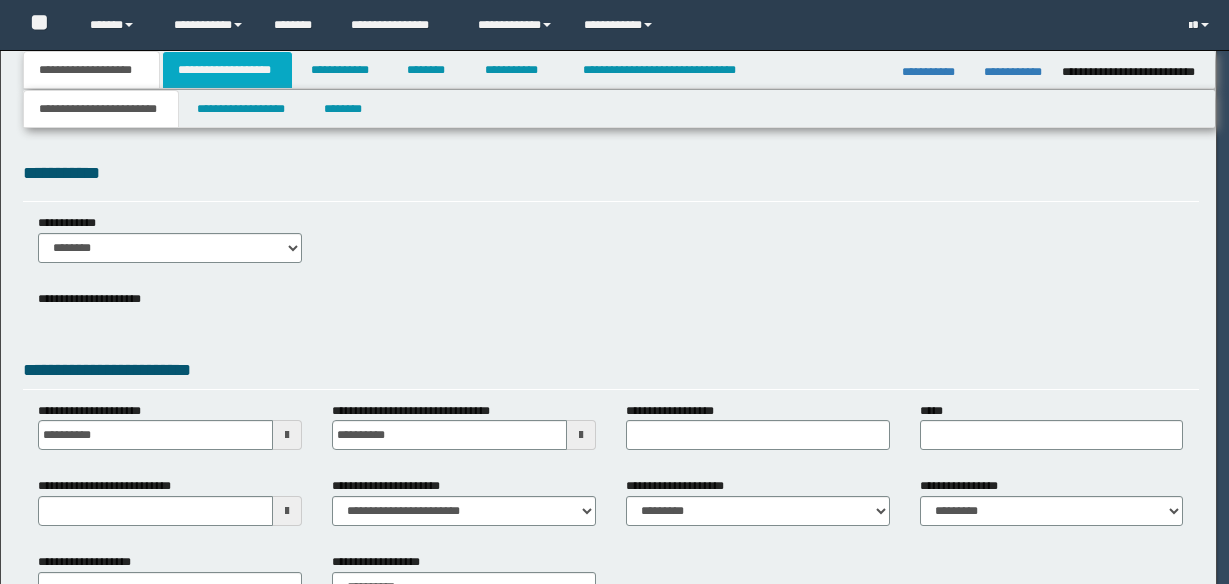 scroll, scrollTop: 0, scrollLeft: 0, axis: both 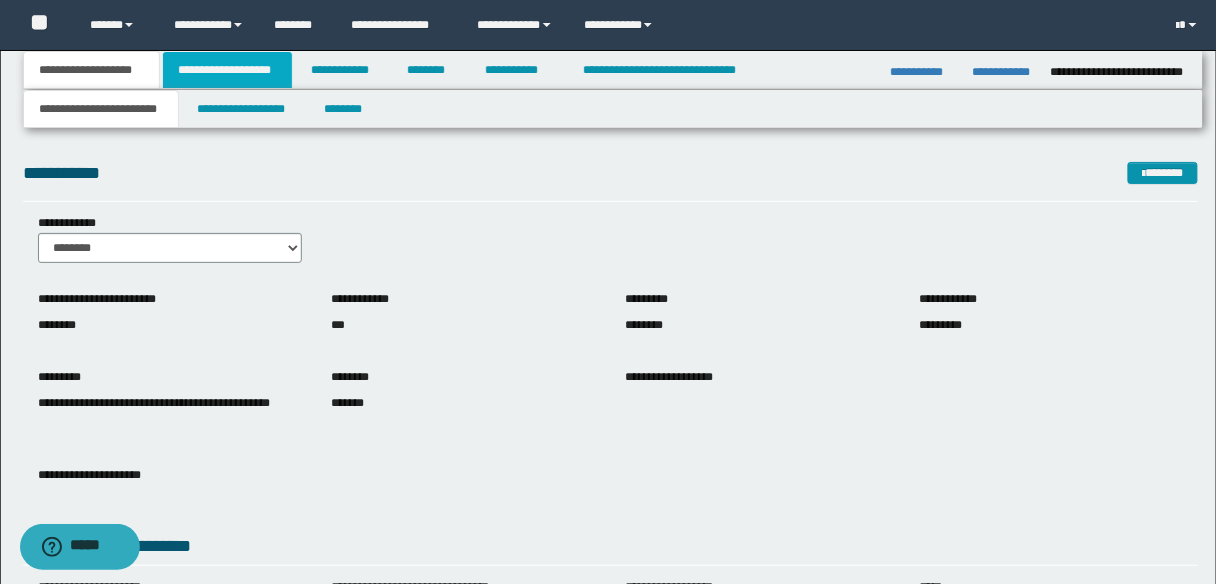 click on "**********" at bounding box center (227, 70) 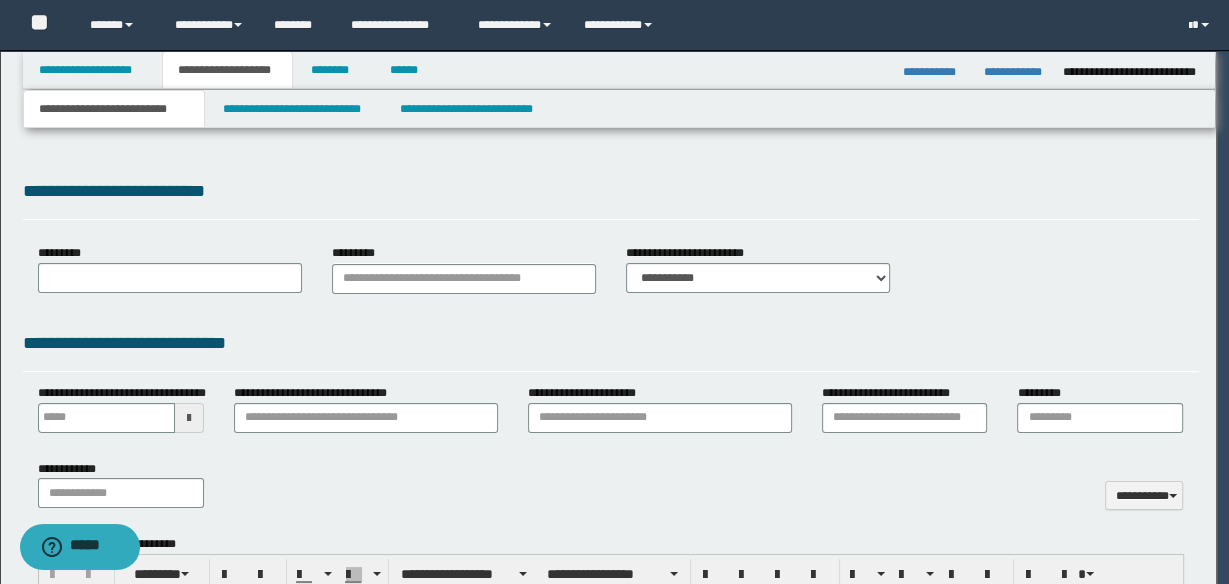 type 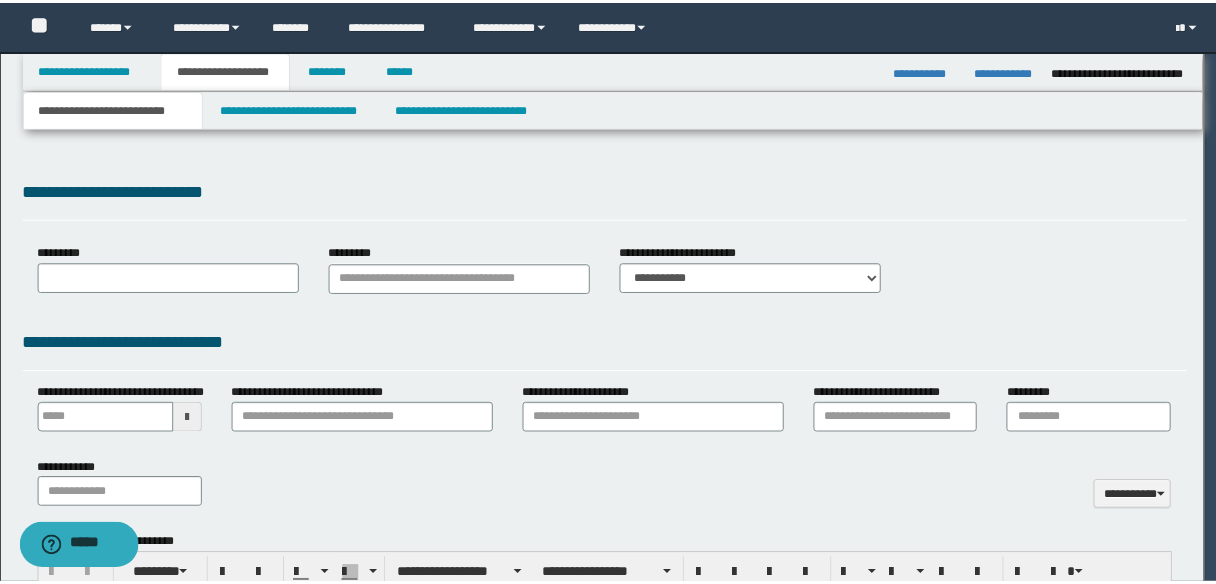 scroll, scrollTop: 0, scrollLeft: 0, axis: both 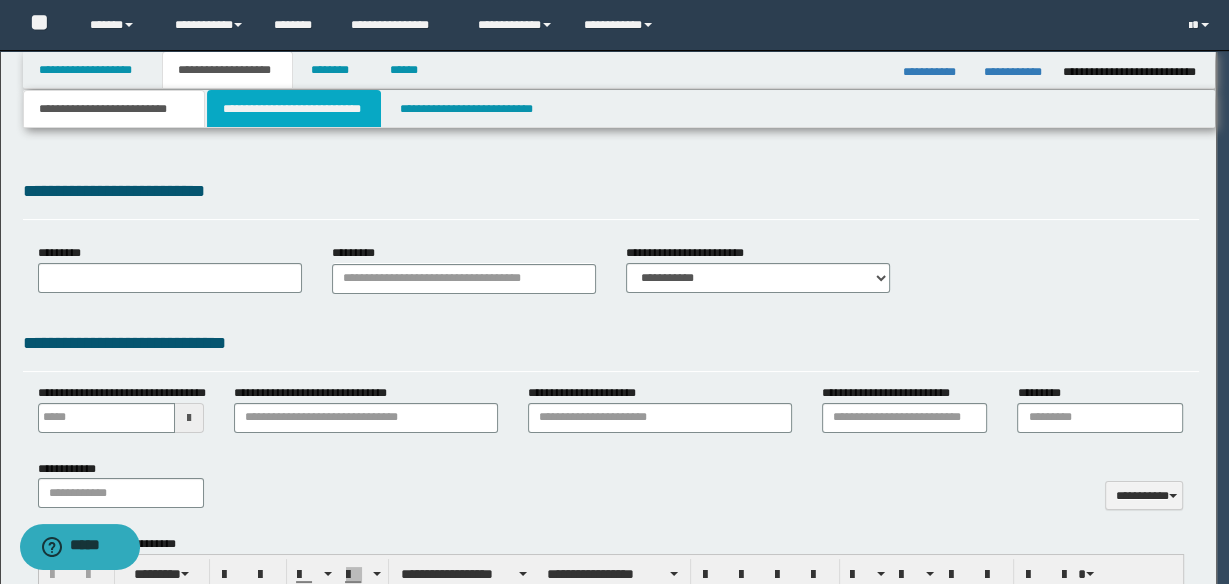 select on "*" 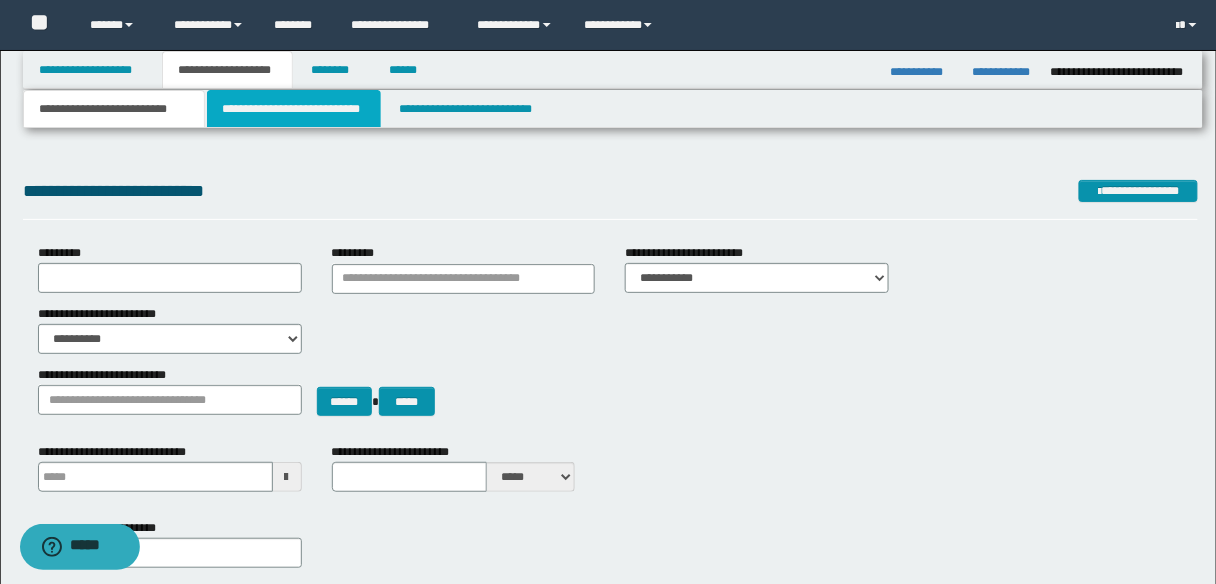 click on "**********" at bounding box center (294, 109) 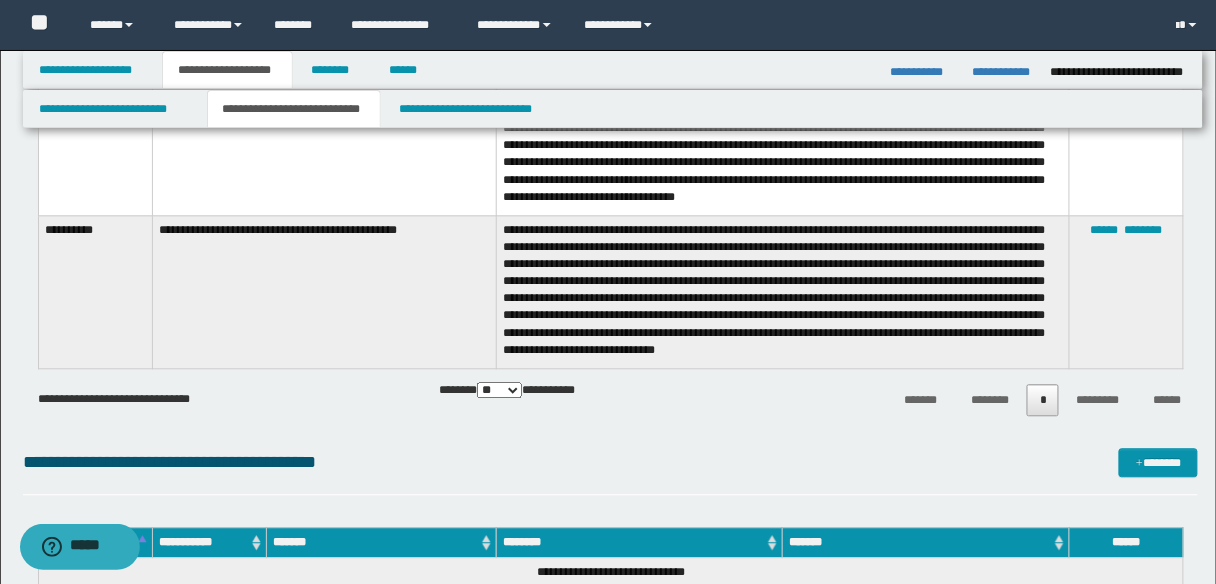 scroll, scrollTop: 2880, scrollLeft: 0, axis: vertical 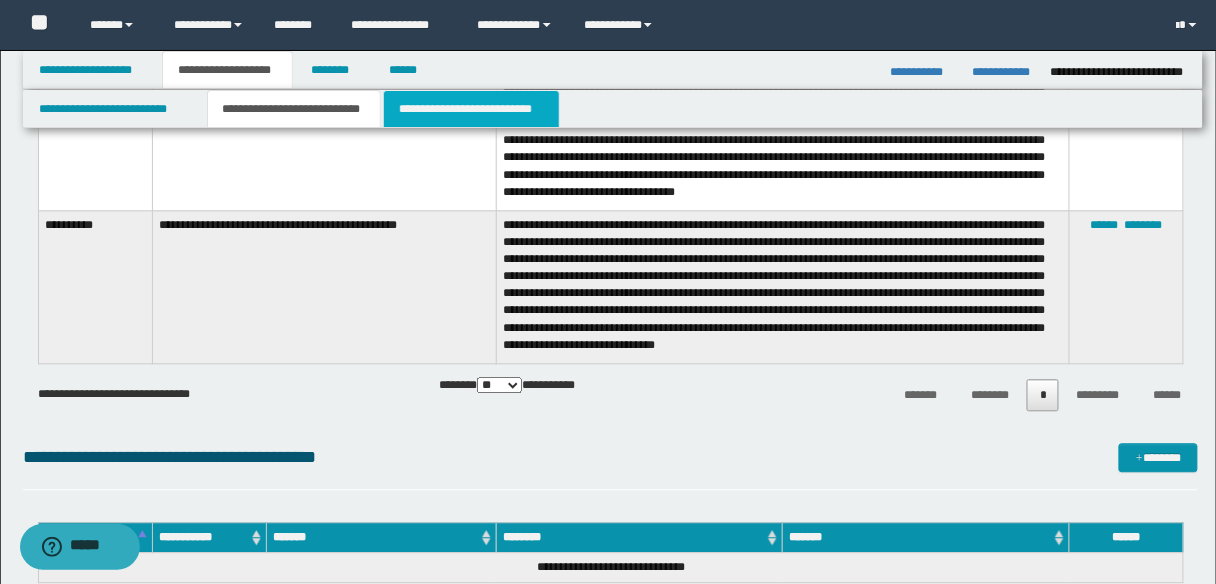 click on "**********" at bounding box center (471, 109) 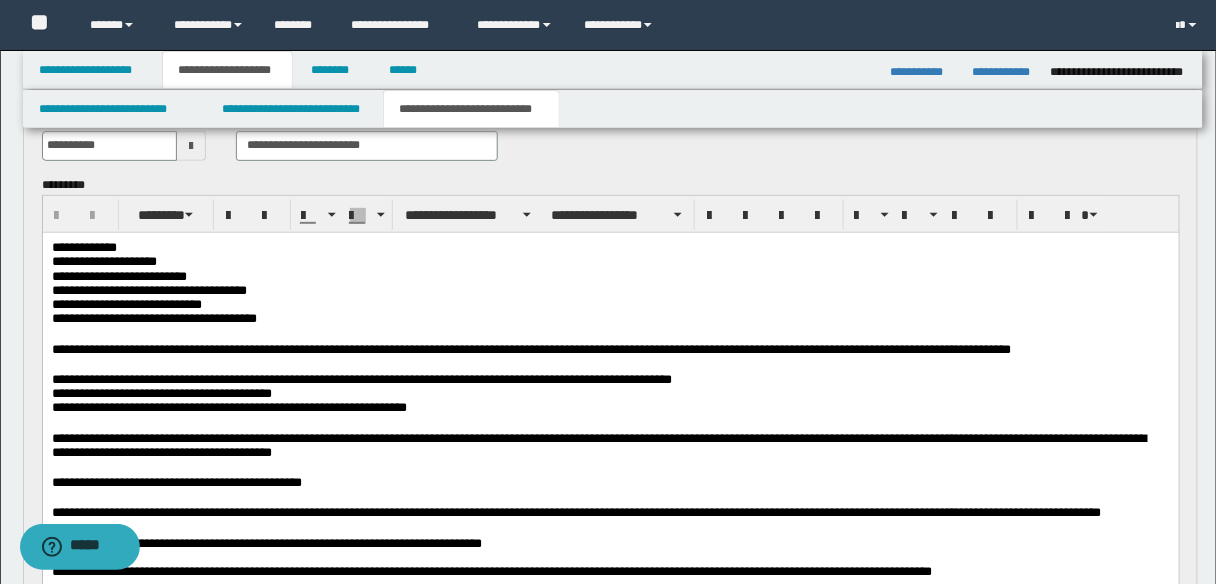 scroll, scrollTop: 160, scrollLeft: 0, axis: vertical 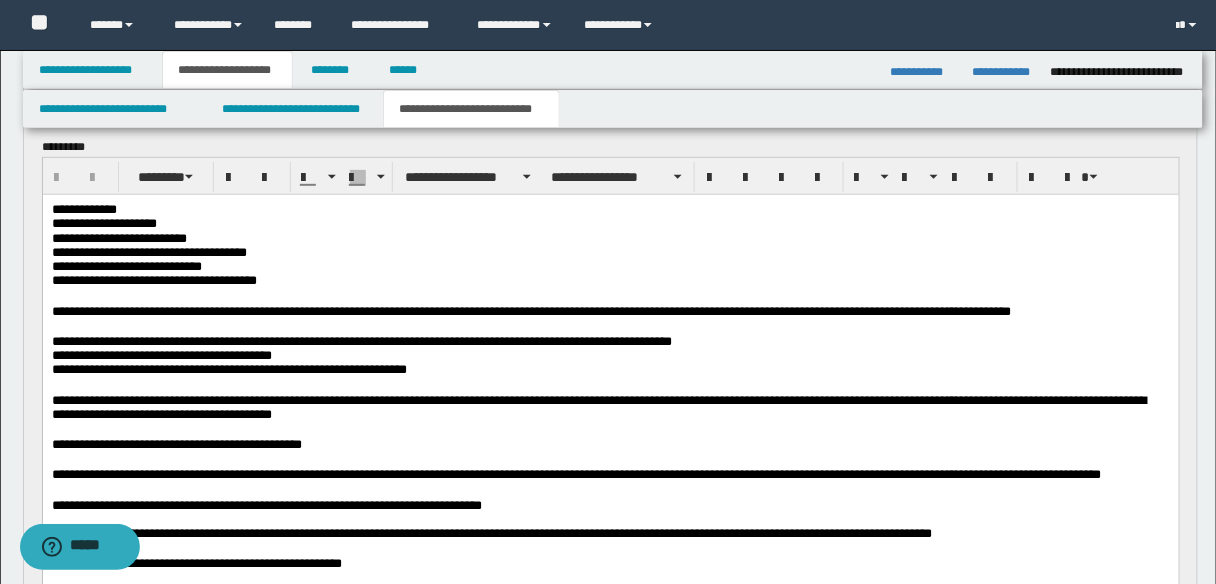 click on "**********" at bounding box center (531, 310) 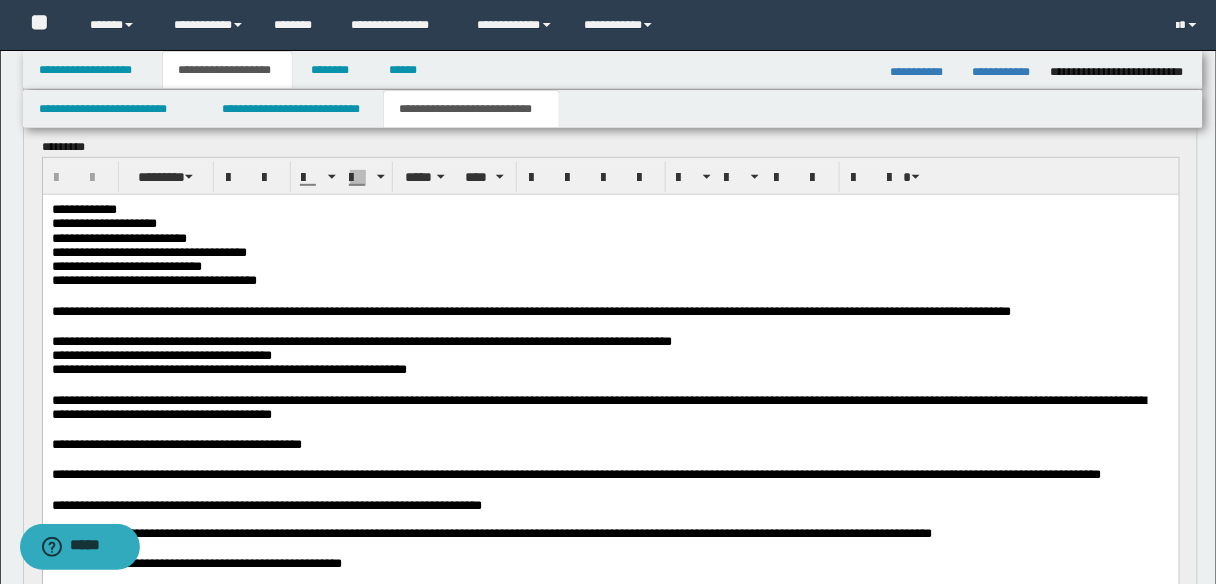 type 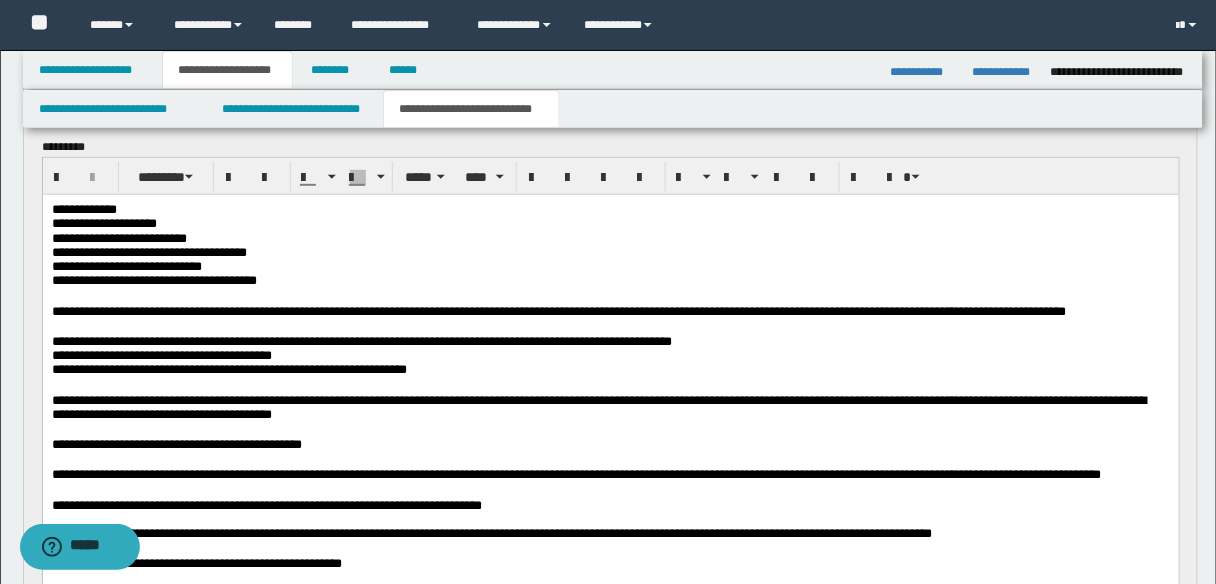 click on "**********" at bounding box center (610, 355) 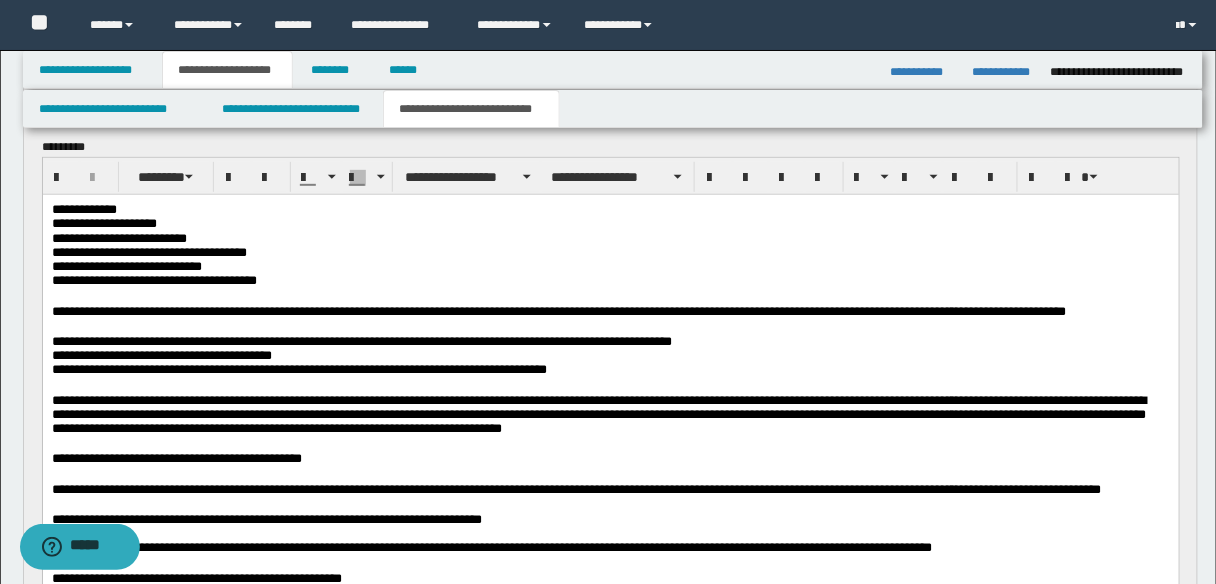 click at bounding box center [610, 326] 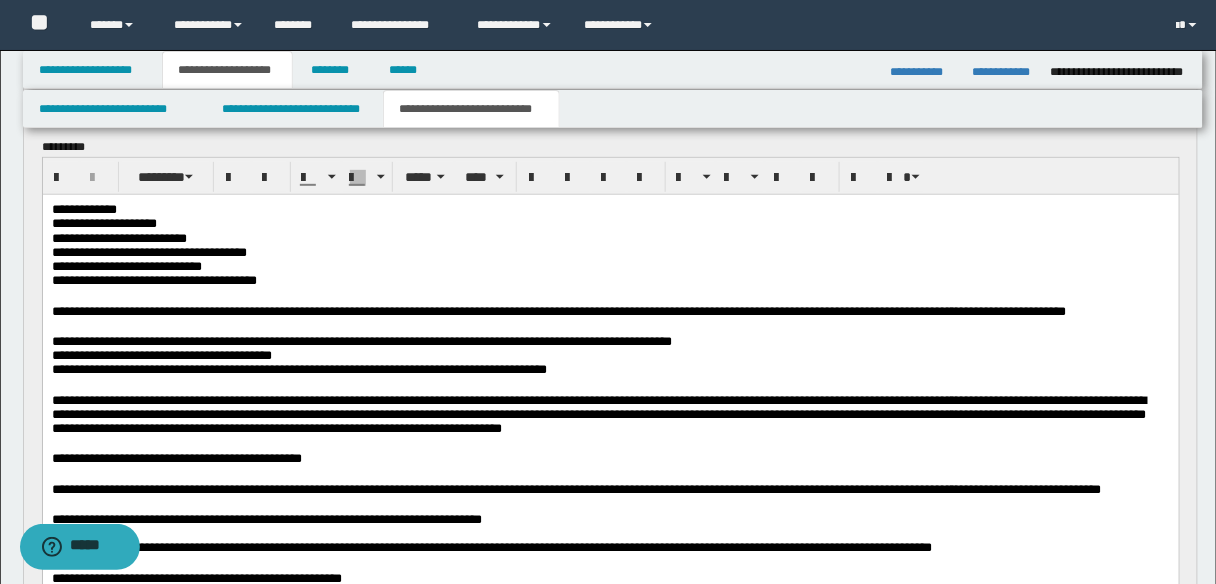 click on "**********" at bounding box center [610, 369] 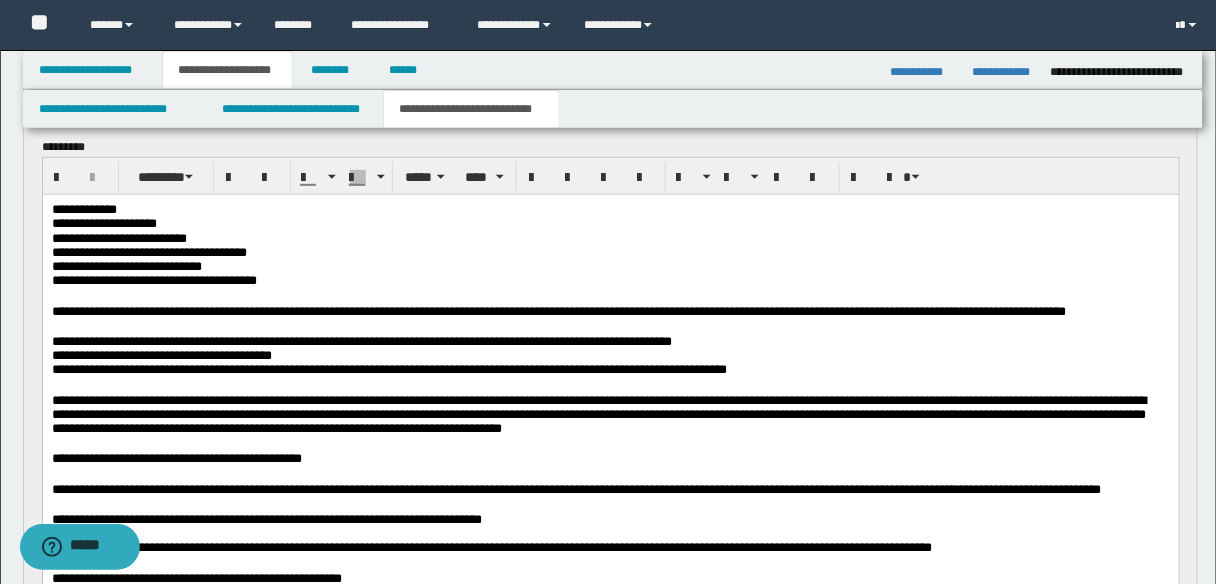 click on "**********" at bounding box center (598, 414) 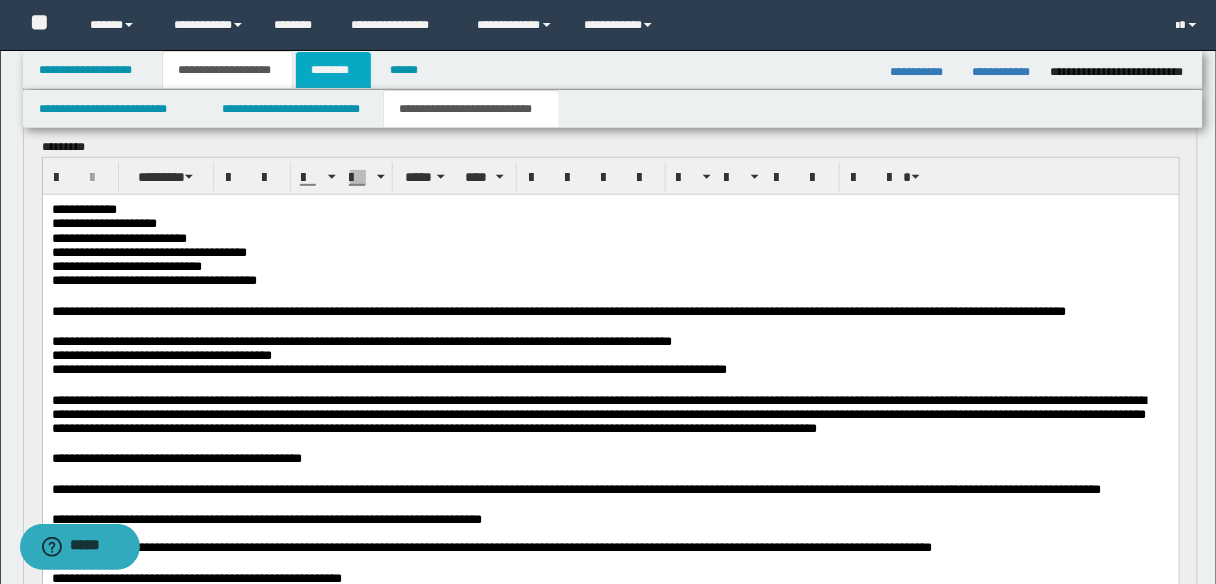 click on "********" at bounding box center (333, 70) 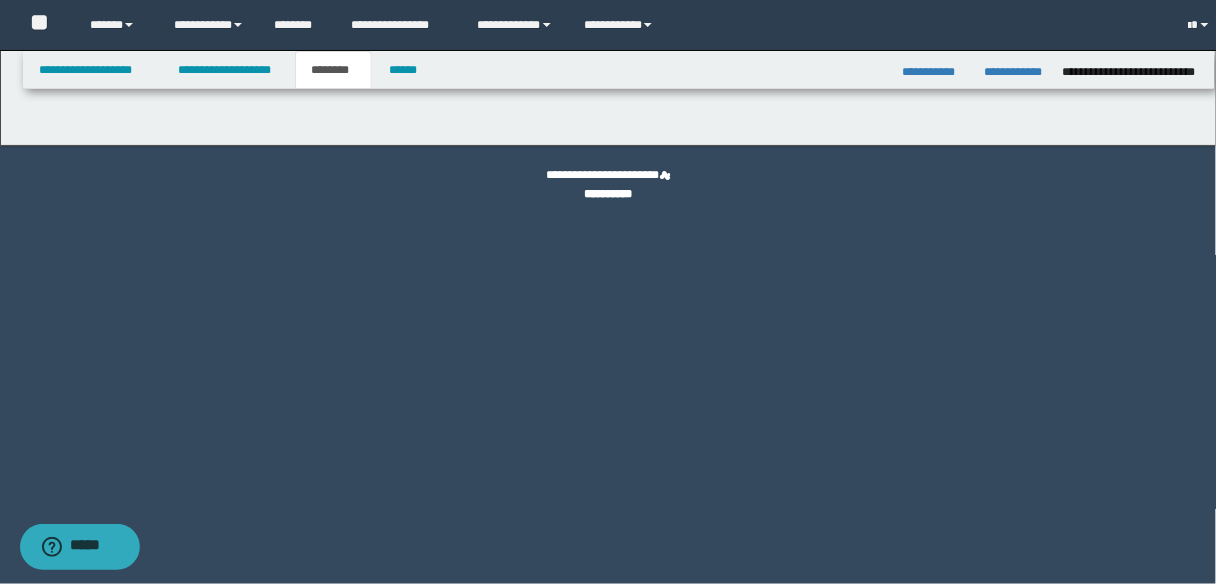 scroll, scrollTop: 0, scrollLeft: 0, axis: both 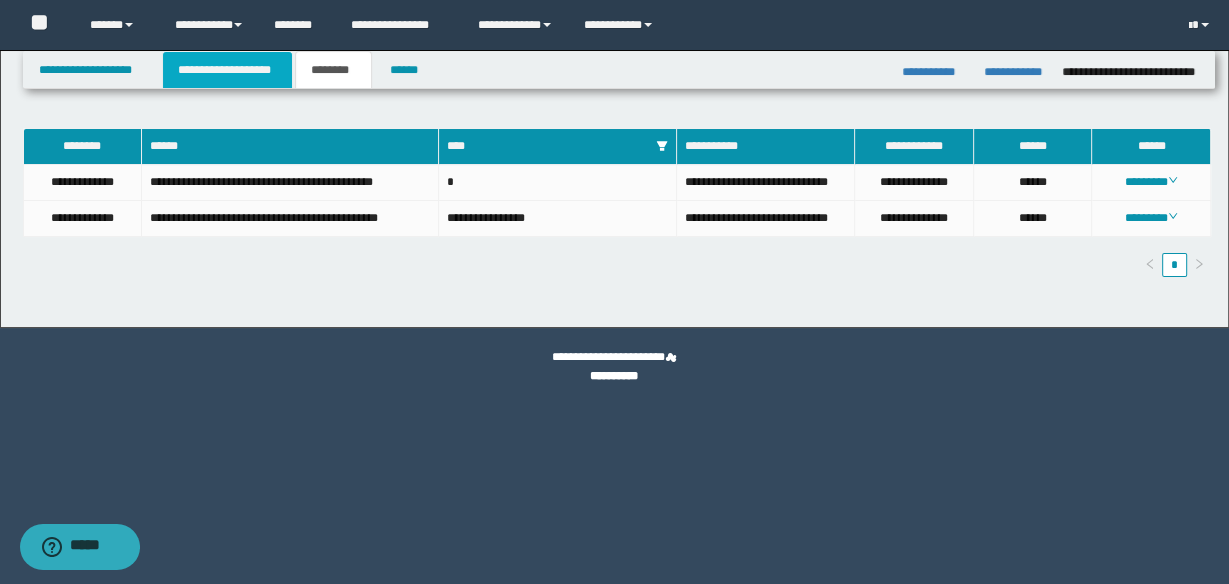 click on "**********" at bounding box center [227, 70] 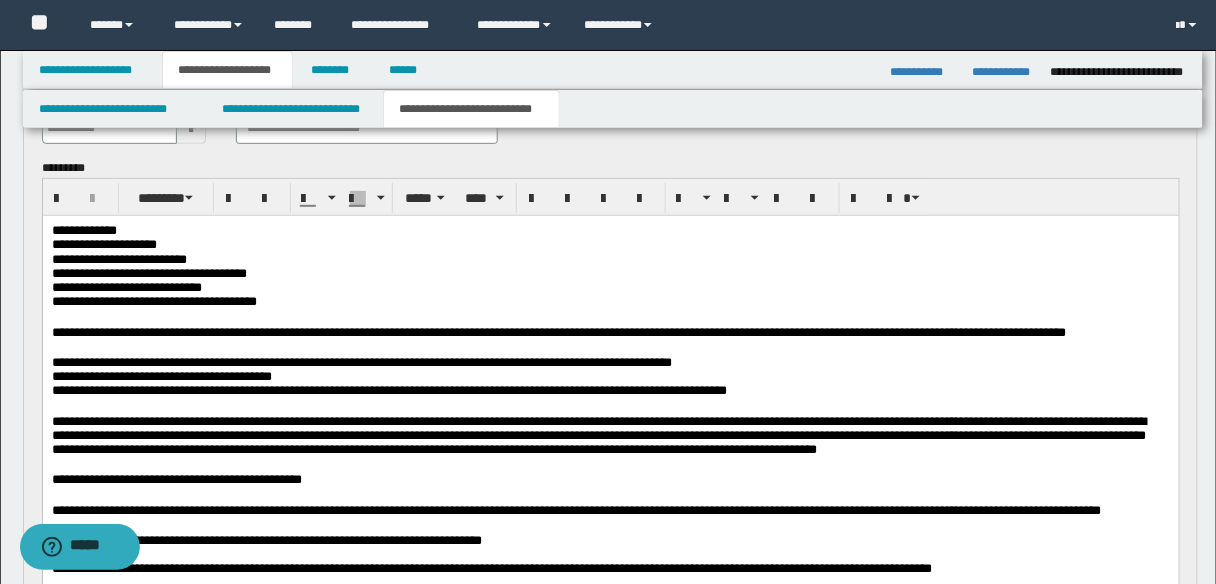 scroll, scrollTop: 240, scrollLeft: 0, axis: vertical 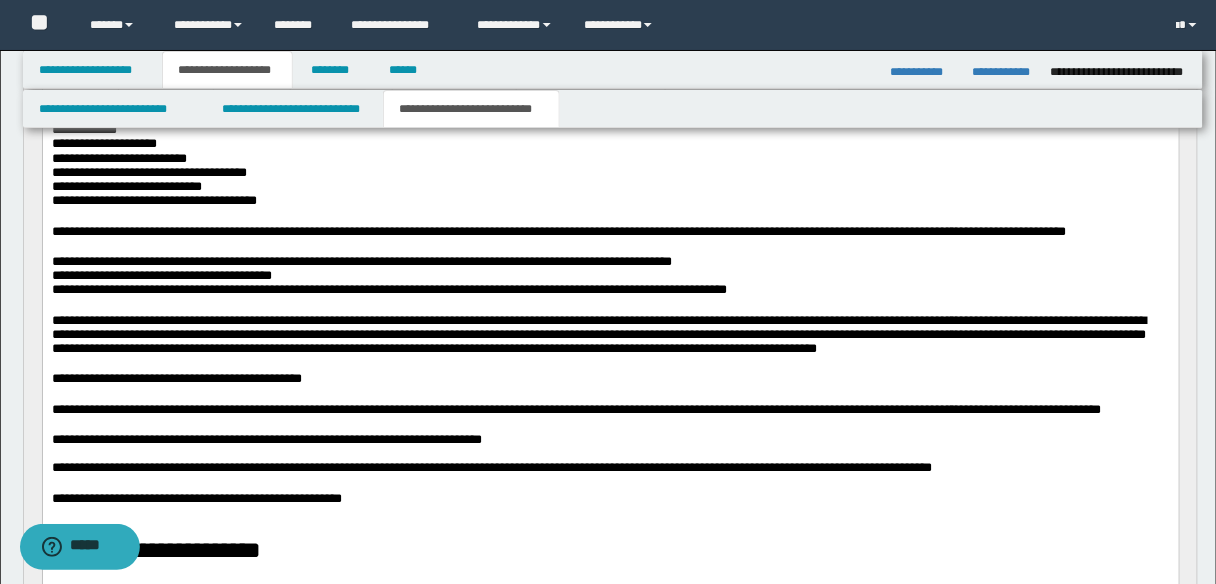 click on "**********" at bounding box center (388, 288) 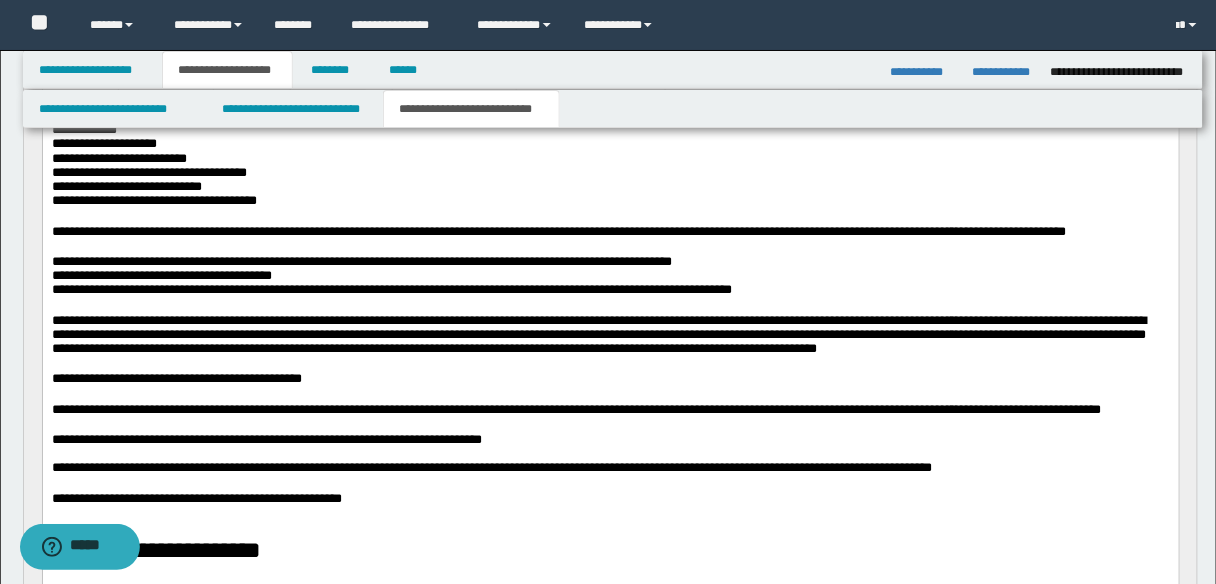 click on "**********" at bounding box center (598, 334) 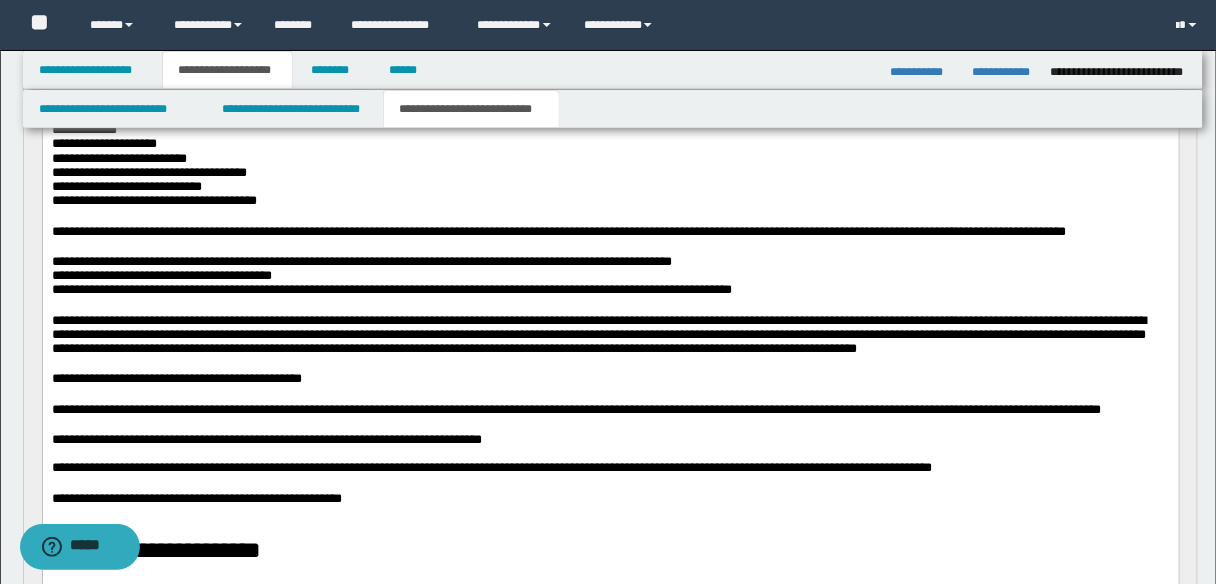 click on "**********" at bounding box center (598, 334) 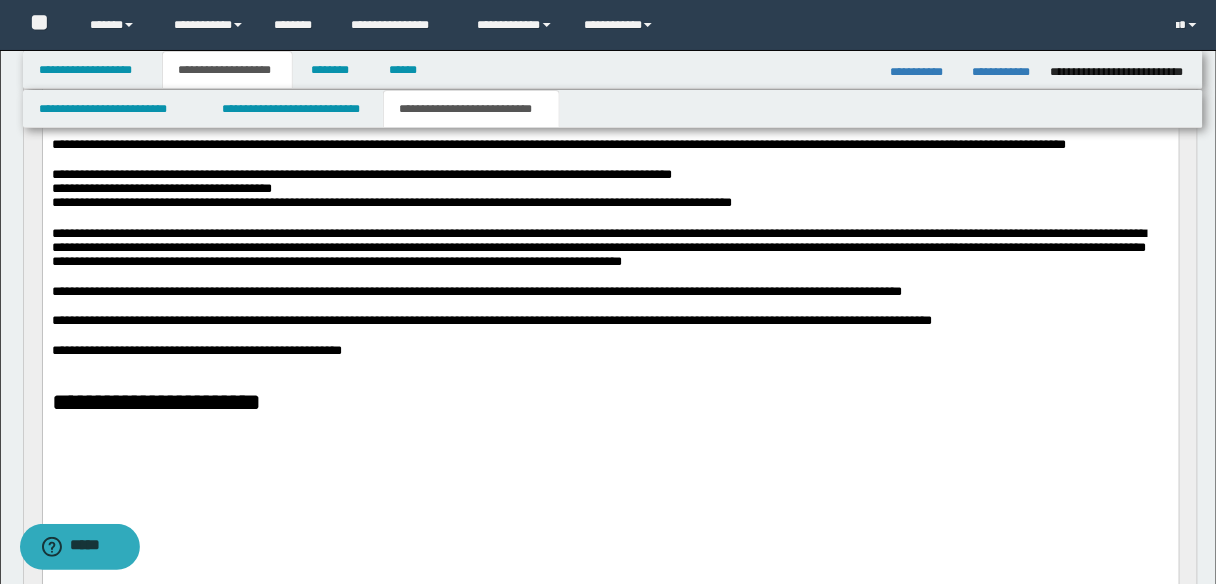 scroll, scrollTop: 400, scrollLeft: 0, axis: vertical 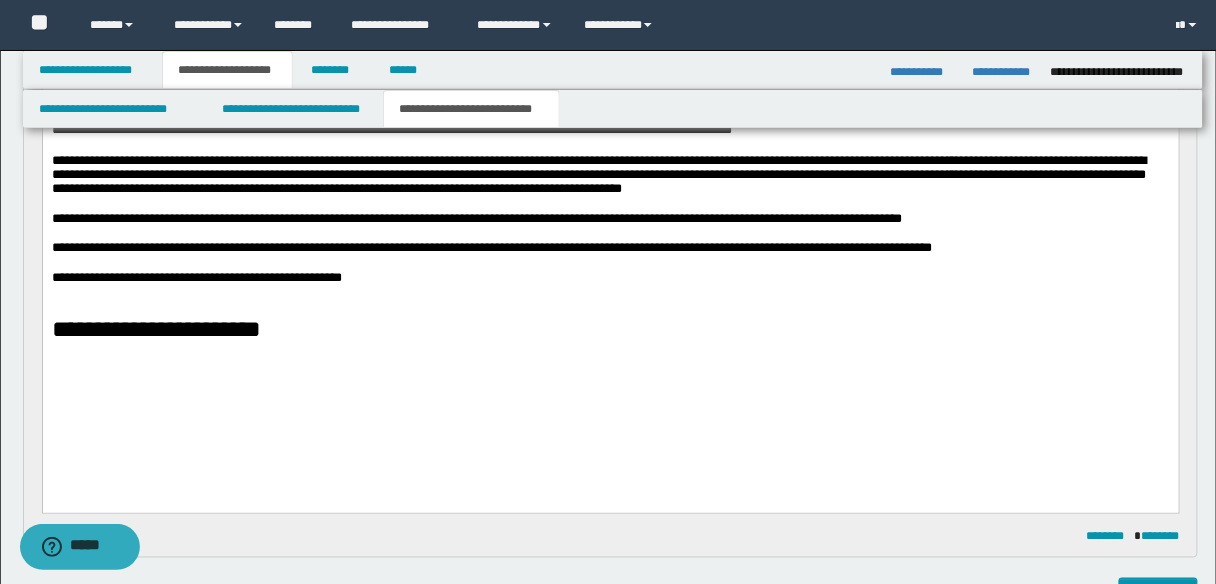 click on "**********" at bounding box center (610, 219) 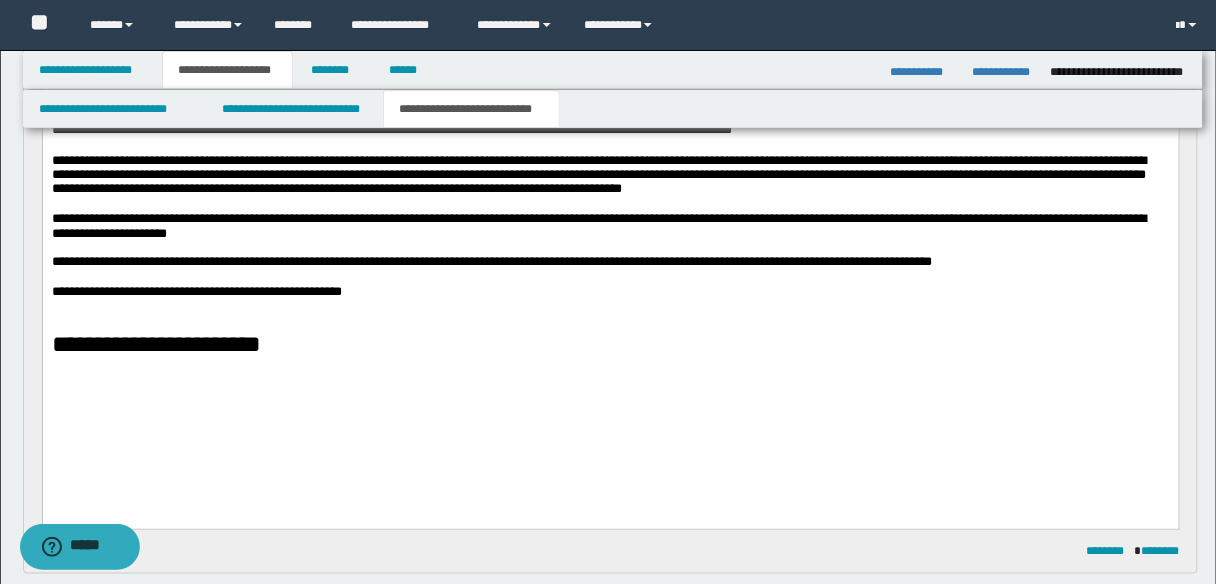 click on "**********" at bounding box center (196, 291) 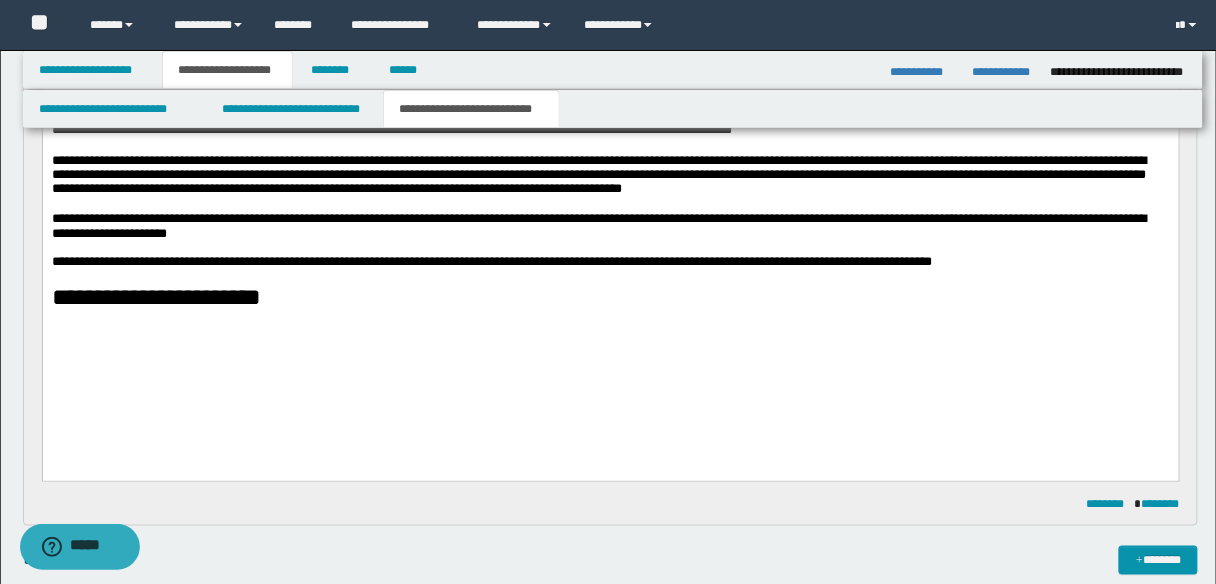 drag, startPoint x: 147, startPoint y: 133, endPoint x: 187, endPoint y: 81, distance: 65.60488 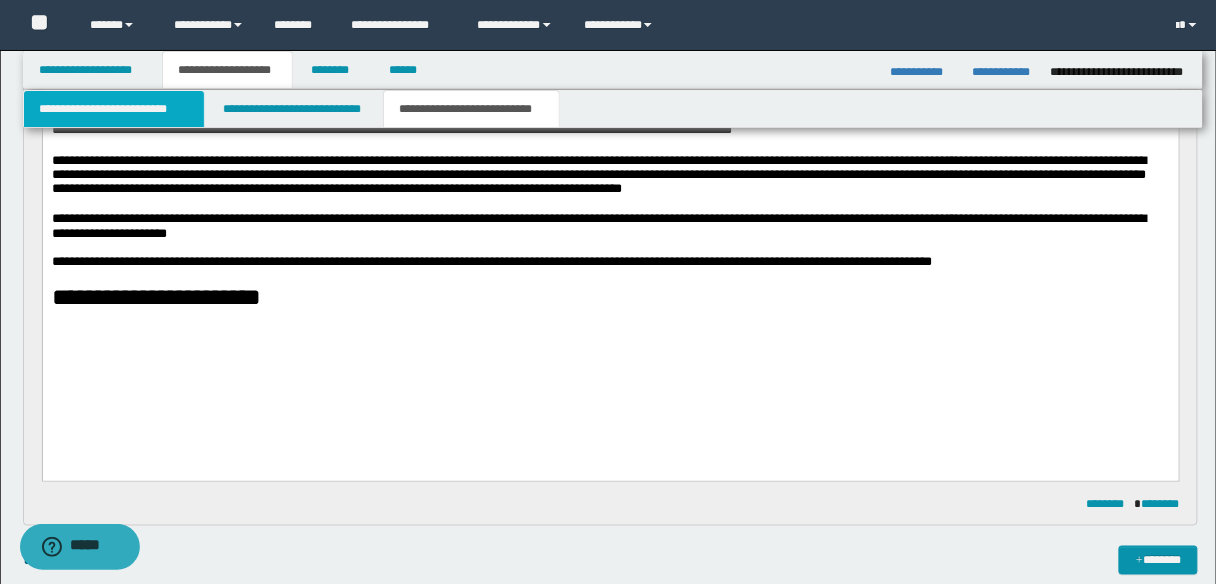 click on "**********" at bounding box center [114, 109] 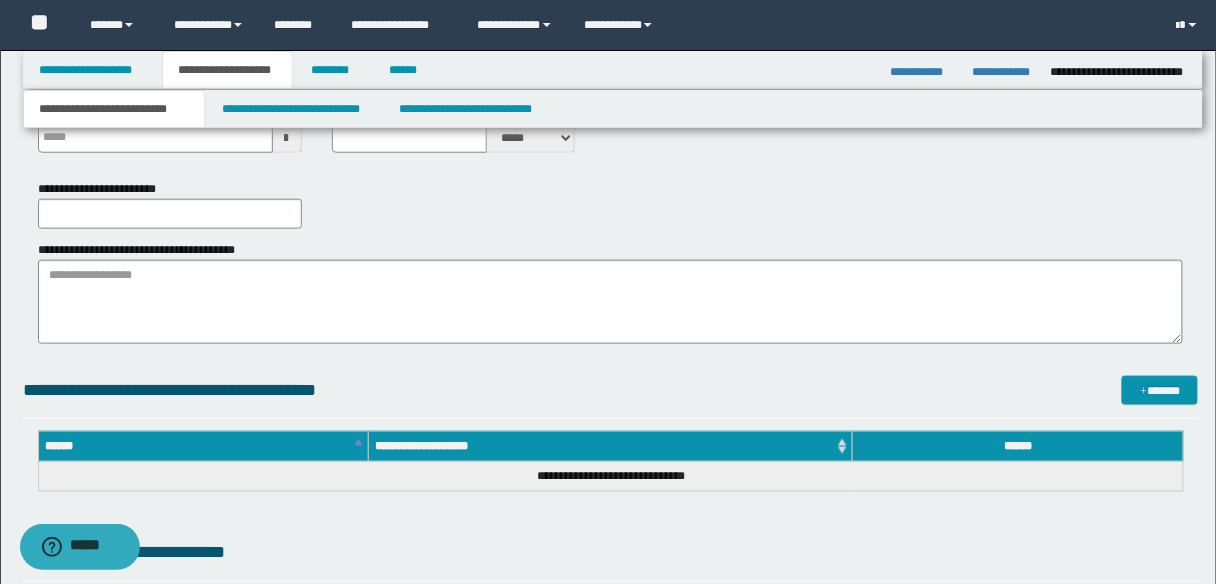 type 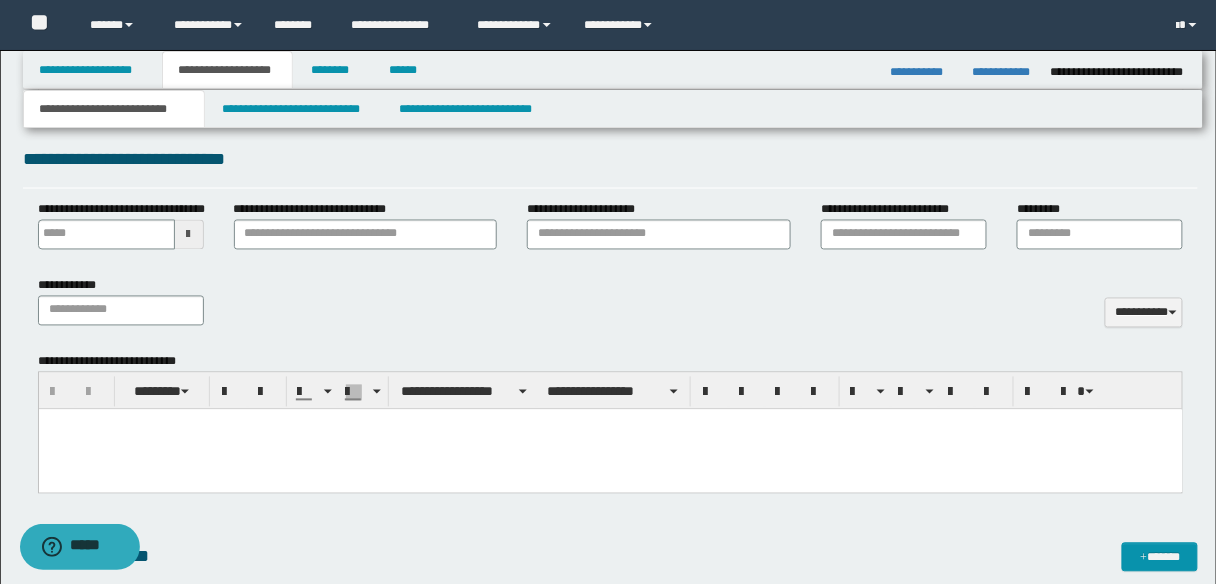 scroll, scrollTop: 581, scrollLeft: 0, axis: vertical 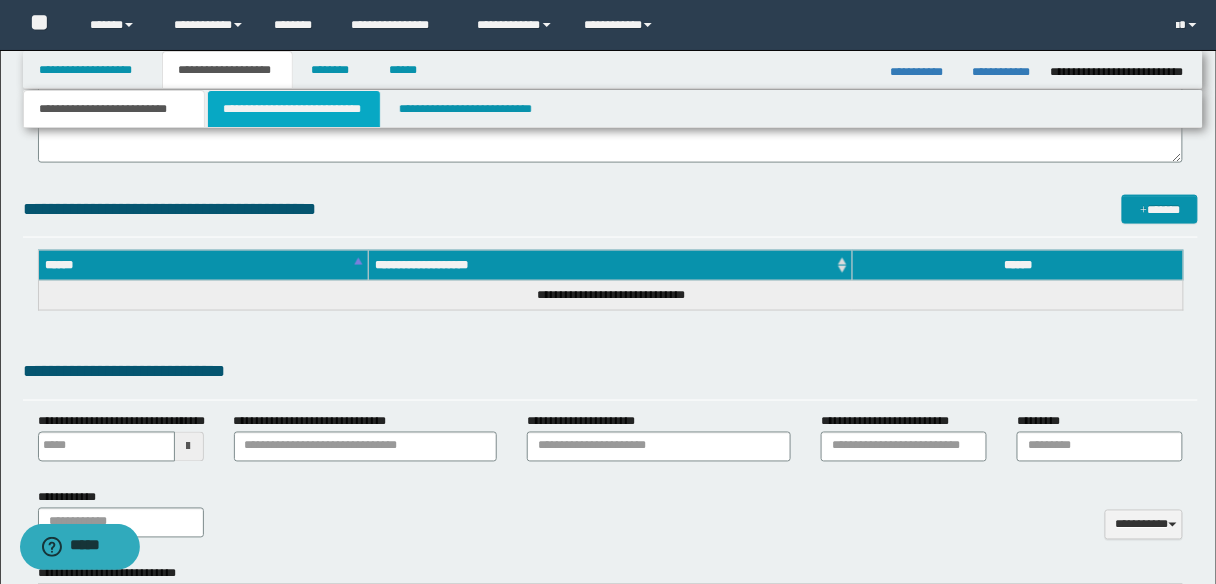 click on "**********" at bounding box center (294, 109) 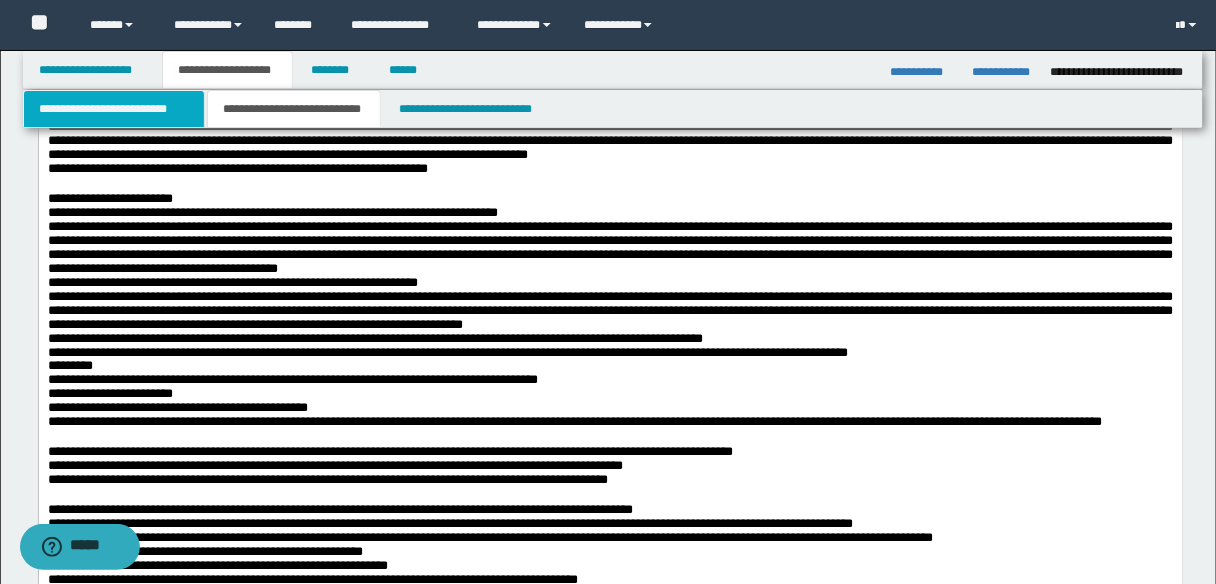 click on "**********" at bounding box center [114, 109] 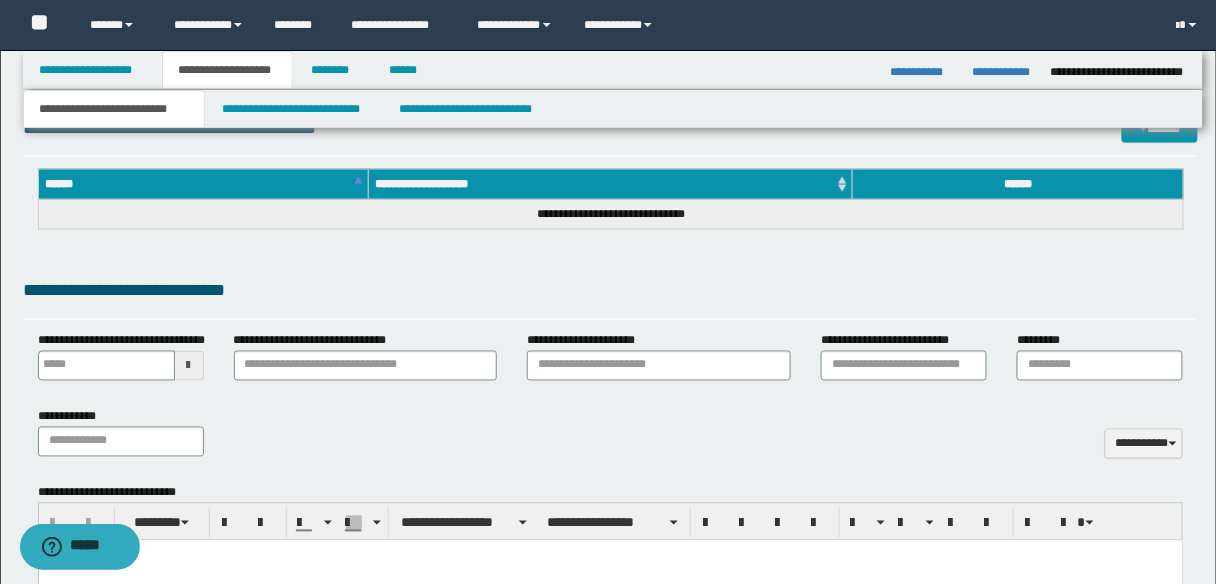 scroll, scrollTop: 661, scrollLeft: 0, axis: vertical 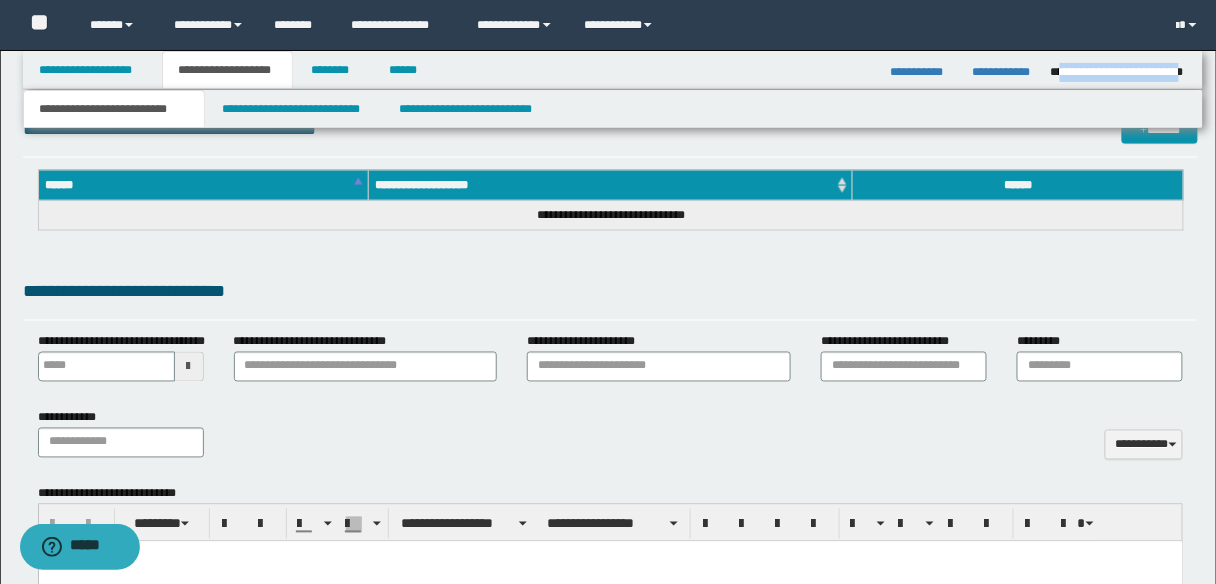 drag, startPoint x: 1185, startPoint y: 71, endPoint x: 1059, endPoint y: 71, distance: 126 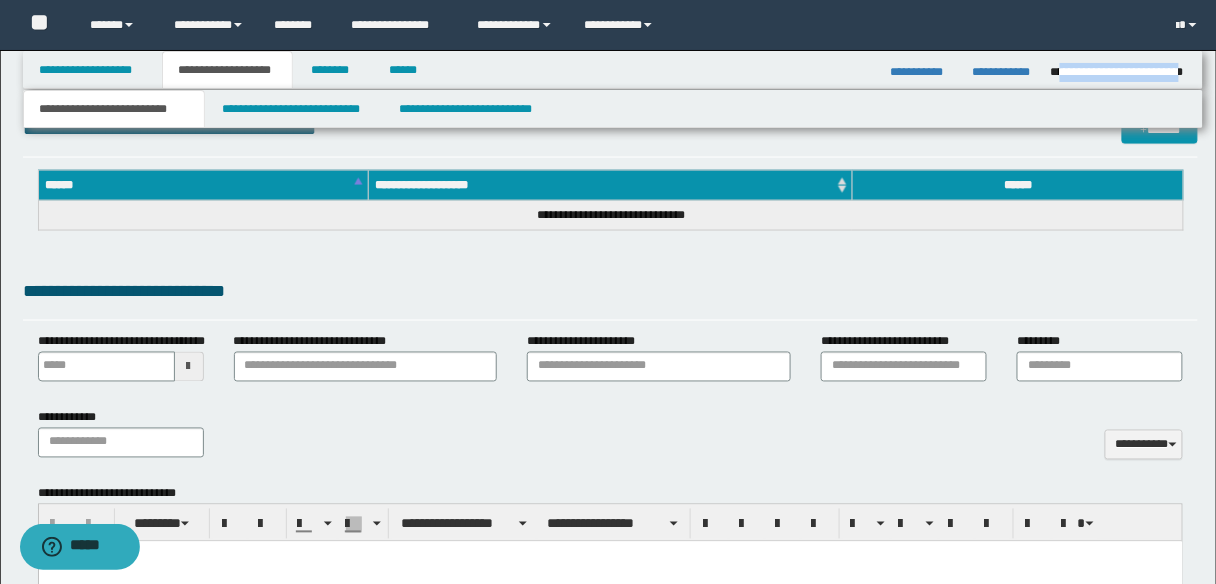 click on "**********" at bounding box center [1121, 72] 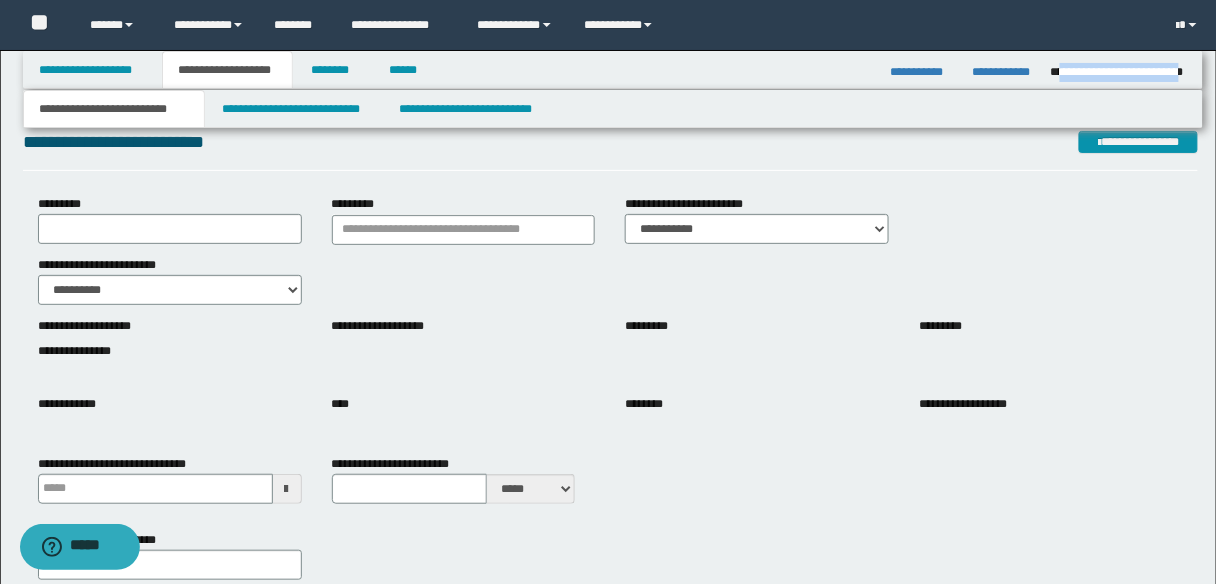 scroll, scrollTop: 21, scrollLeft: 0, axis: vertical 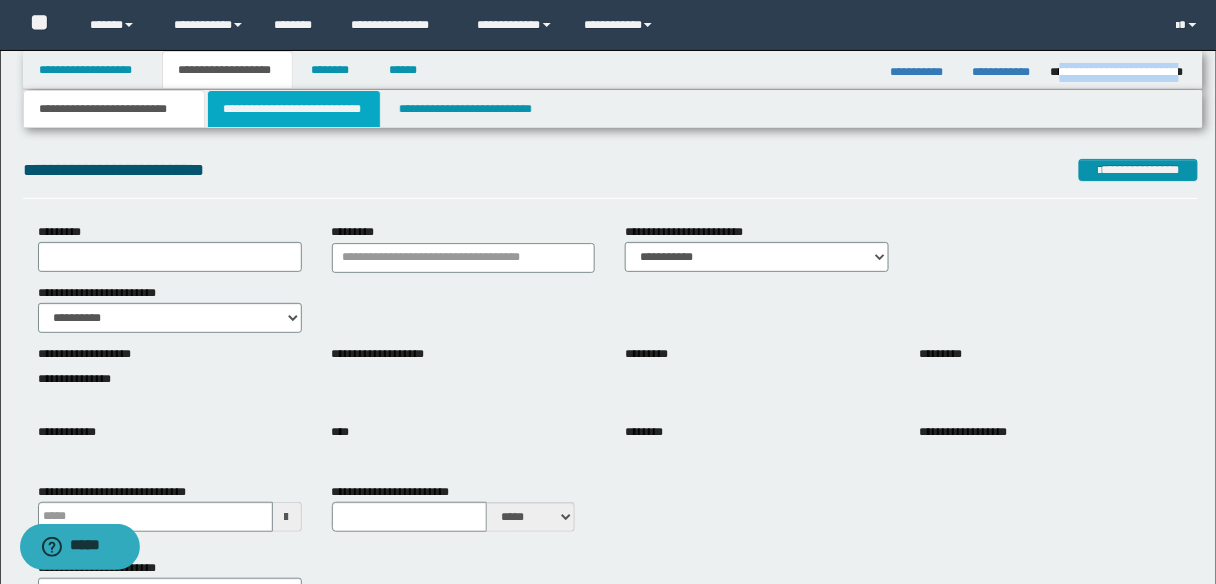 click on "**********" at bounding box center [294, 109] 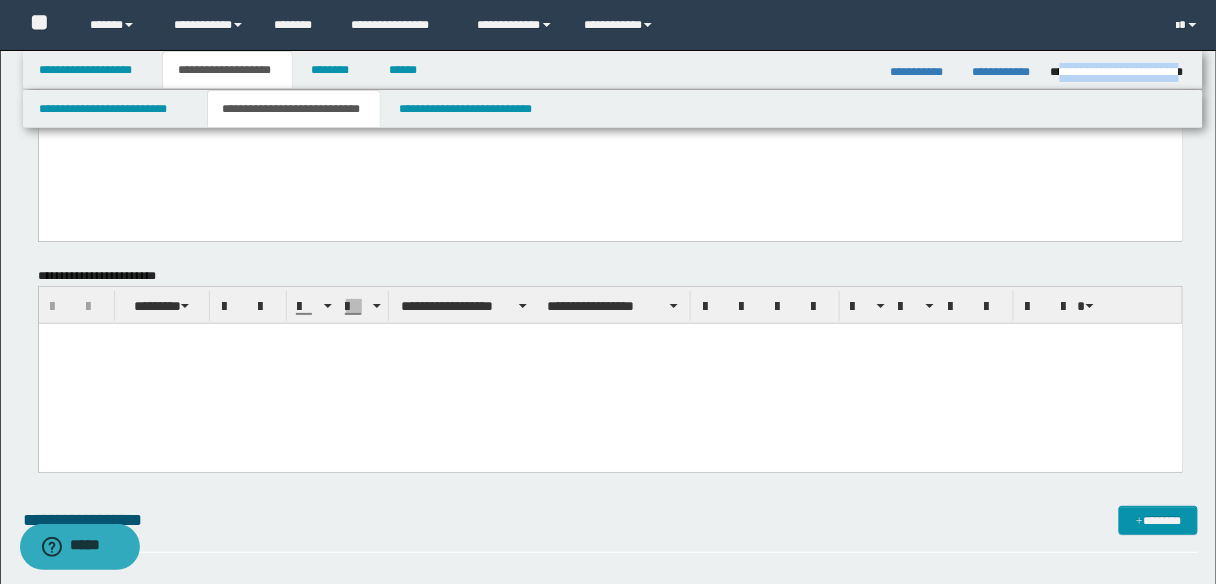 scroll, scrollTop: 2021, scrollLeft: 0, axis: vertical 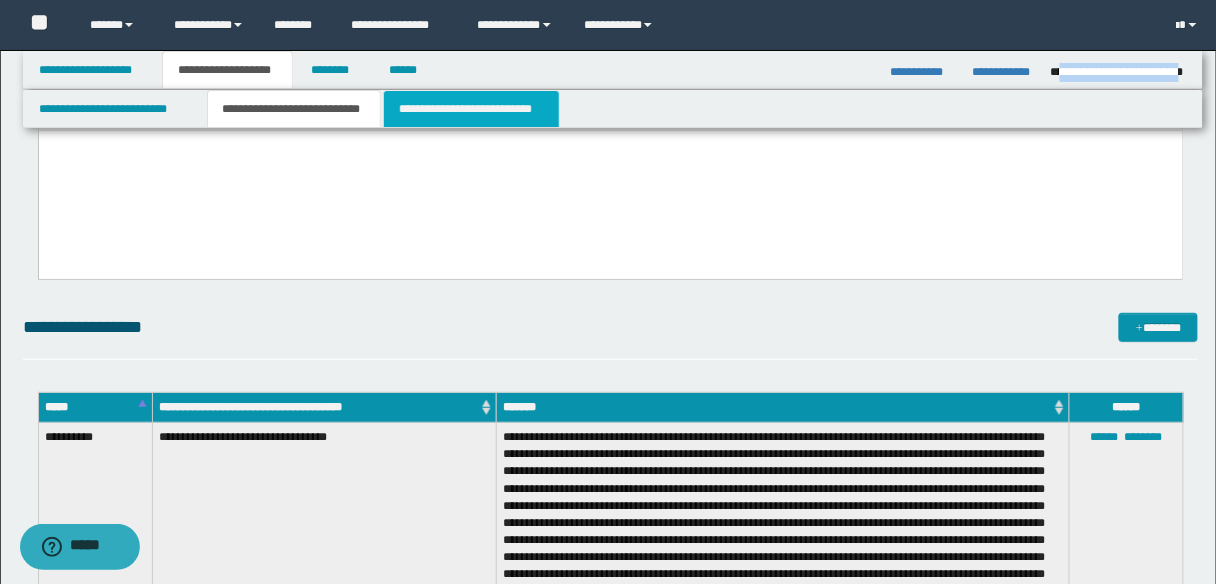 click on "**********" at bounding box center (471, 109) 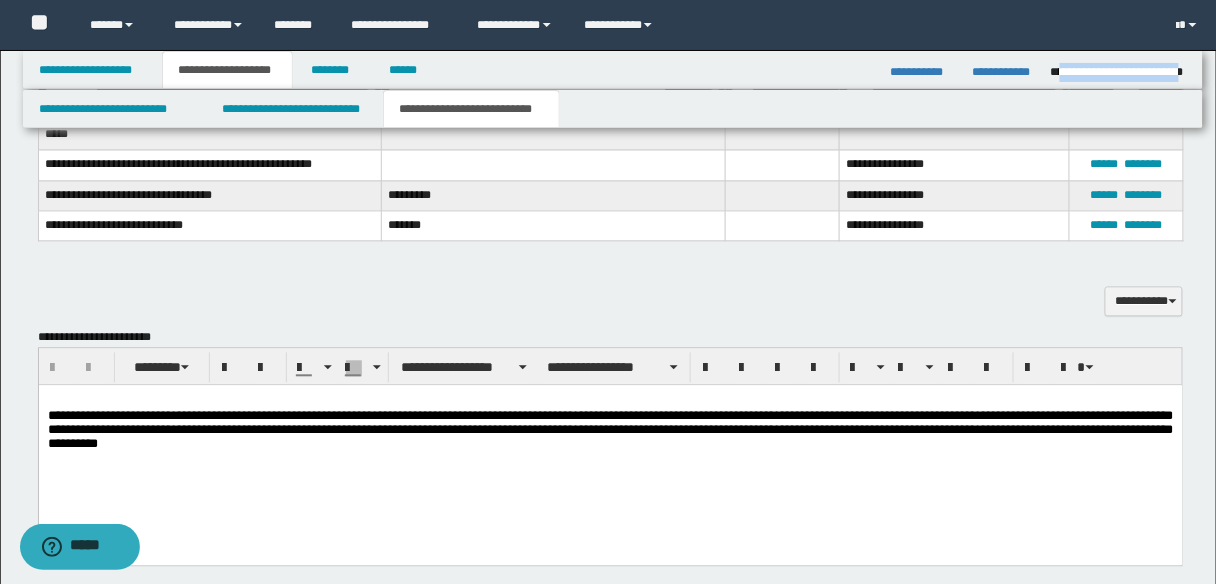 scroll, scrollTop: 943, scrollLeft: 0, axis: vertical 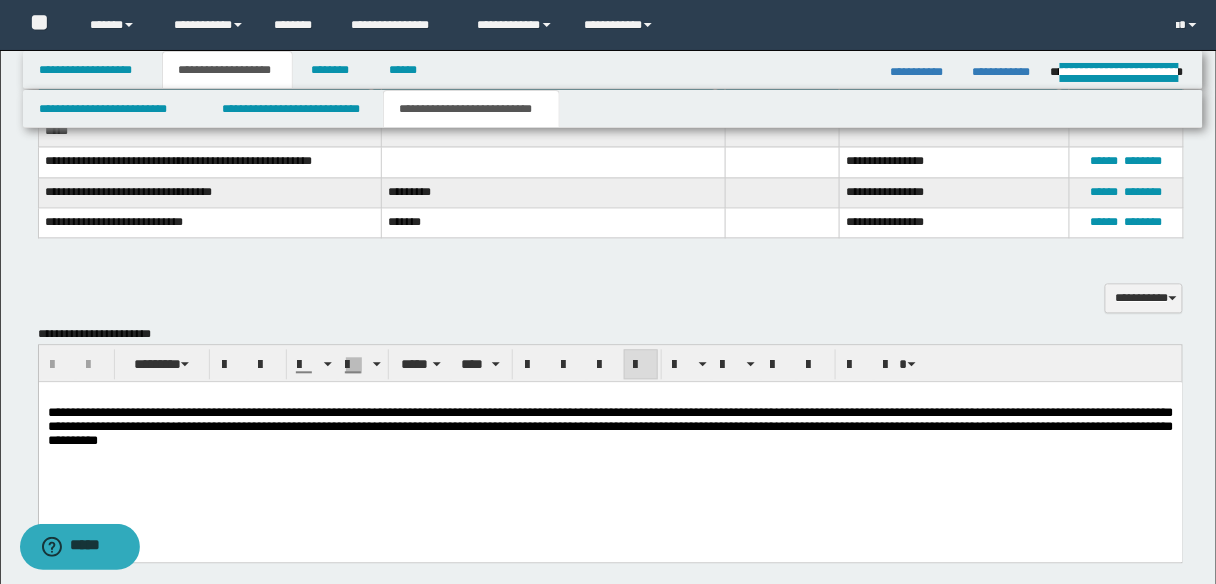 click on "**********" at bounding box center (610, 444) 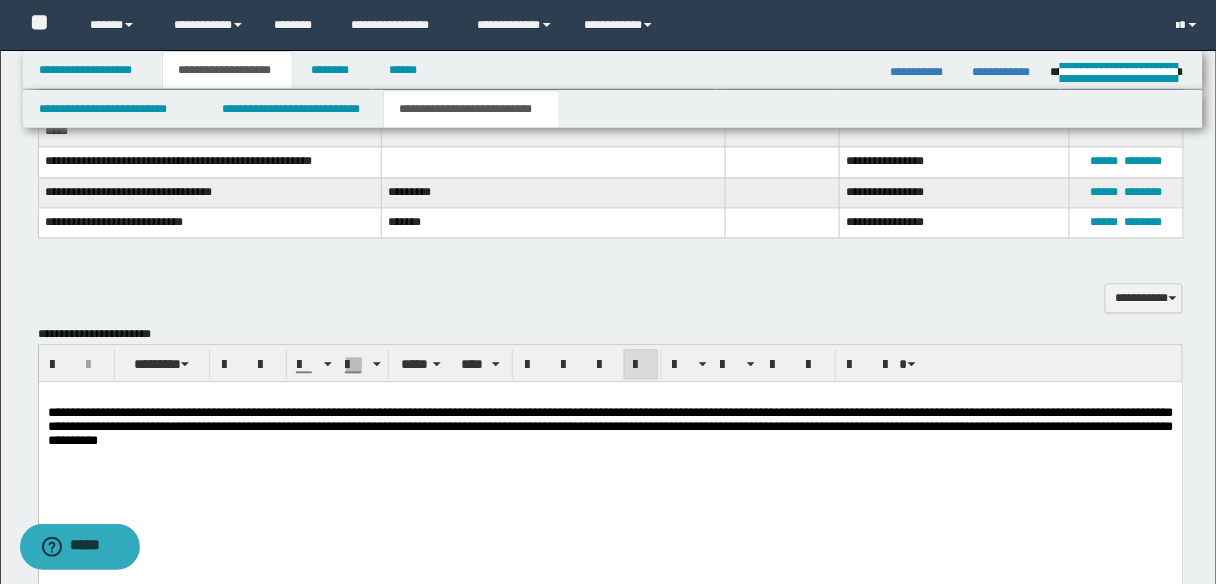 paste 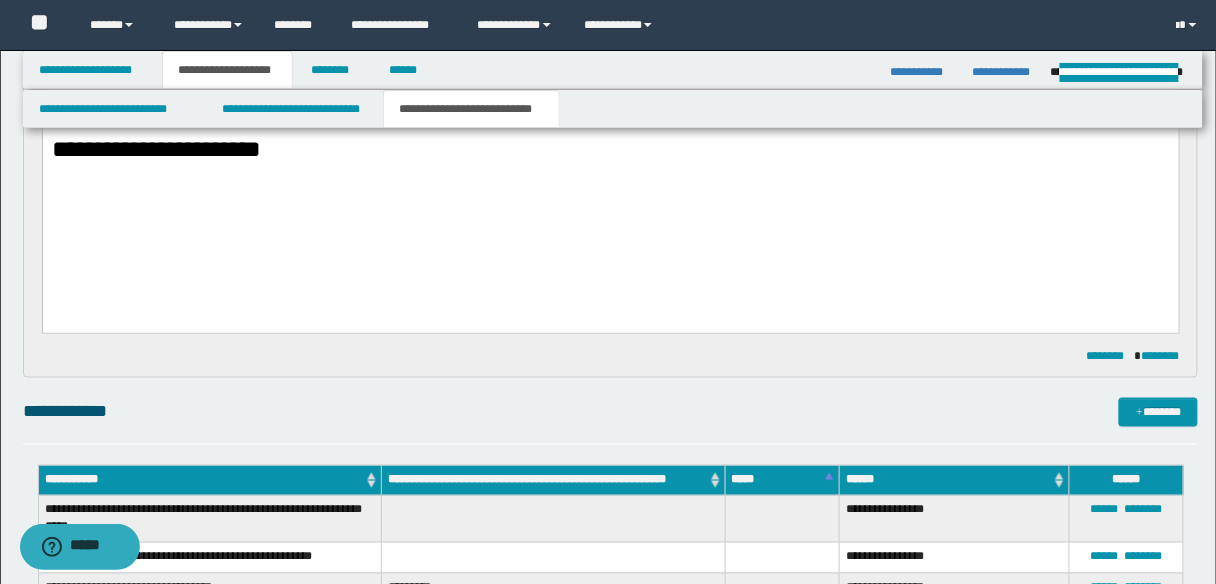 scroll, scrollTop: 543, scrollLeft: 0, axis: vertical 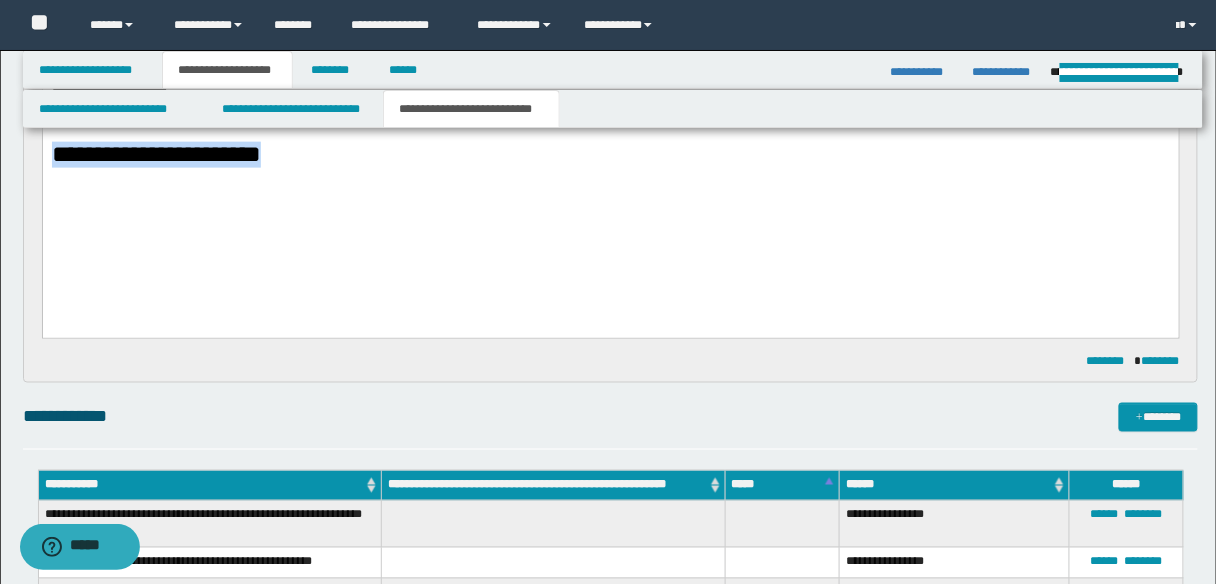 drag, startPoint x: 401, startPoint y: 231, endPoint x: 77, endPoint y: 15, distance: 389.39954 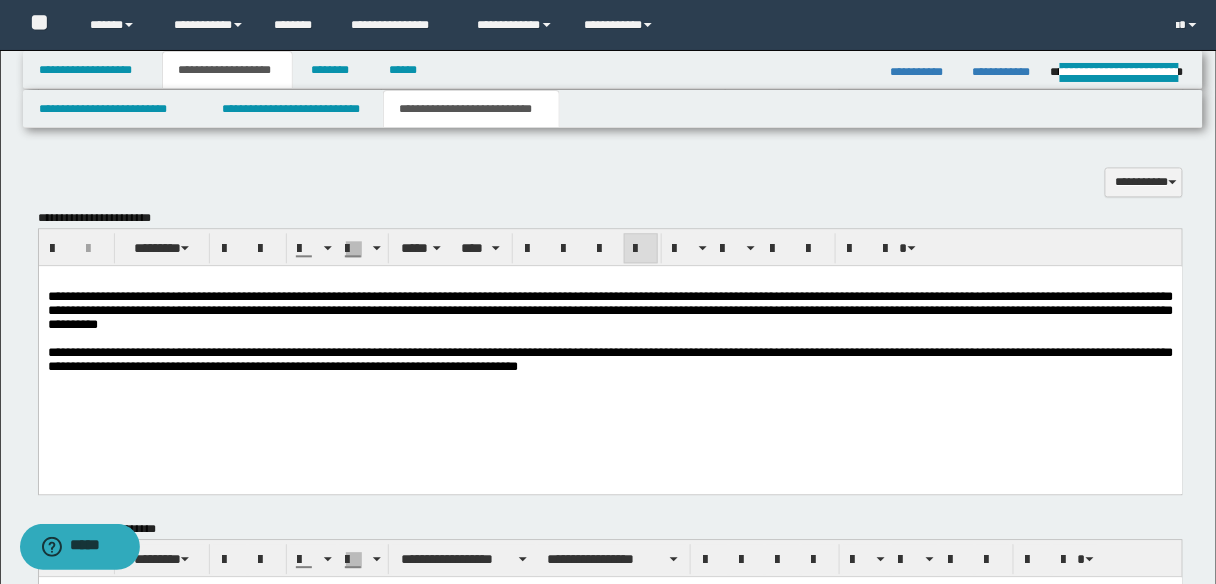 scroll, scrollTop: 1023, scrollLeft: 0, axis: vertical 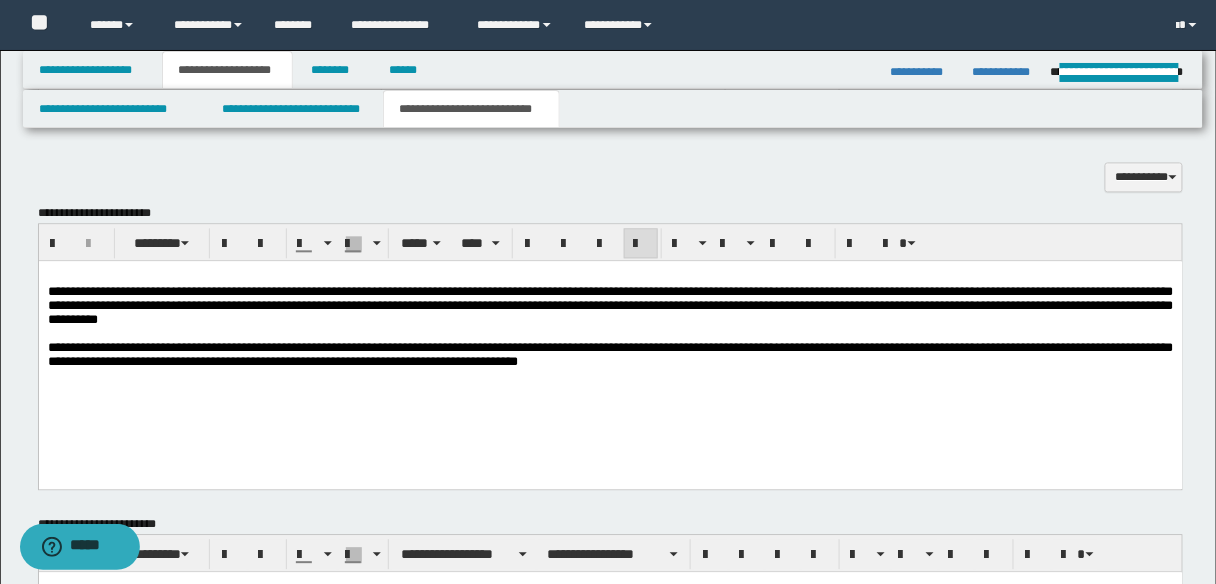 click on "**********" at bounding box center [610, 304] 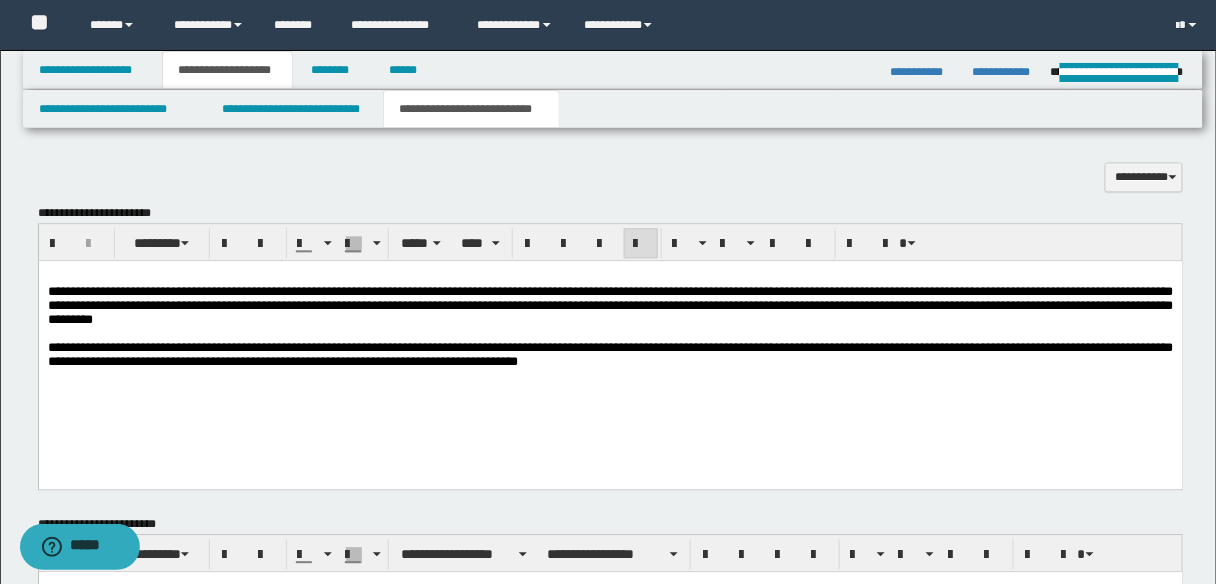 click on "**********" at bounding box center (610, 304) 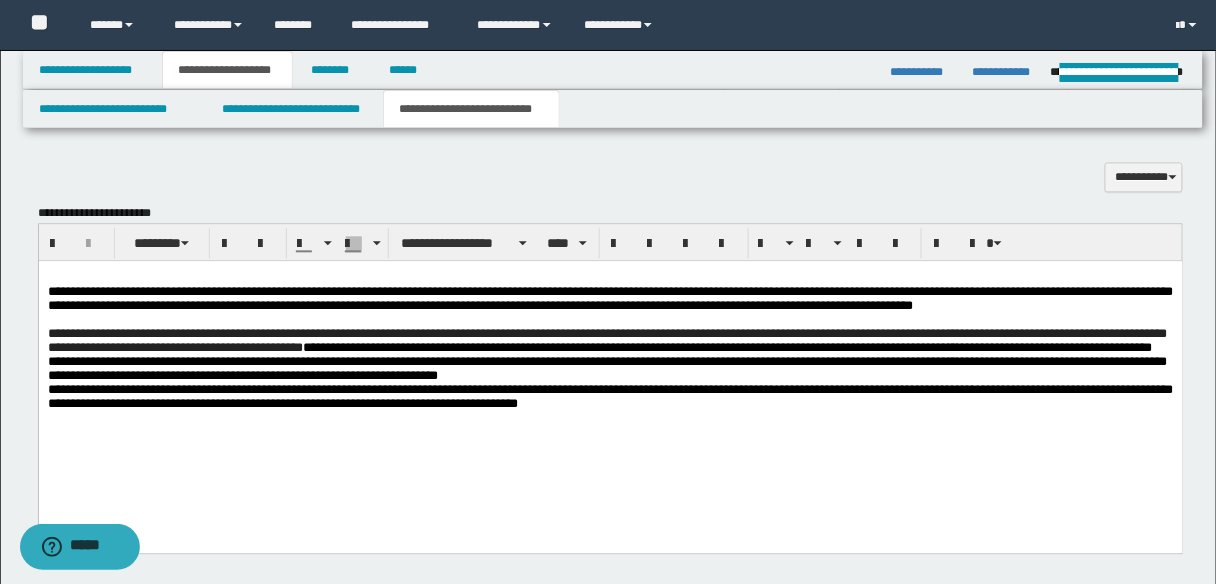 click on "**********" at bounding box center [607, 339] 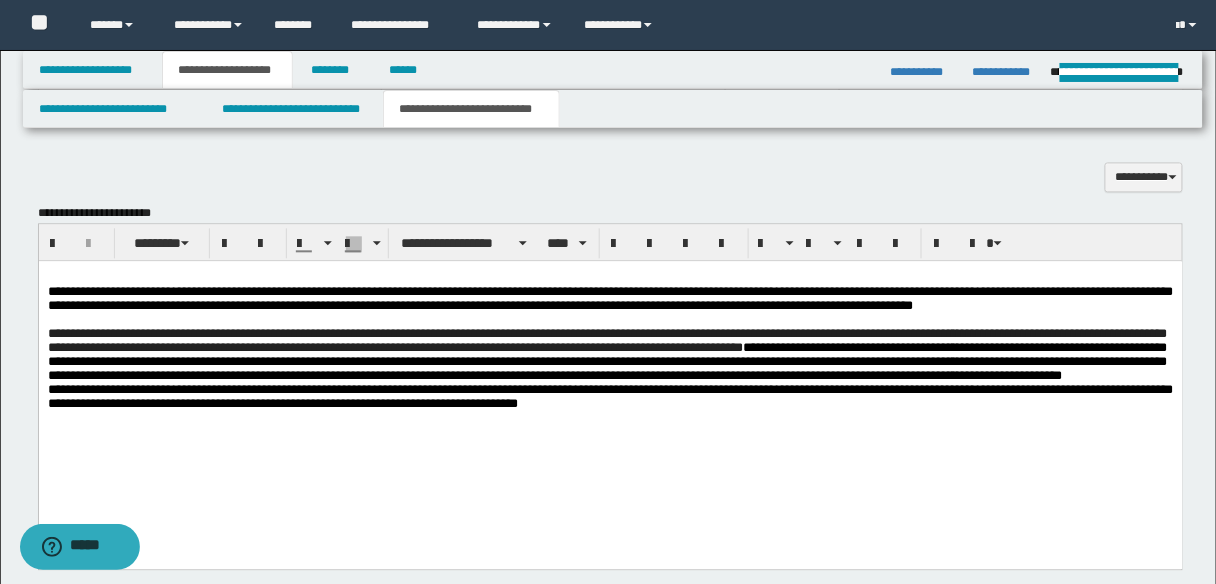 click on "**********" at bounding box center (607, 360) 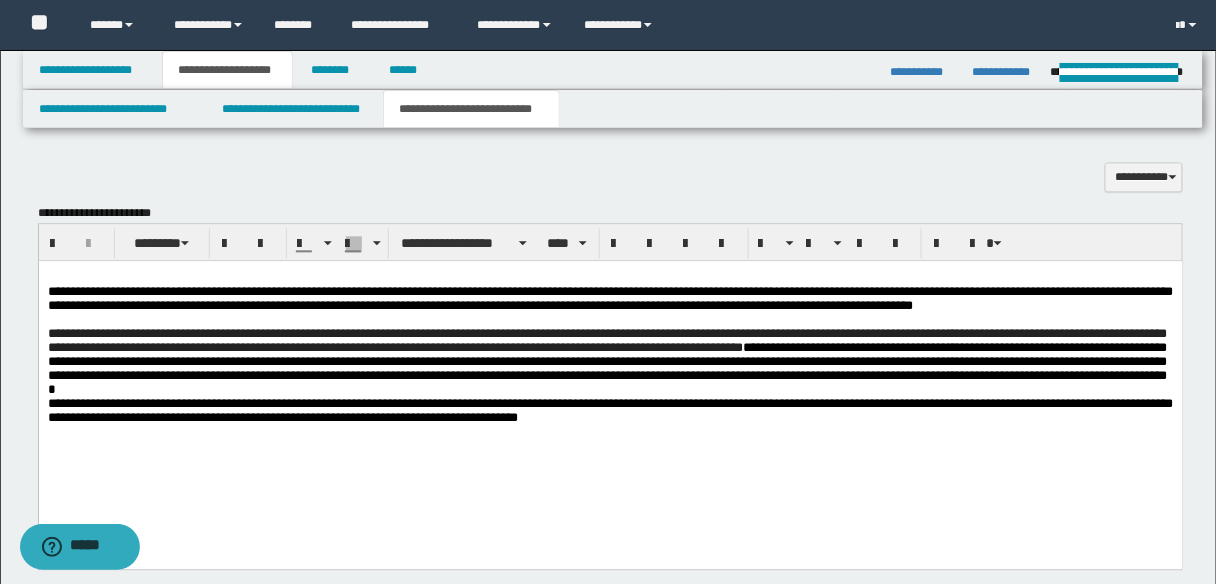 click on "**********" at bounding box center (607, 367) 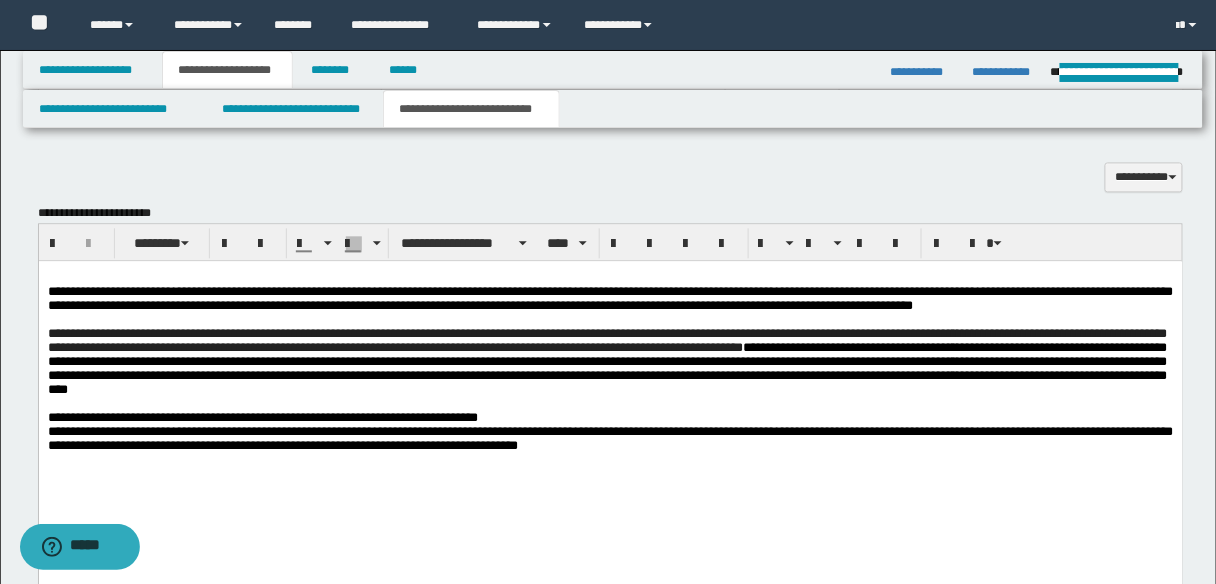 click on "**********" at bounding box center (262, 416) 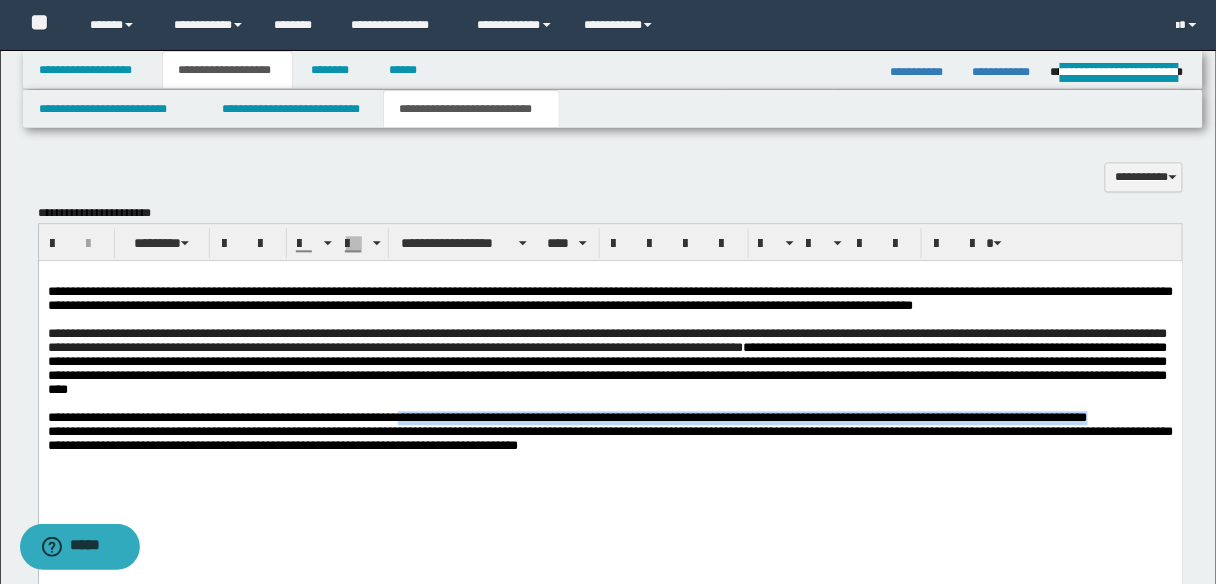 click on "**********" at bounding box center (610, 417) 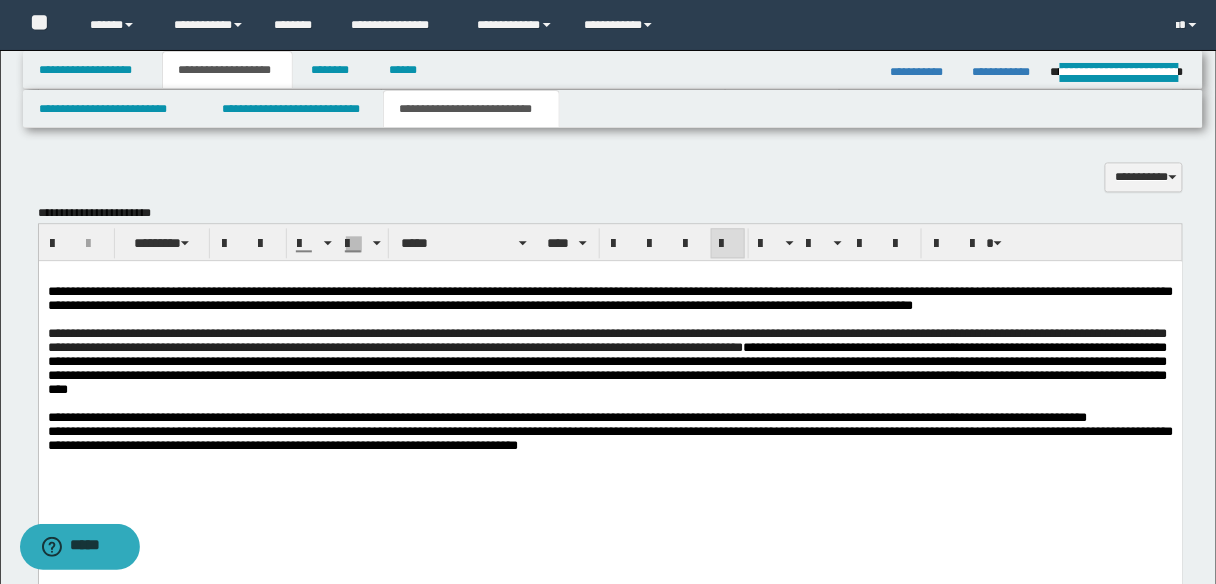 click on "**********" at bounding box center (610, 437) 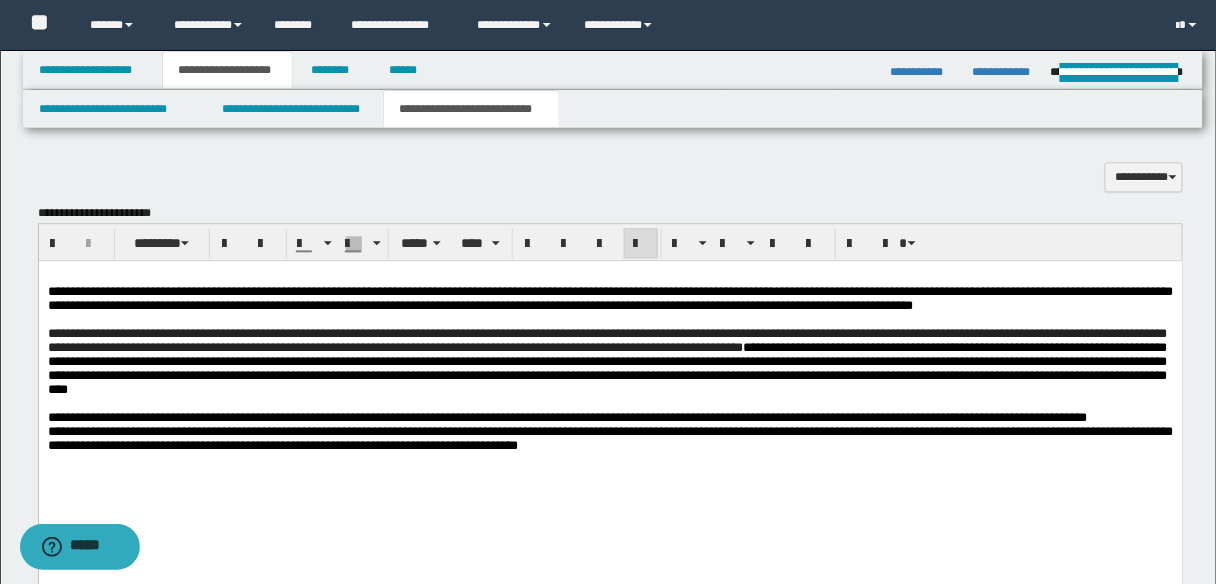 click on "**********" at bounding box center [610, 417] 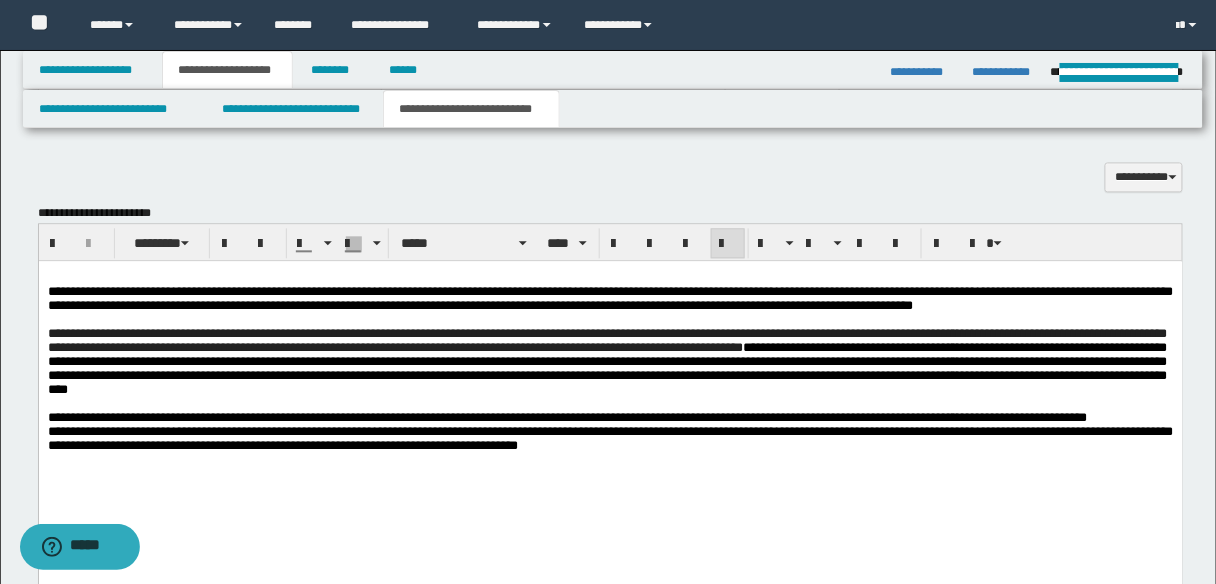 click on "**********" at bounding box center [610, 437] 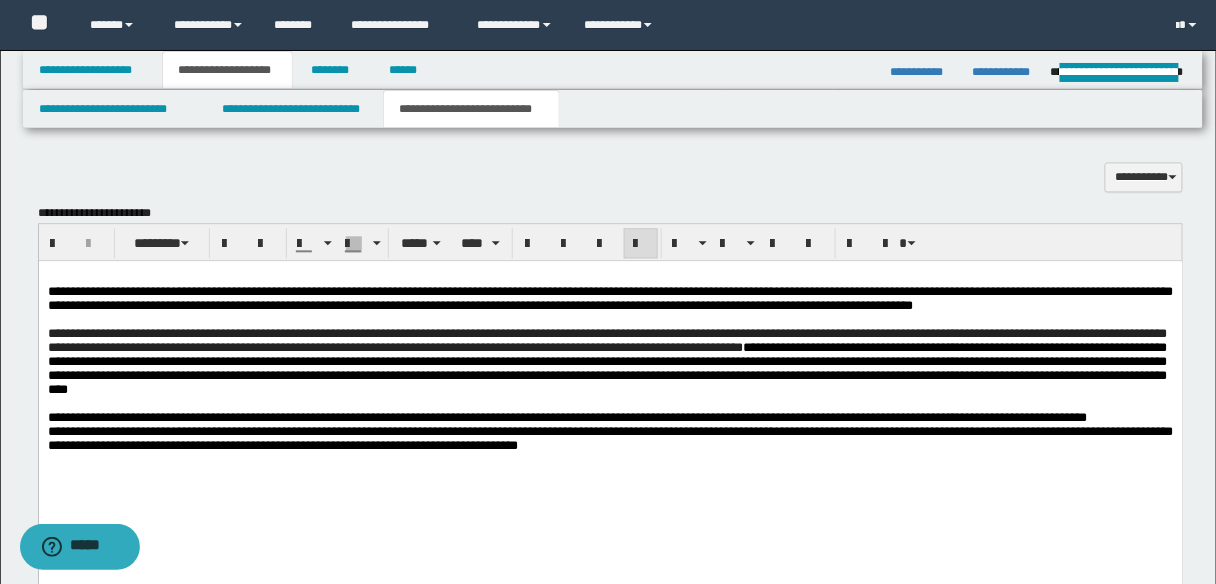click on "**********" at bounding box center [610, 417] 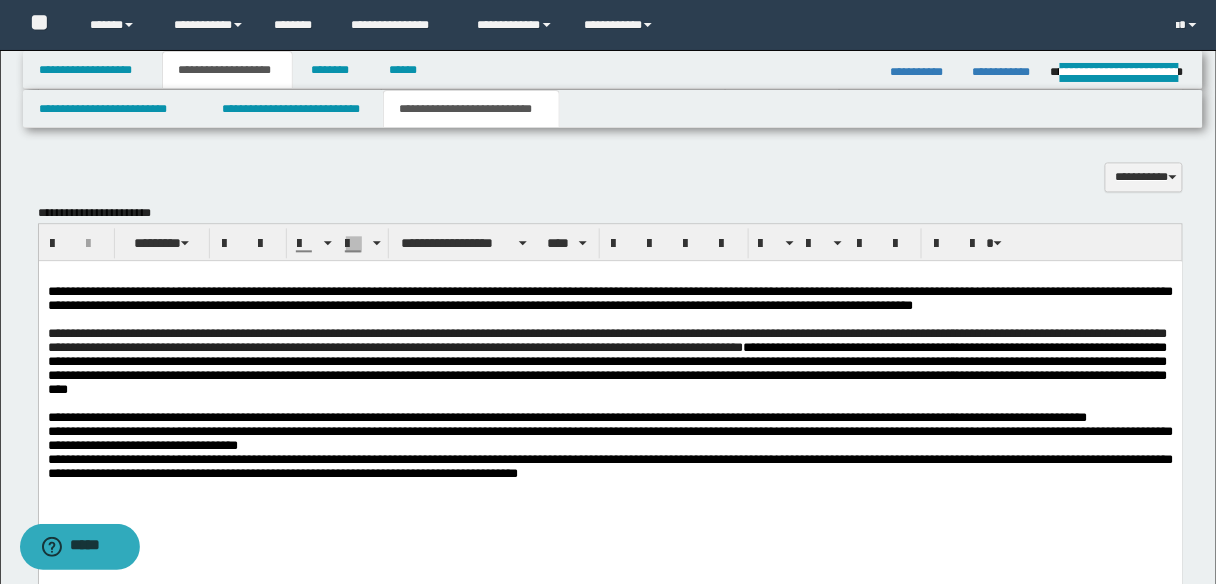 click on "**********" at bounding box center [610, 417] 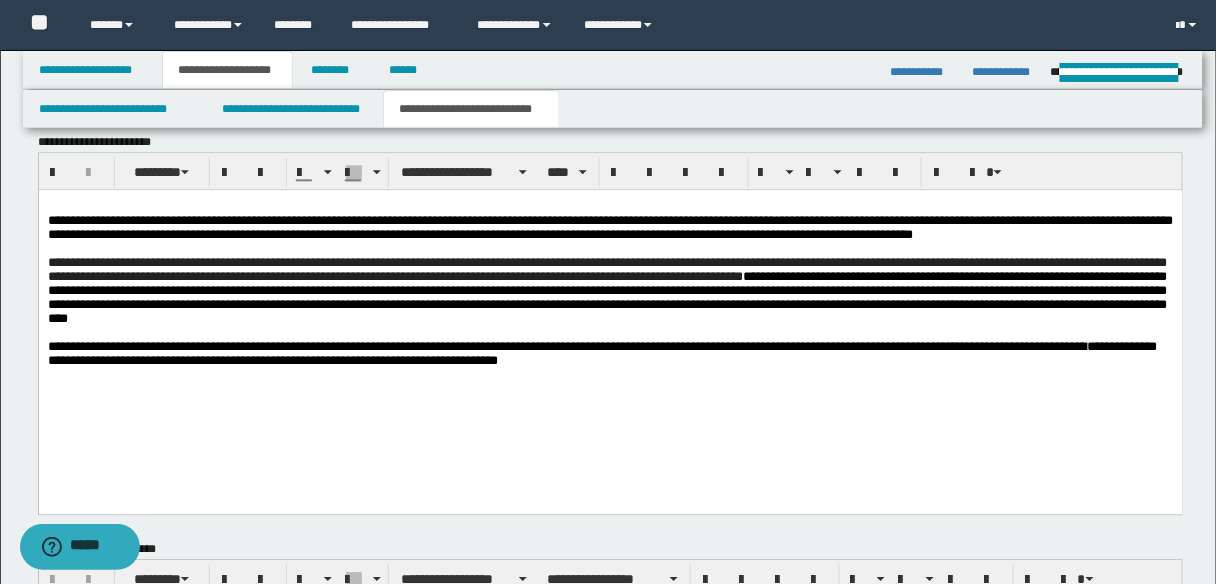 scroll, scrollTop: 1183, scrollLeft: 0, axis: vertical 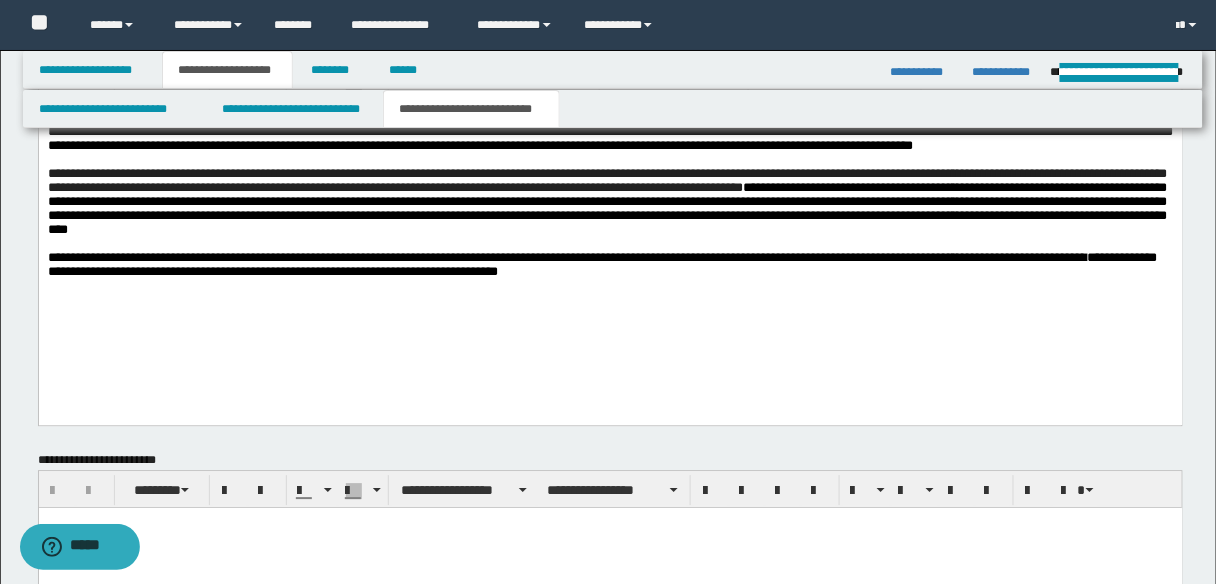 click on "**********" at bounding box center [602, 263] 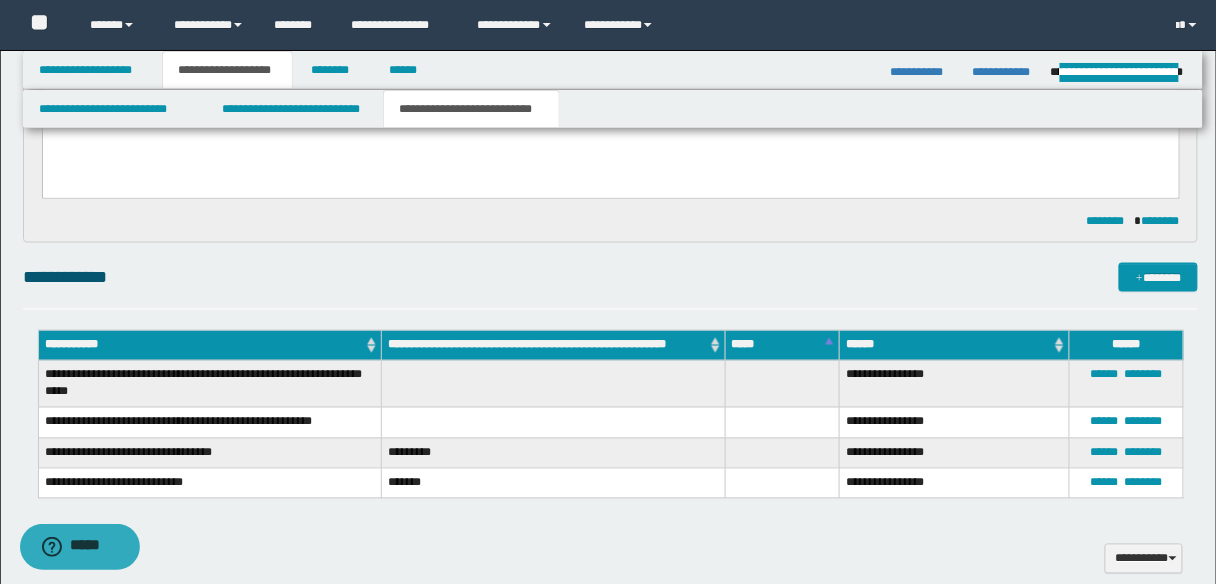 scroll, scrollTop: 661, scrollLeft: 0, axis: vertical 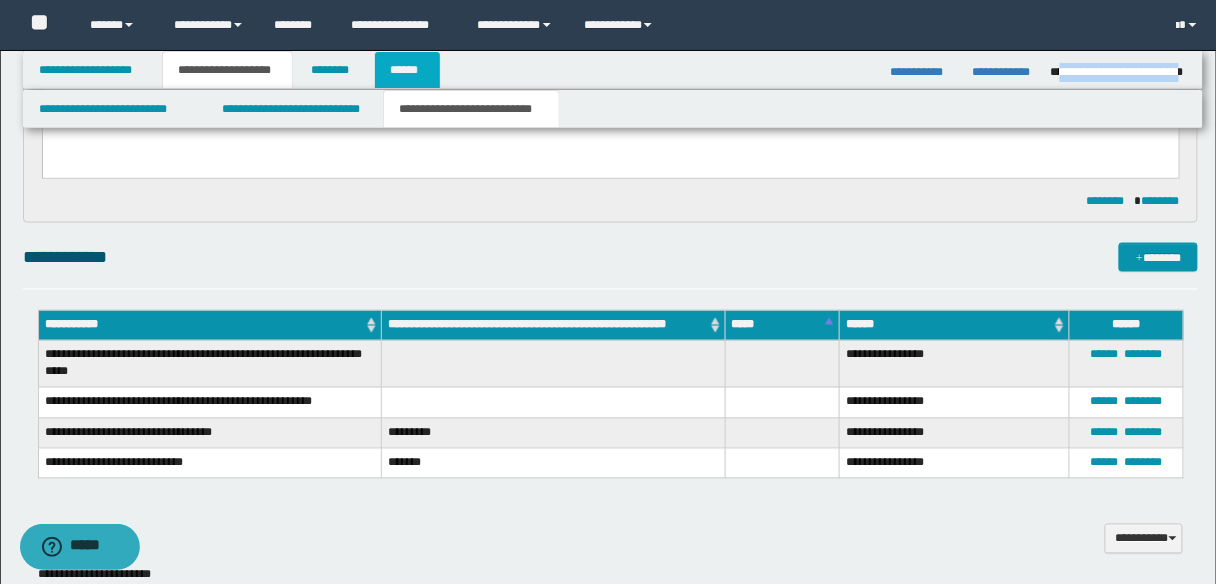 click on "******" at bounding box center (408, 70) 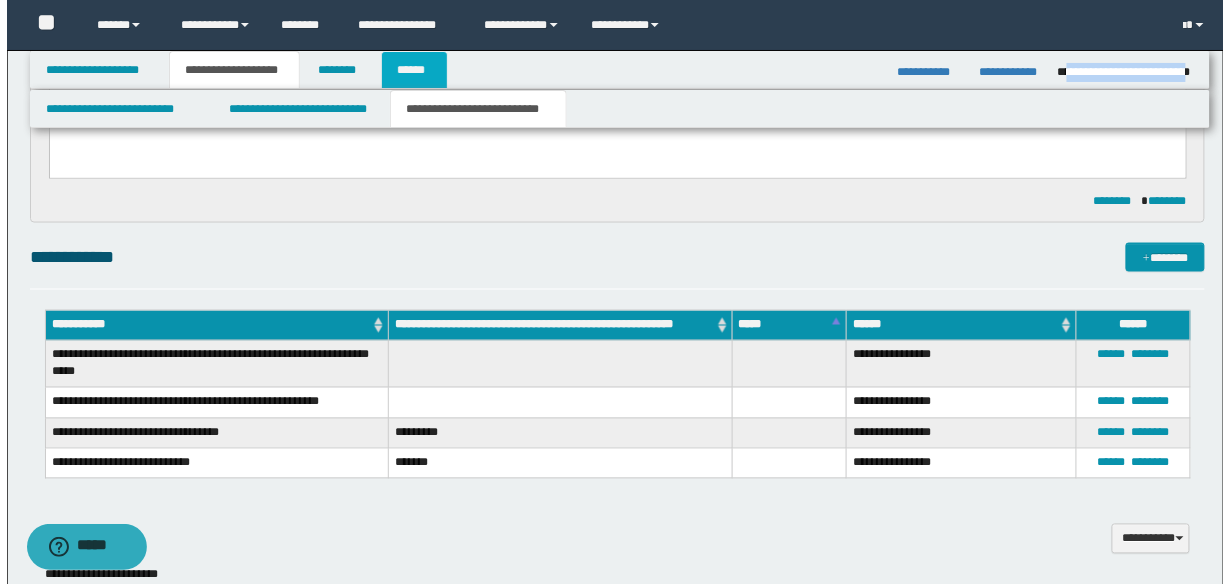 scroll, scrollTop: 0, scrollLeft: 0, axis: both 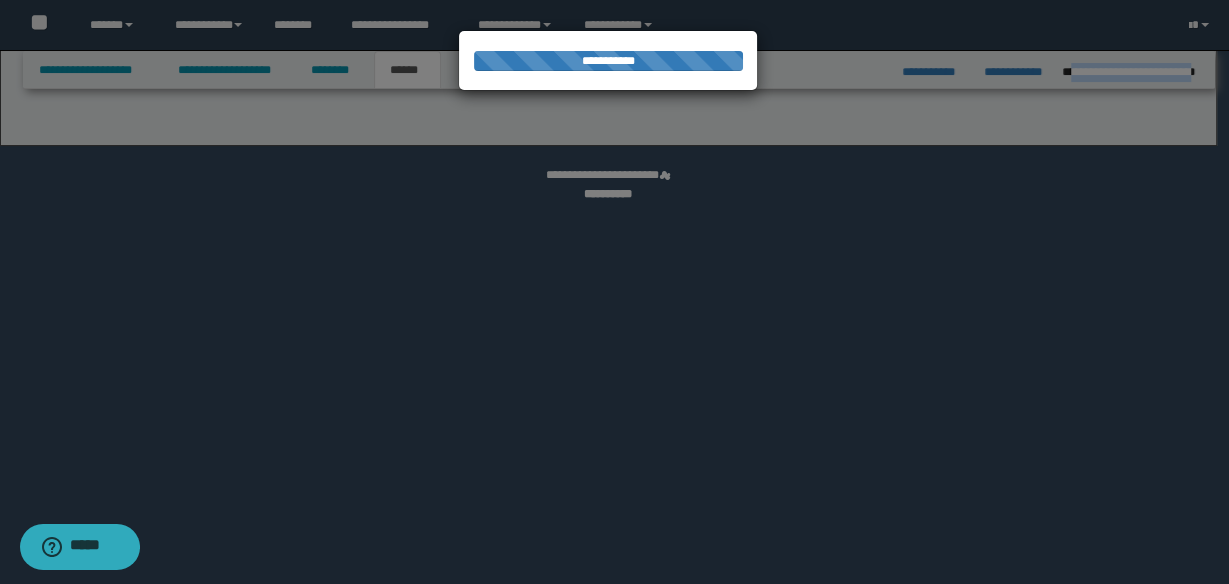 select on "*" 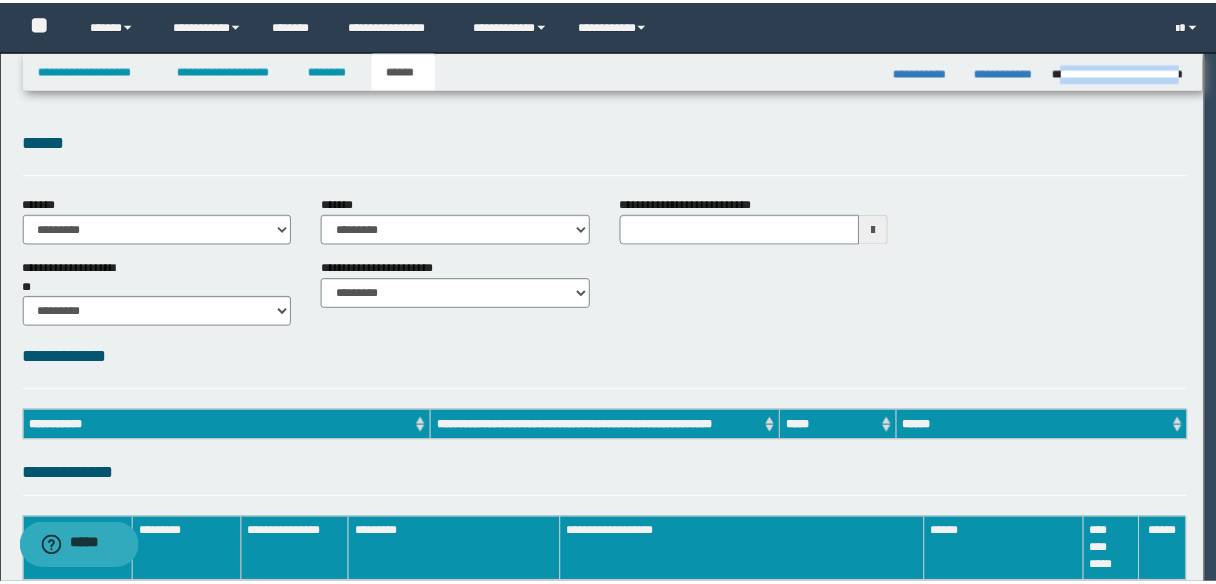 scroll, scrollTop: 0, scrollLeft: 0, axis: both 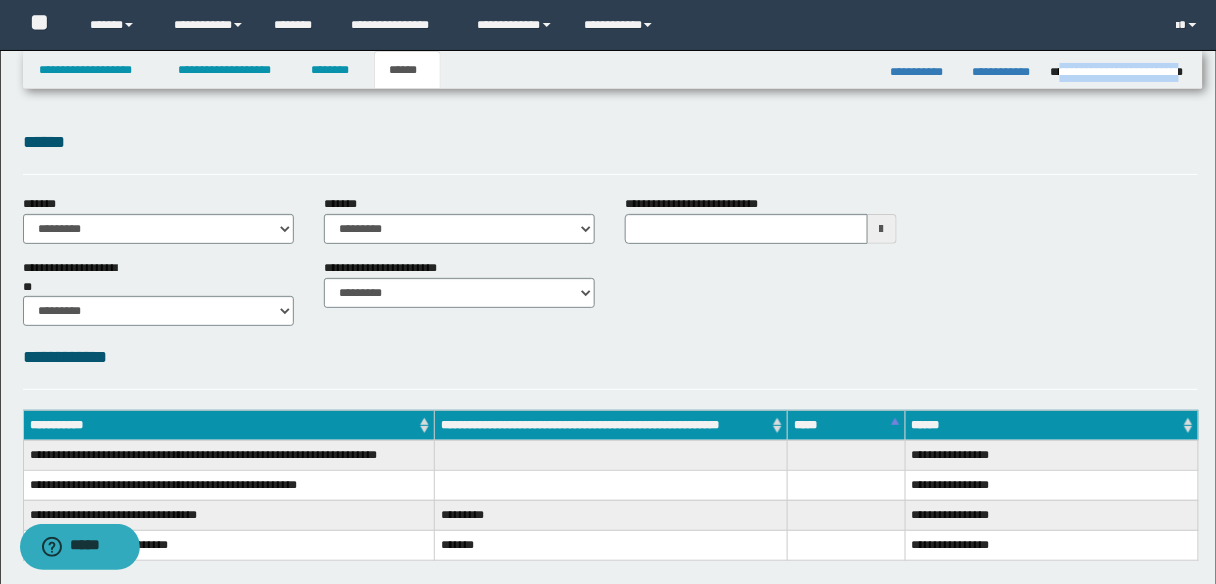 type 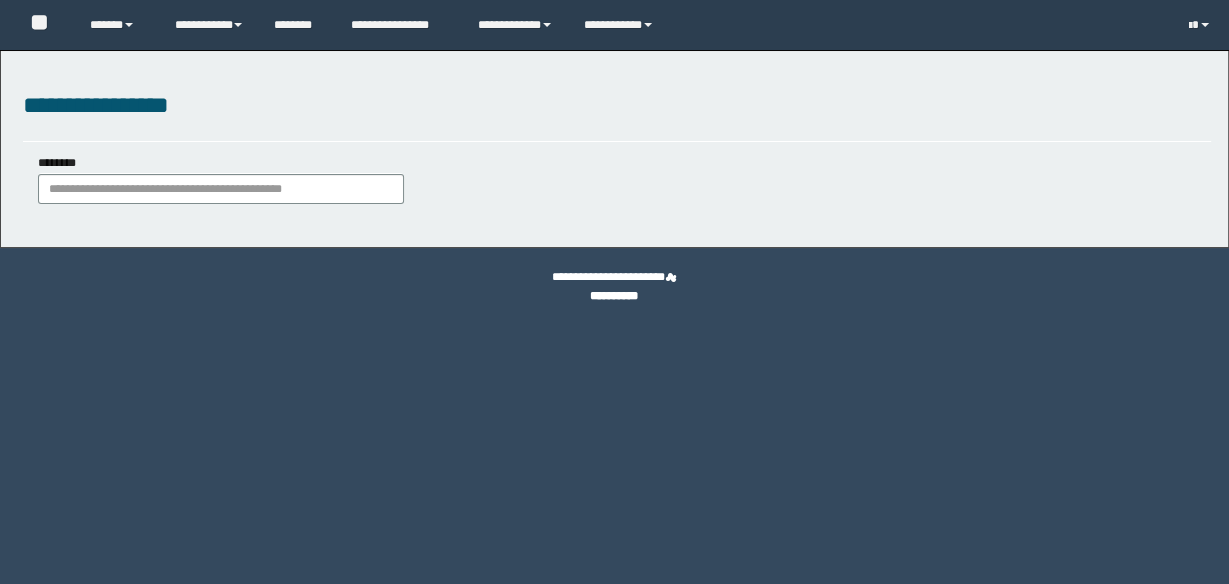 scroll, scrollTop: 0, scrollLeft: 0, axis: both 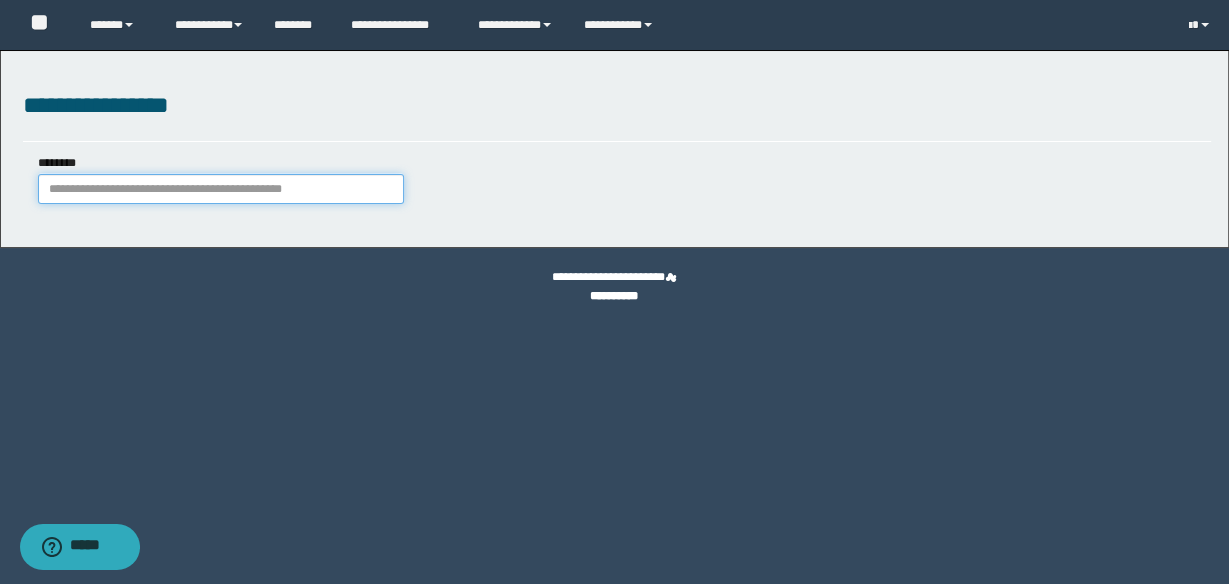 click on "********" at bounding box center (221, 189) 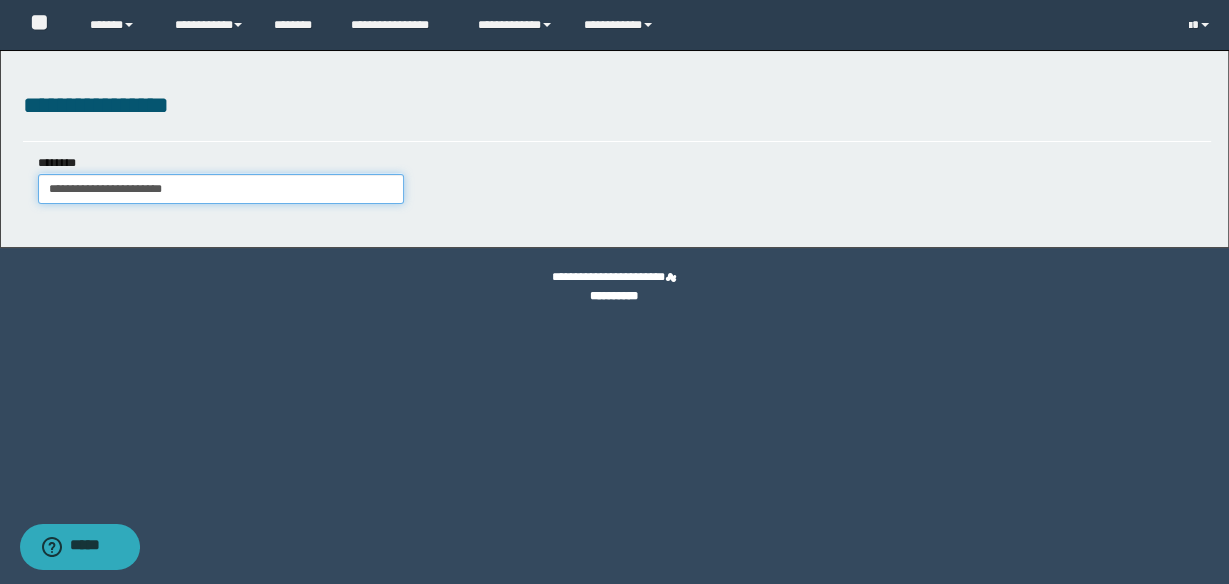 type on "**********" 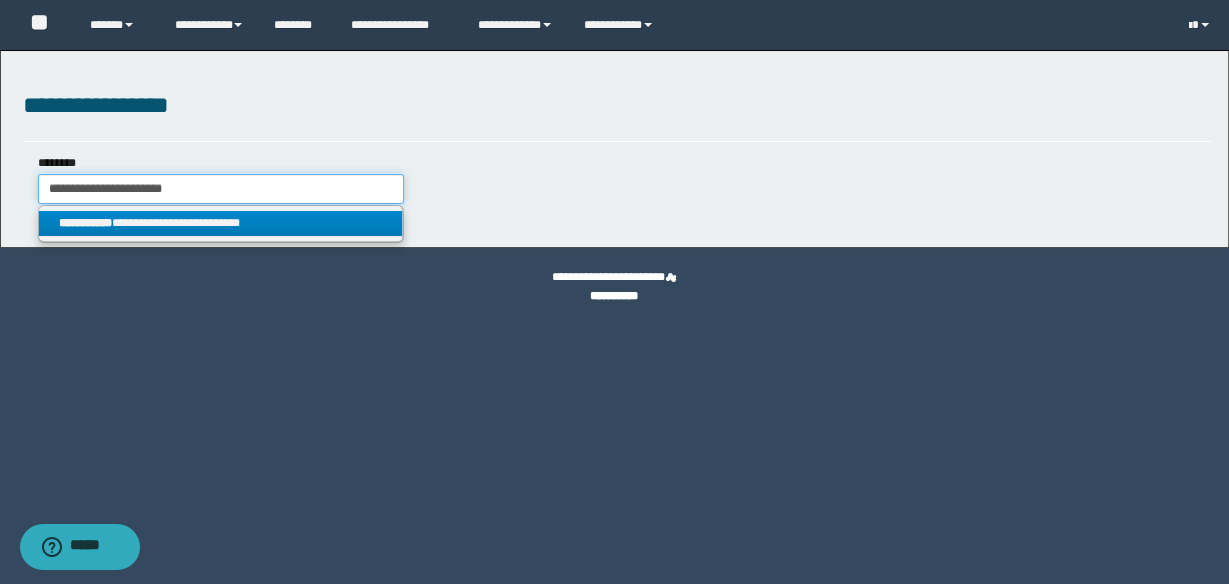 type on "**********" 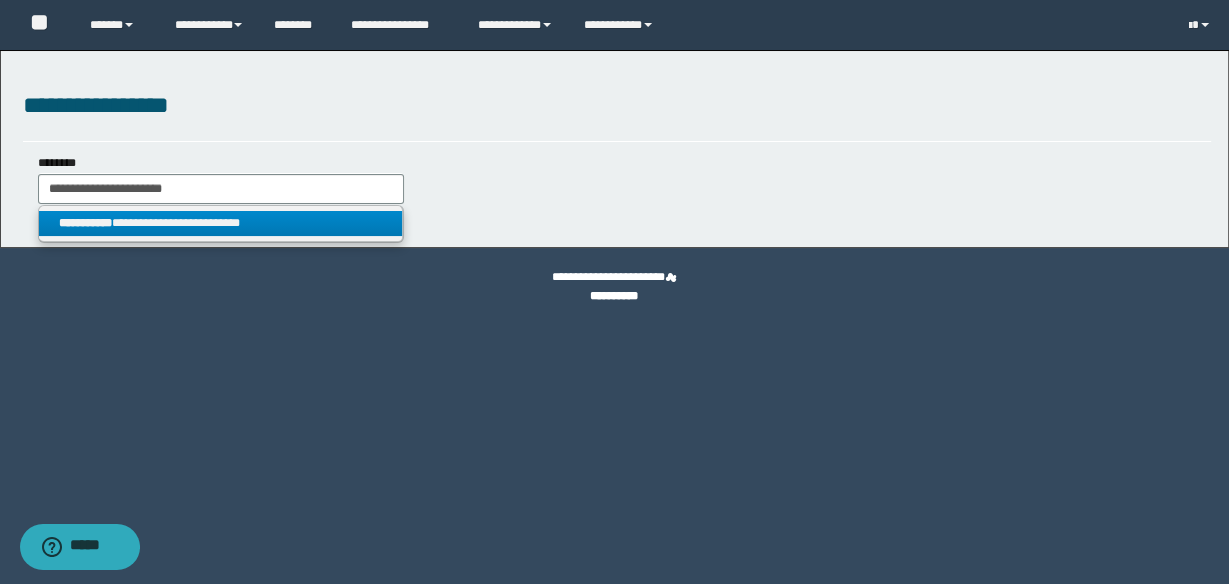 click on "**********" at bounding box center (220, 223) 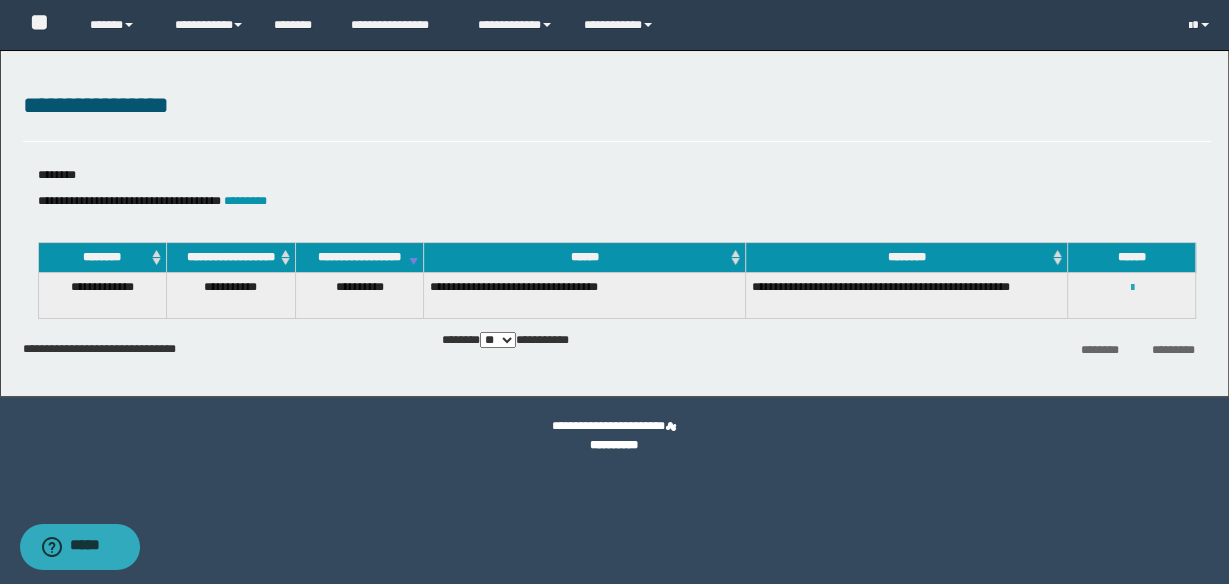 click at bounding box center [1131, 288] 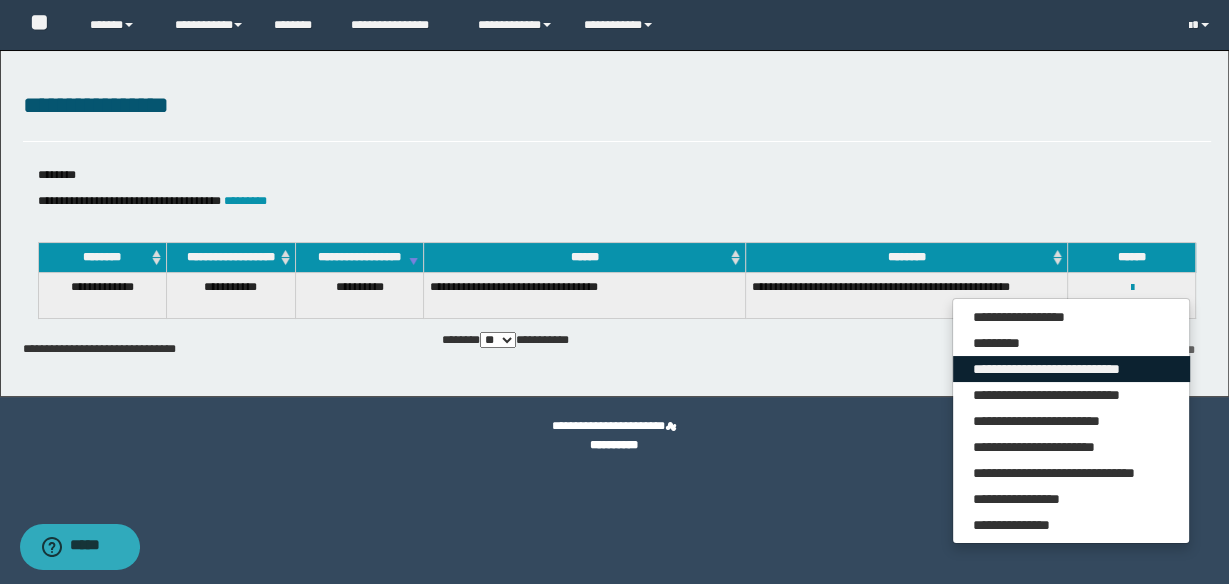 click on "**********" at bounding box center [1071, 369] 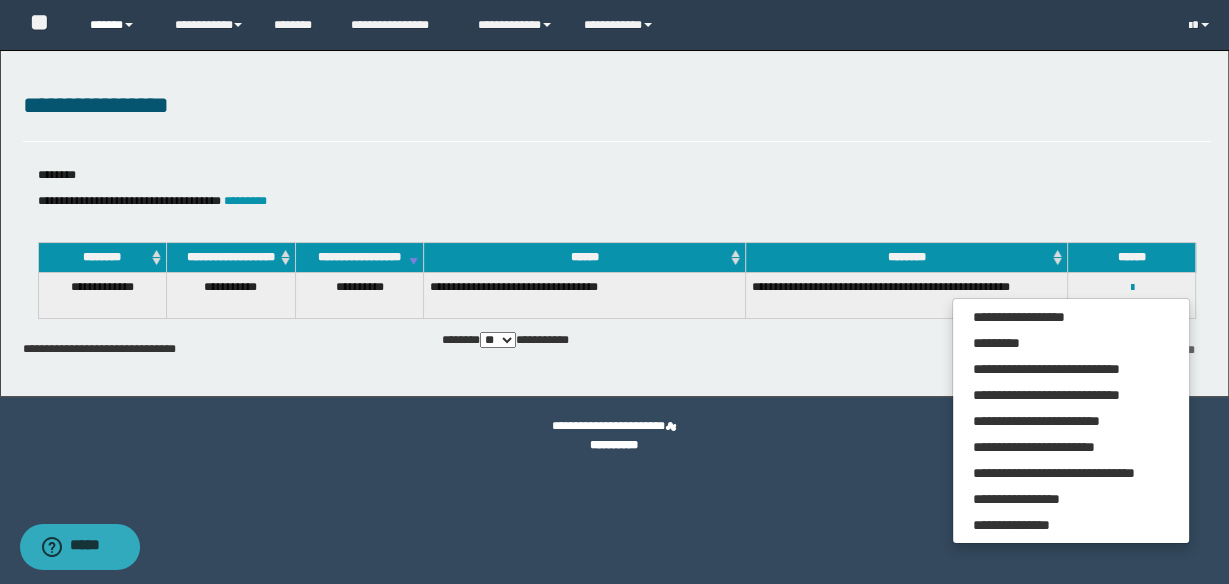 click on "******" at bounding box center (117, 25) 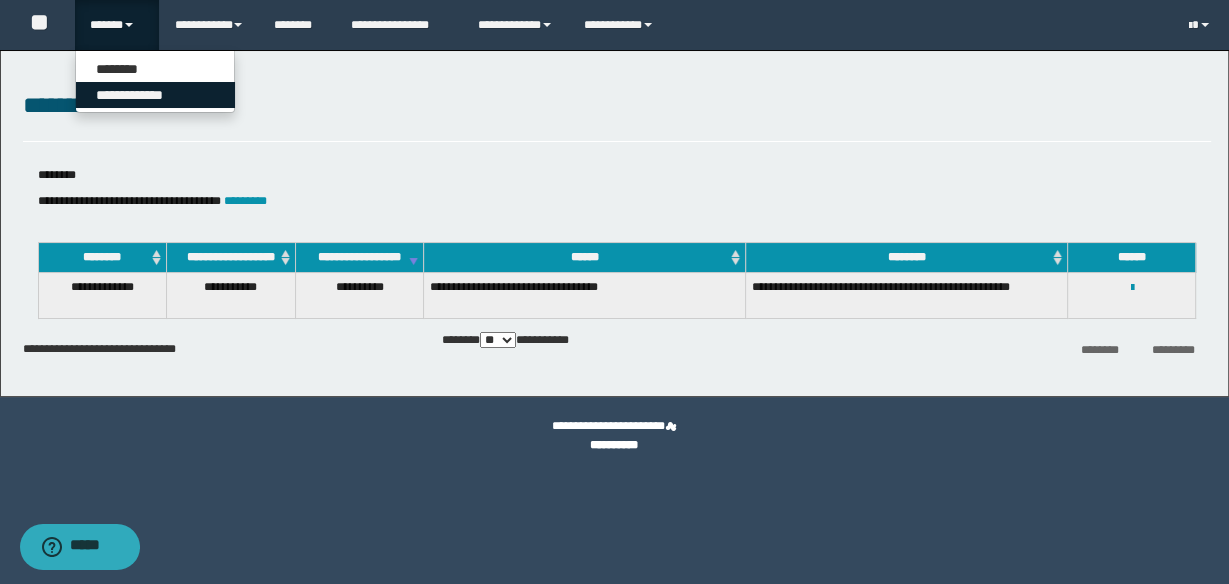 click on "**********" at bounding box center [155, 95] 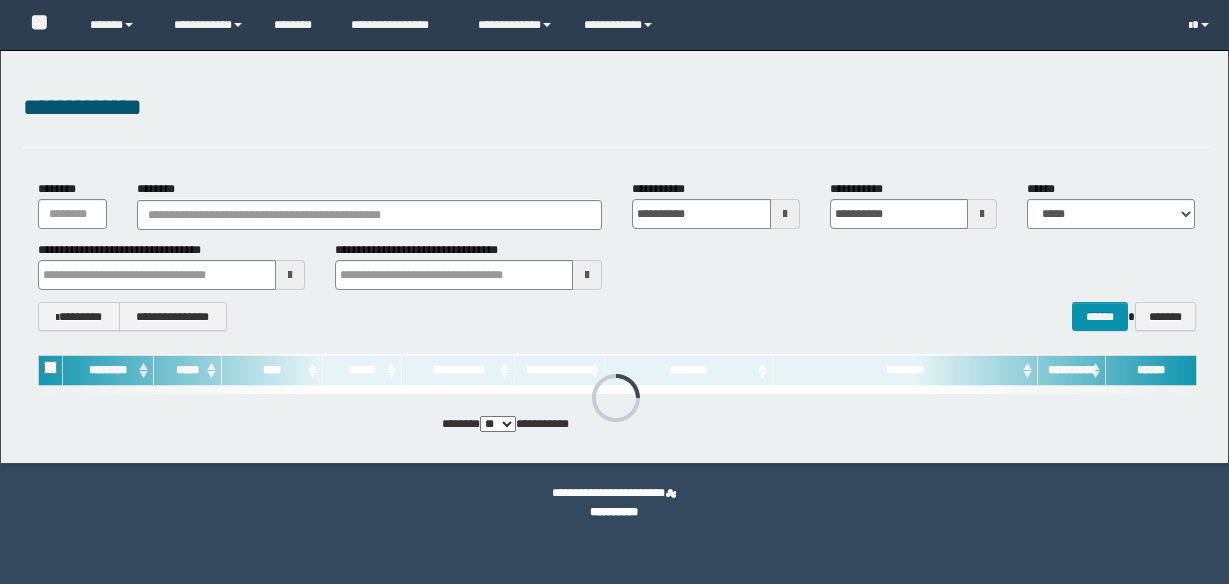 scroll, scrollTop: 0, scrollLeft: 0, axis: both 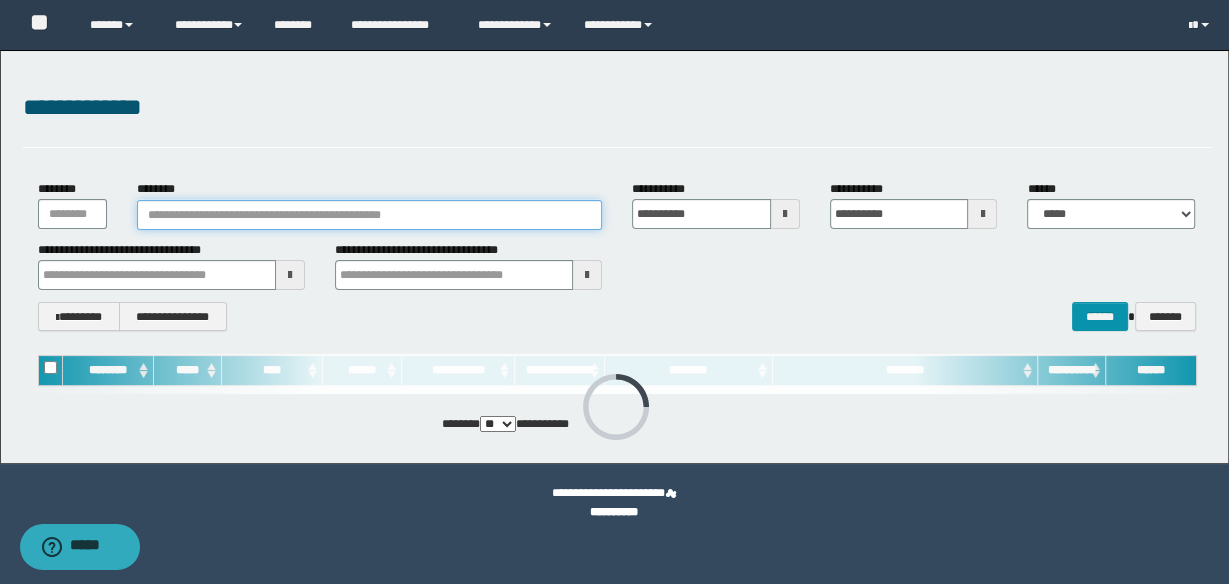 click on "********" at bounding box center [369, 215] 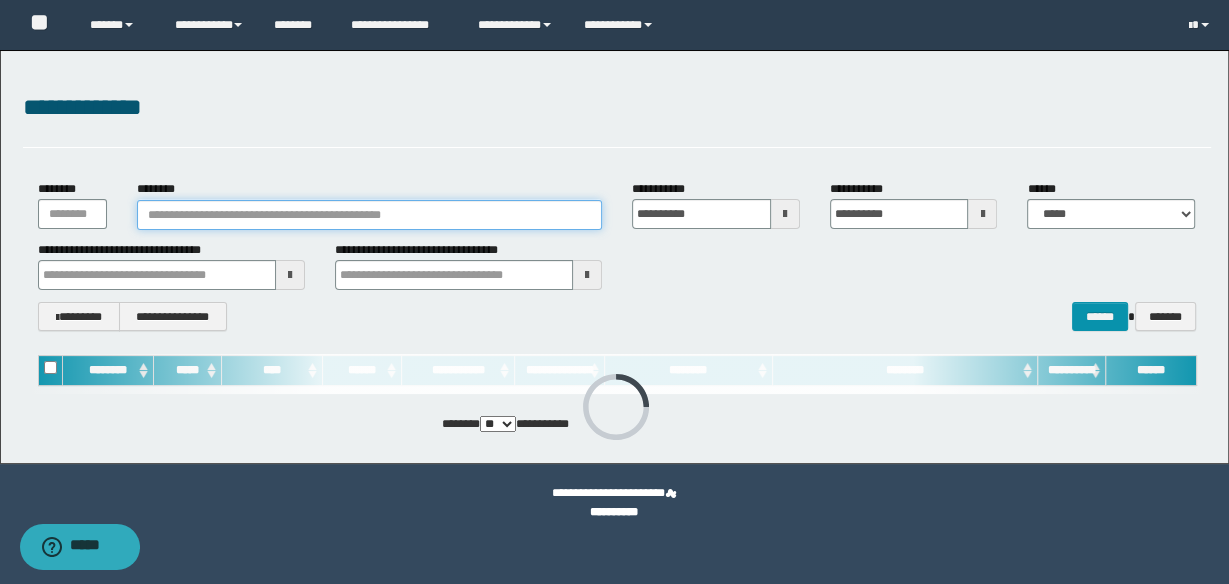 paste on "**********" 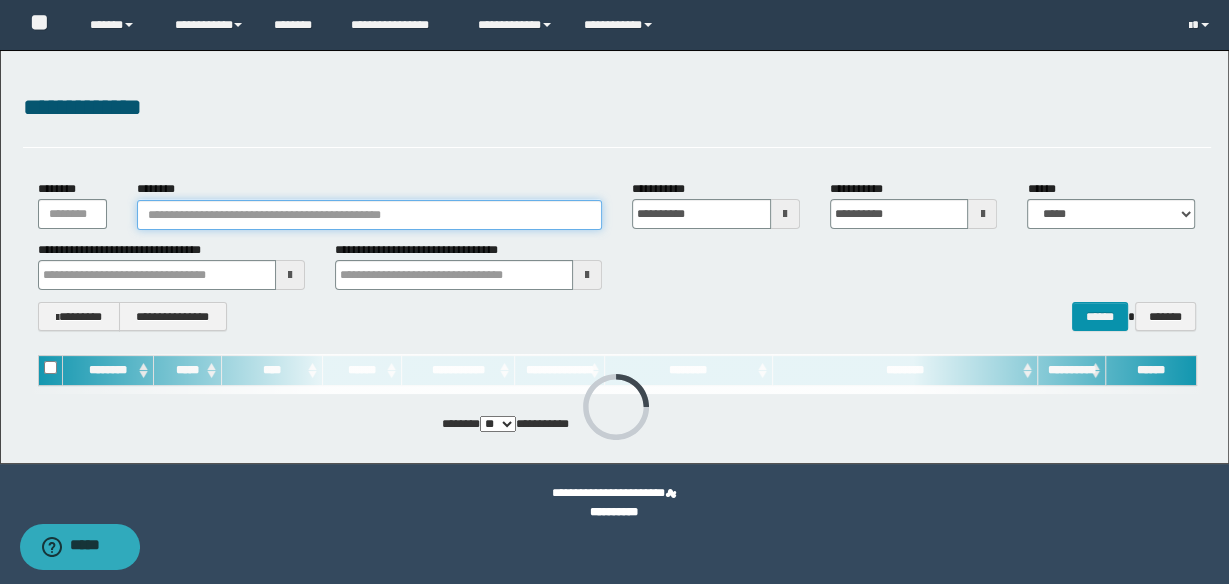type on "**********" 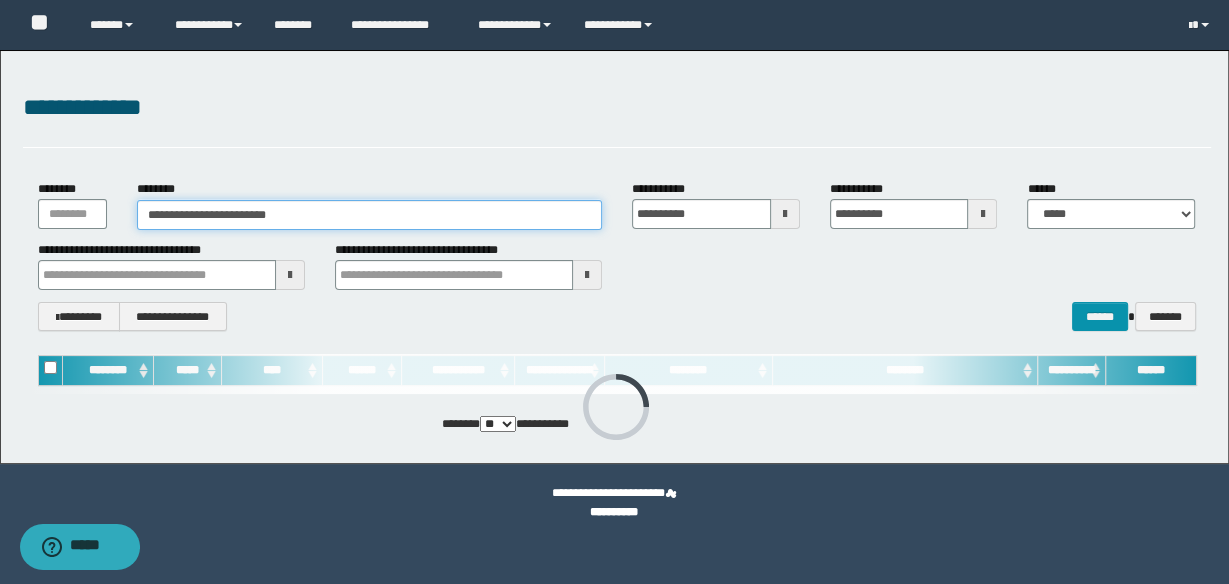 type on "**********" 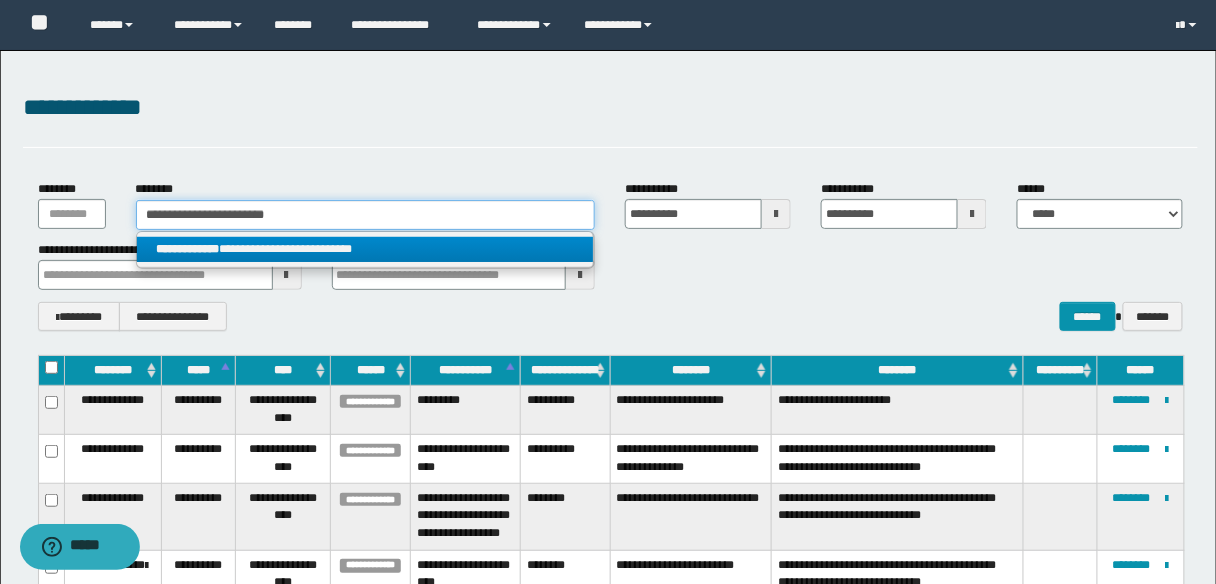 type on "**********" 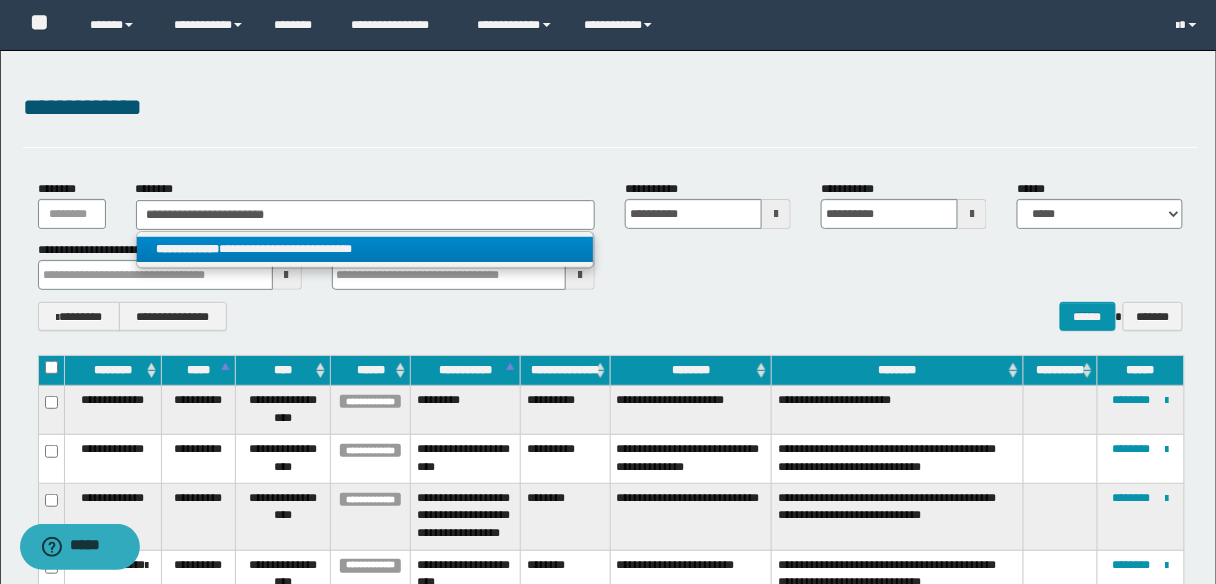 click on "**********" at bounding box center (365, 249) 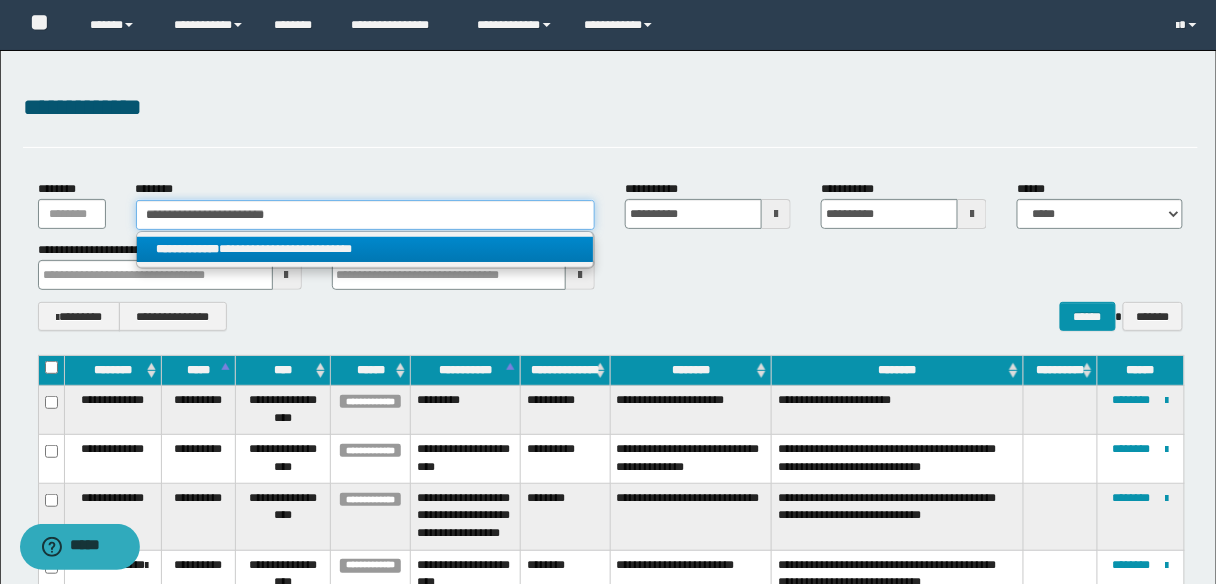 type 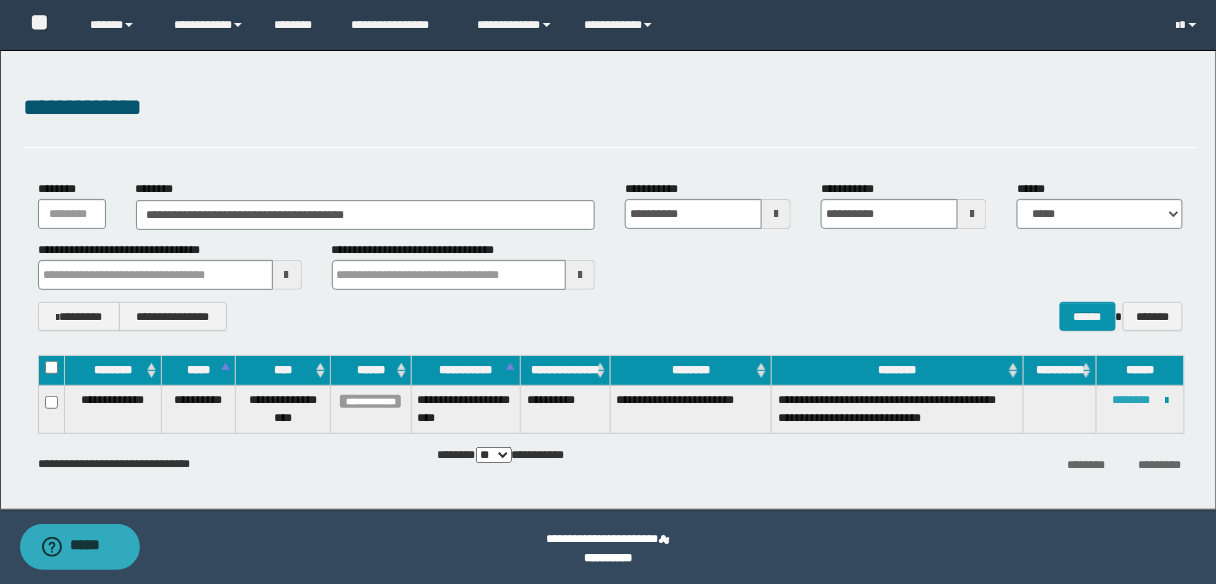 click on "********" at bounding box center [1132, 400] 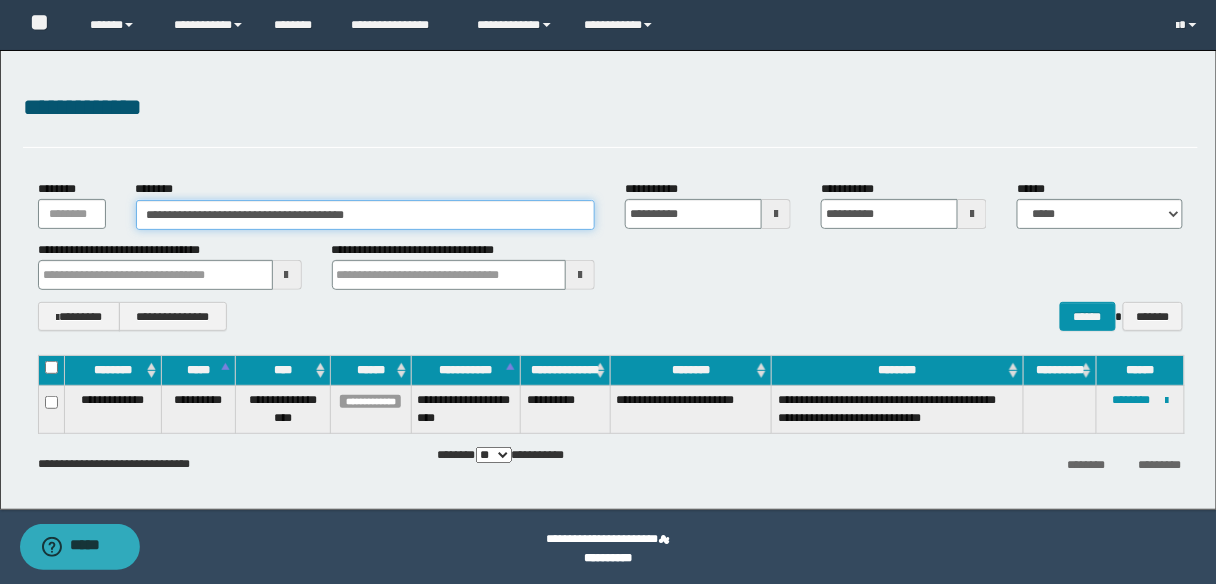 drag, startPoint x: 378, startPoint y: 217, endPoint x: 0, endPoint y: 217, distance: 378 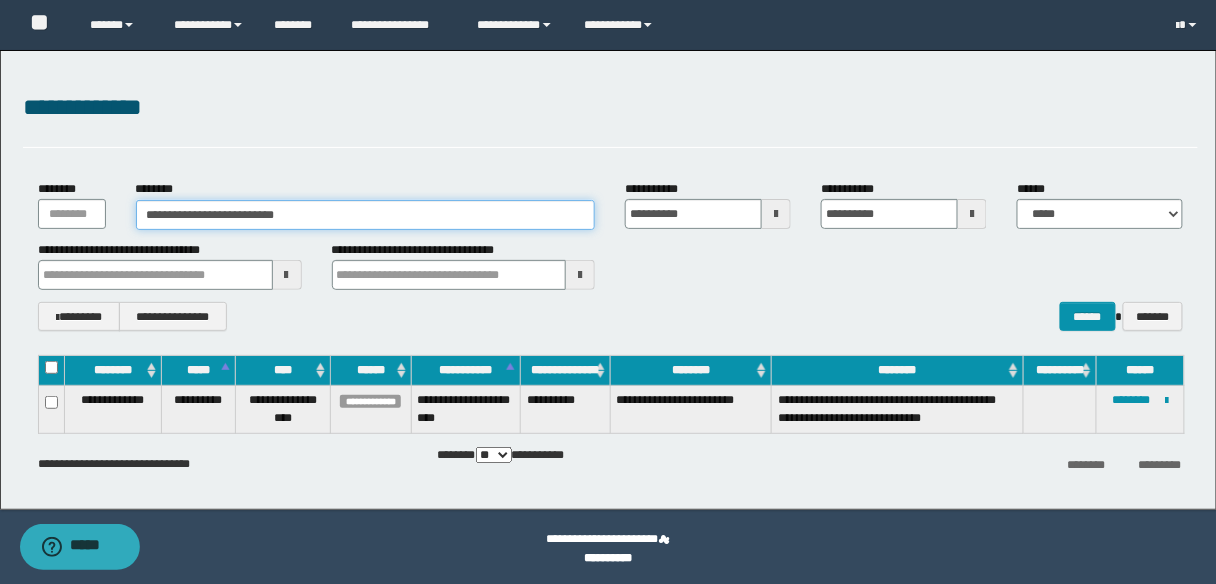 type on "**********" 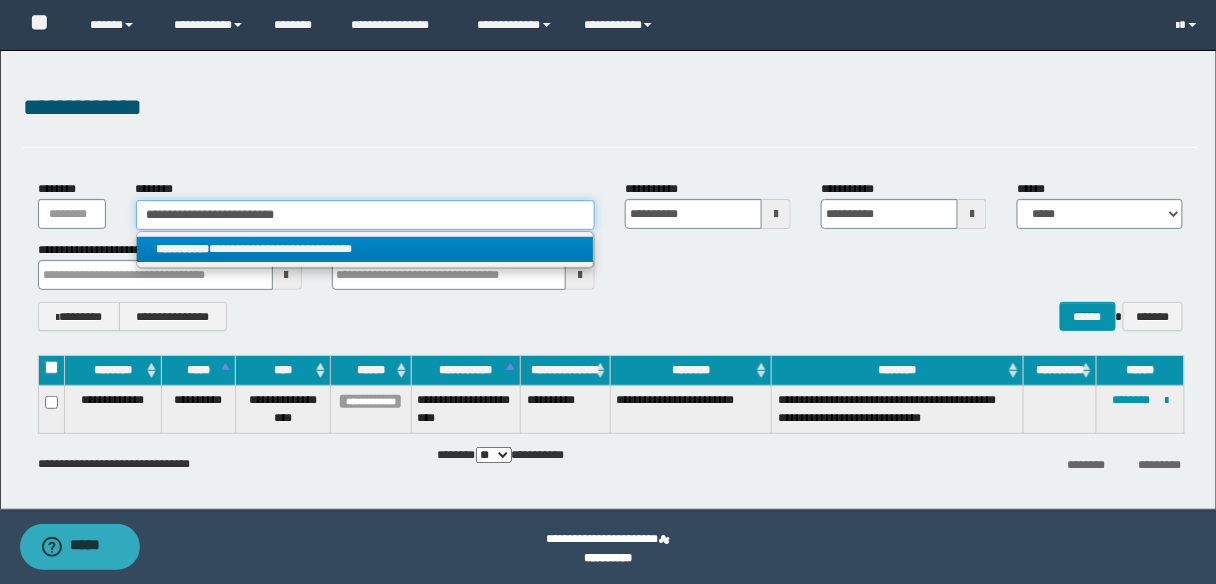 type on "**********" 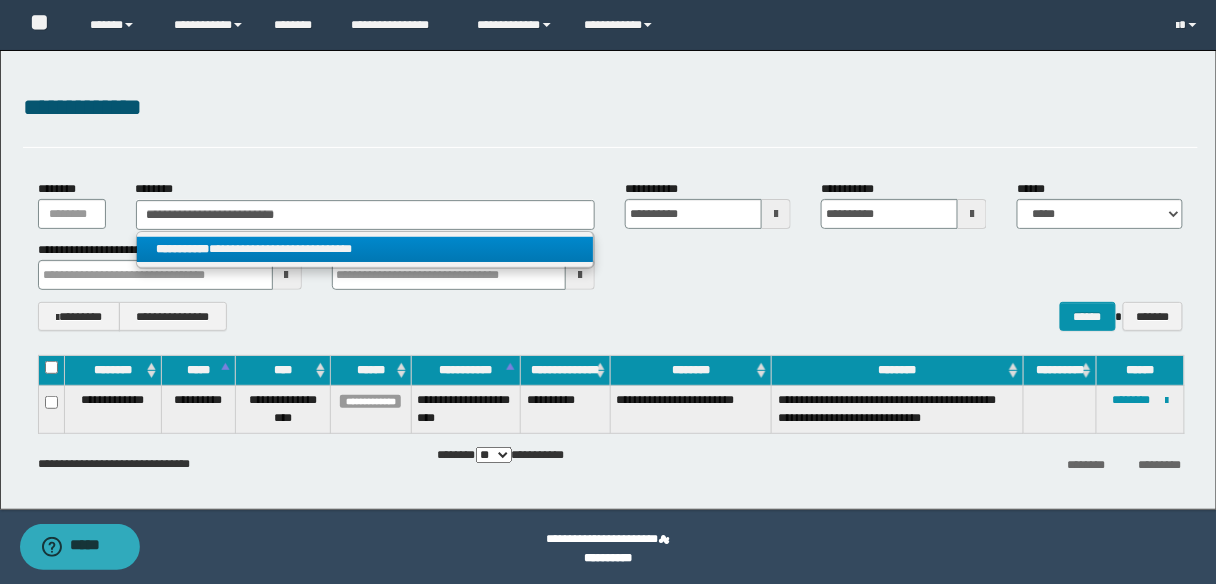 click on "**********" at bounding box center [365, 249] 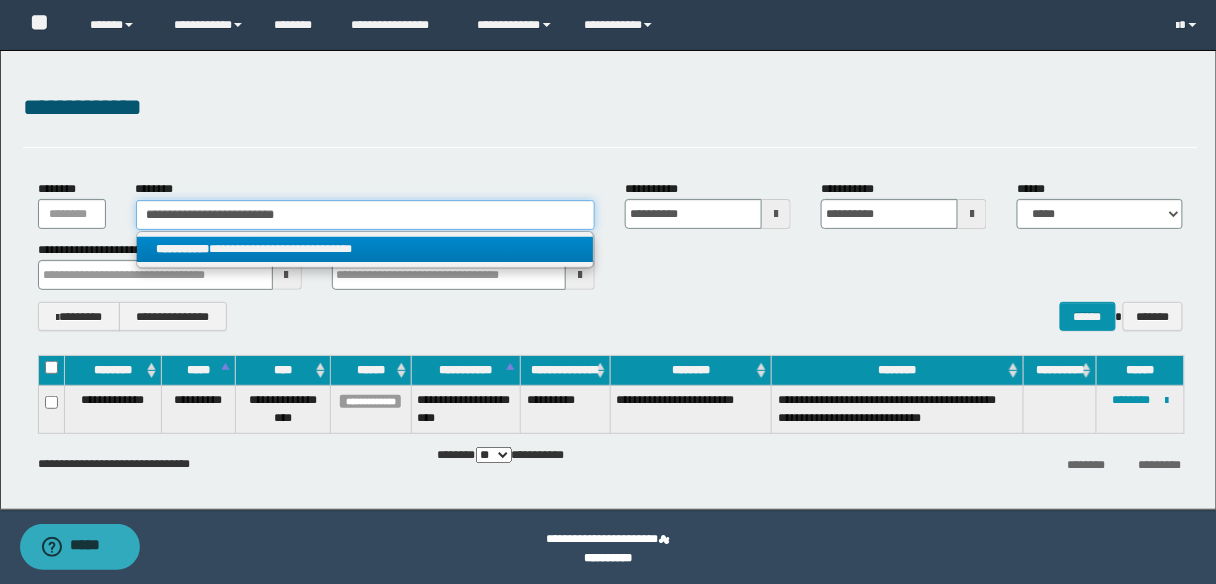 type 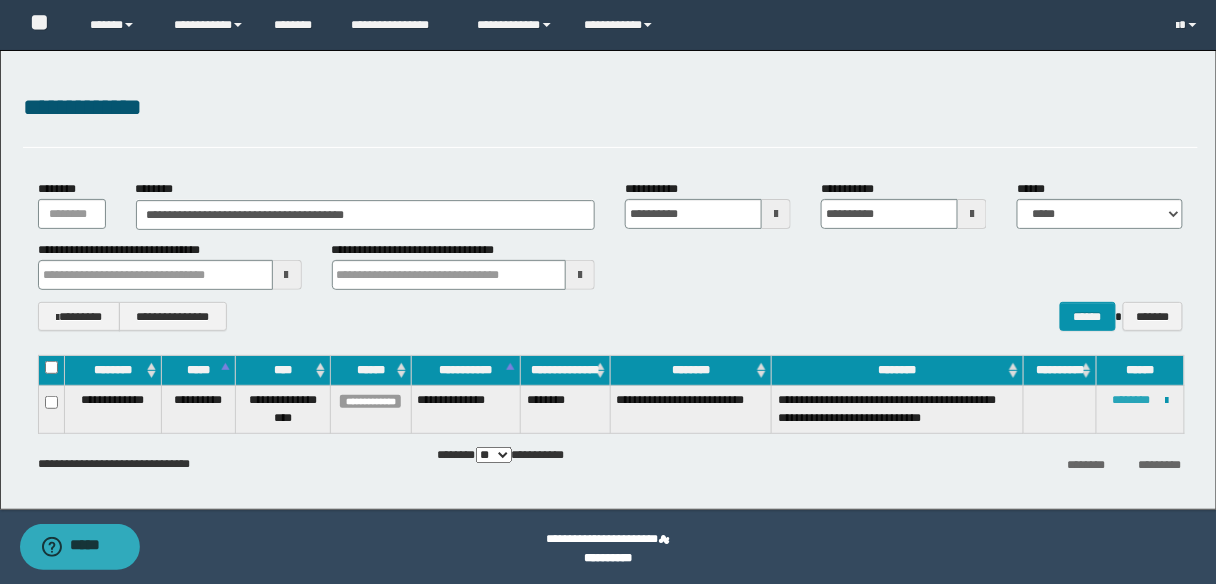 click on "********" at bounding box center [1132, 400] 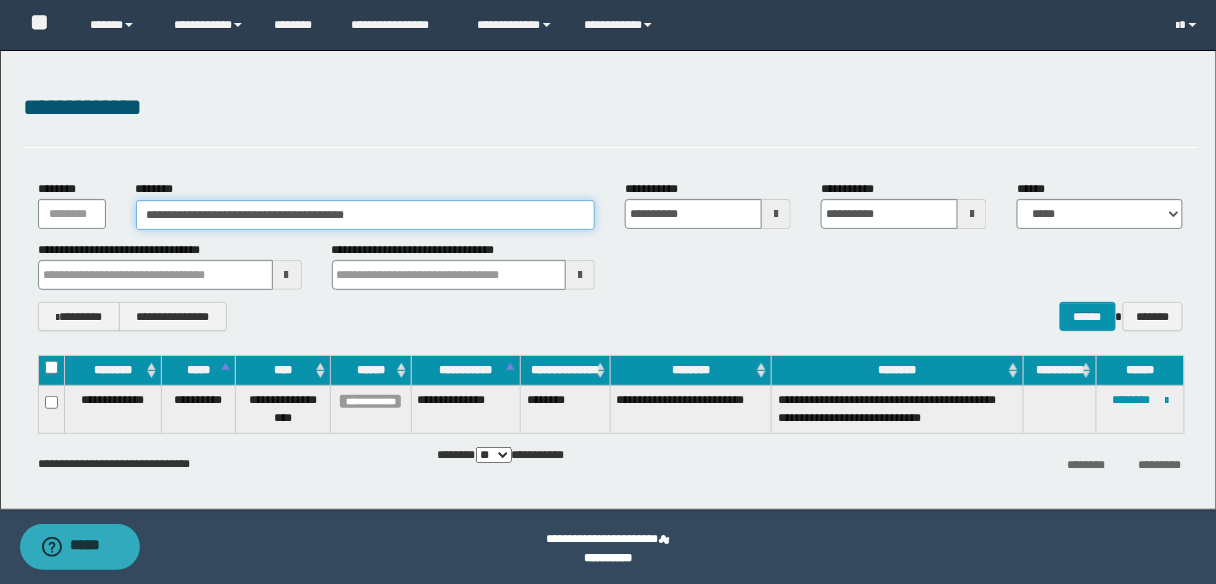 drag, startPoint x: 394, startPoint y: 219, endPoint x: 95, endPoint y: 219, distance: 299 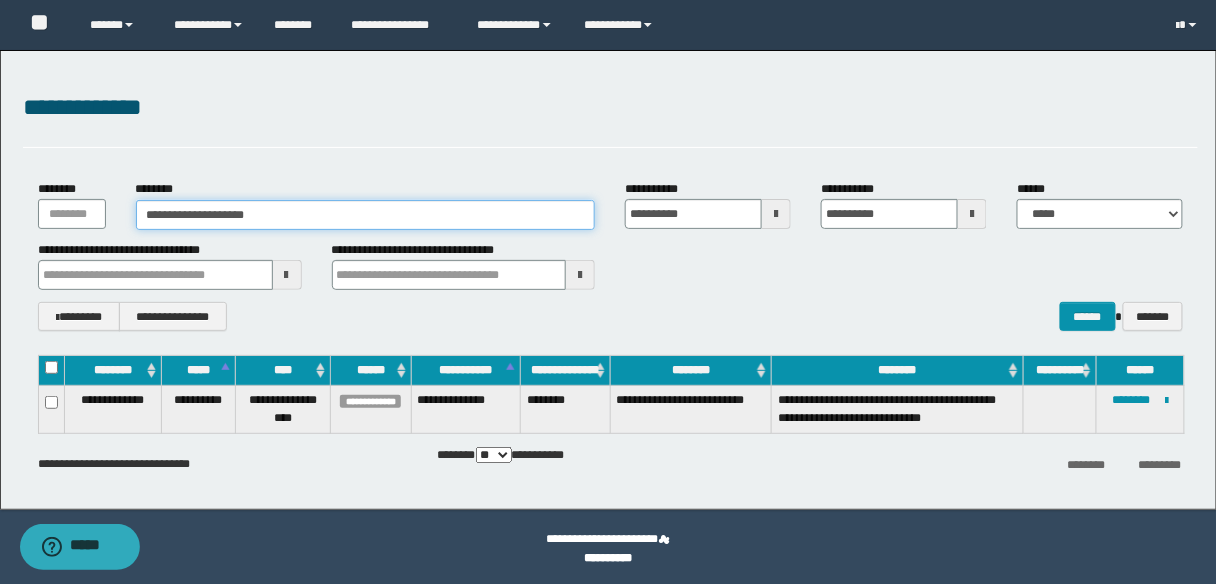 type on "**********" 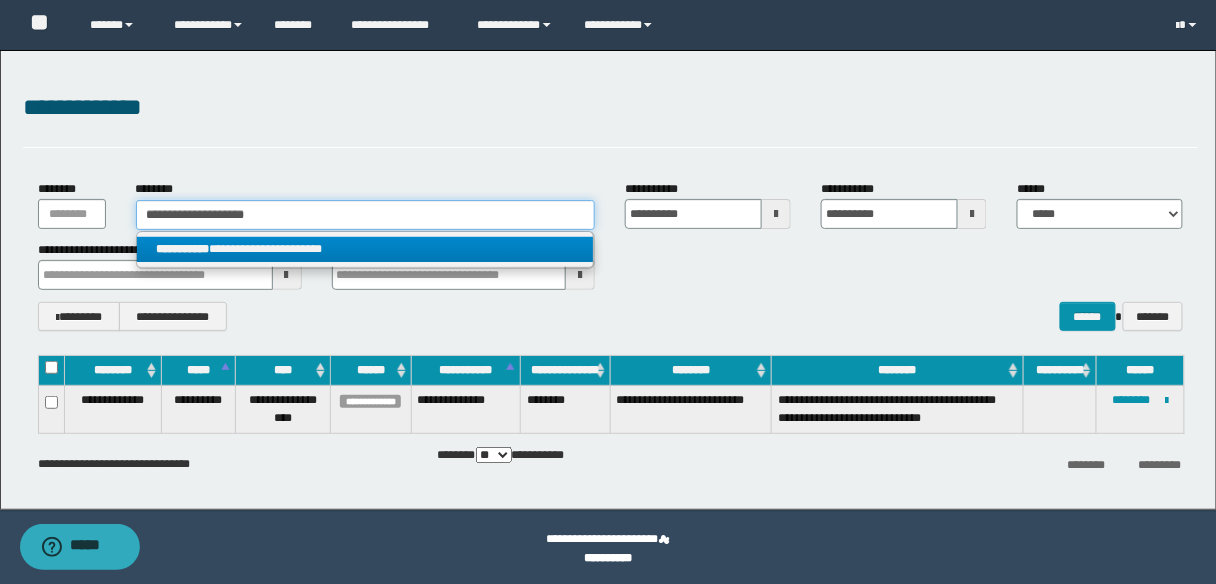 type on "**********" 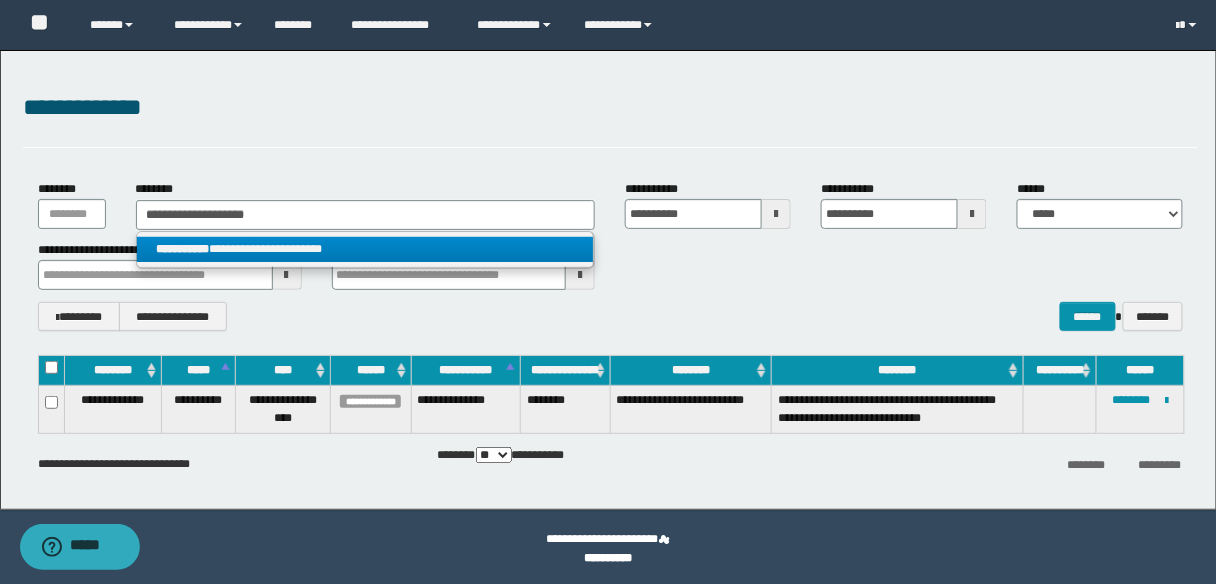 click on "**********" at bounding box center [365, 249] 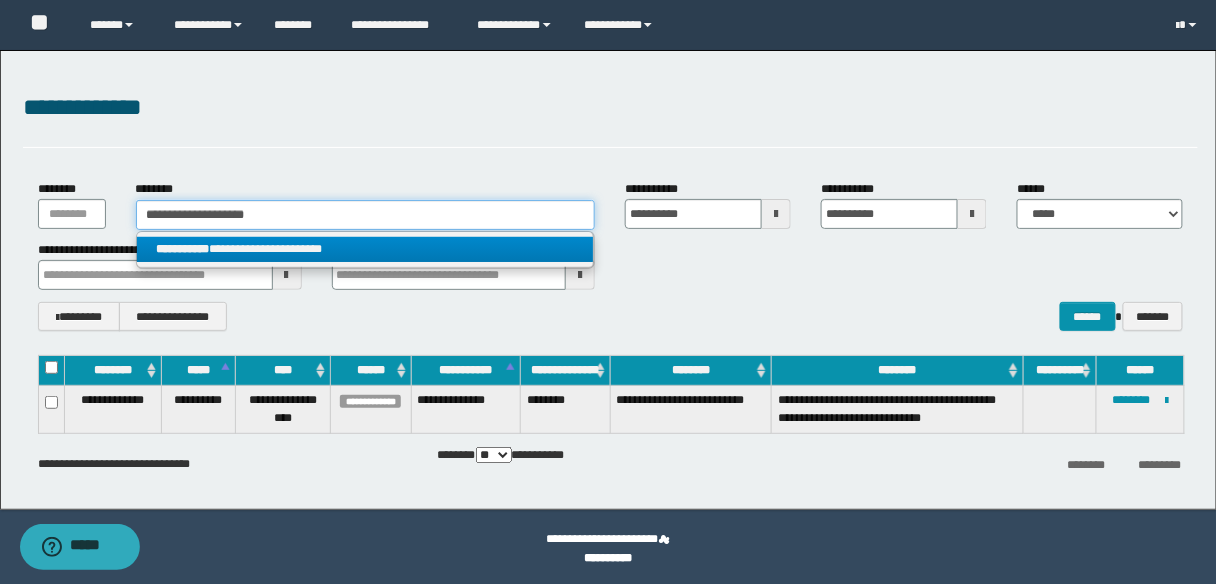 type 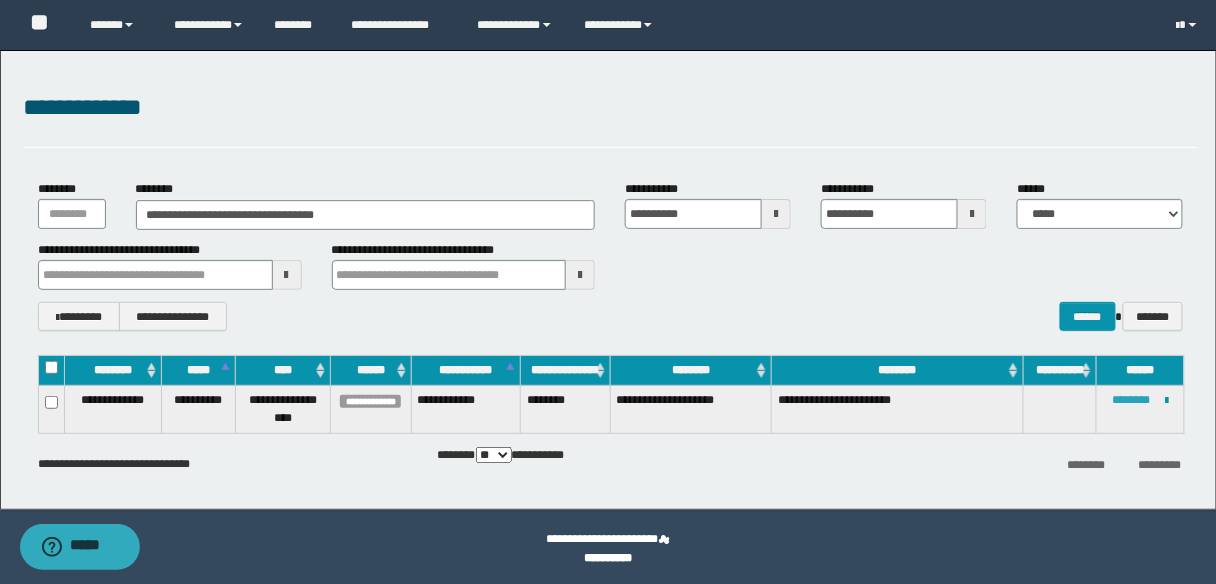 click on "********" at bounding box center (1132, 400) 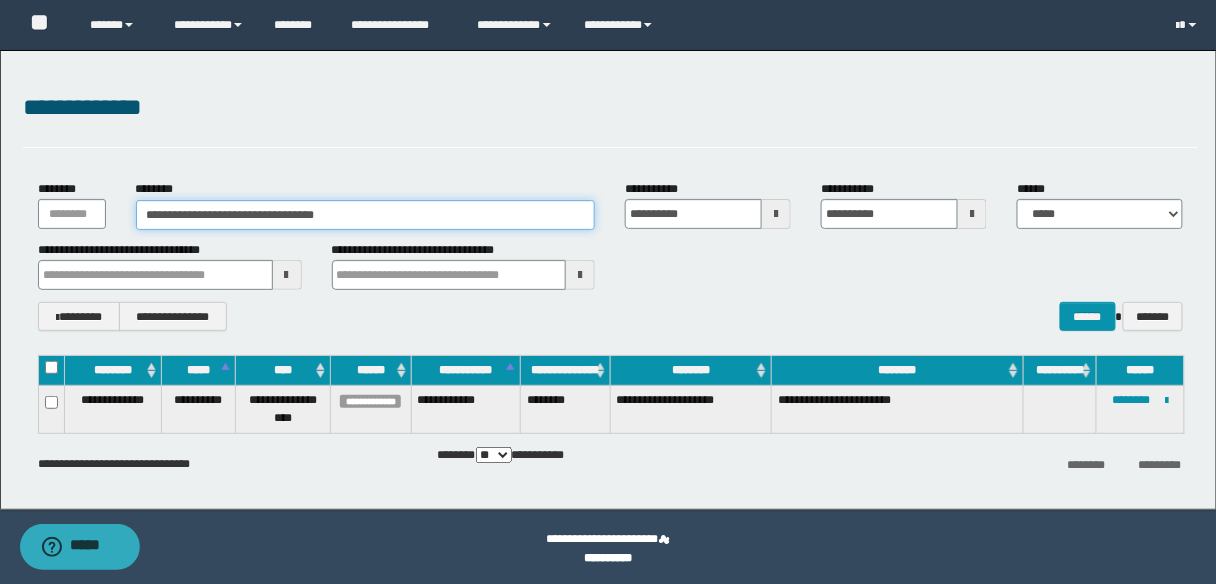 drag, startPoint x: 360, startPoint y: 220, endPoint x: 108, endPoint y: 223, distance: 252.01785 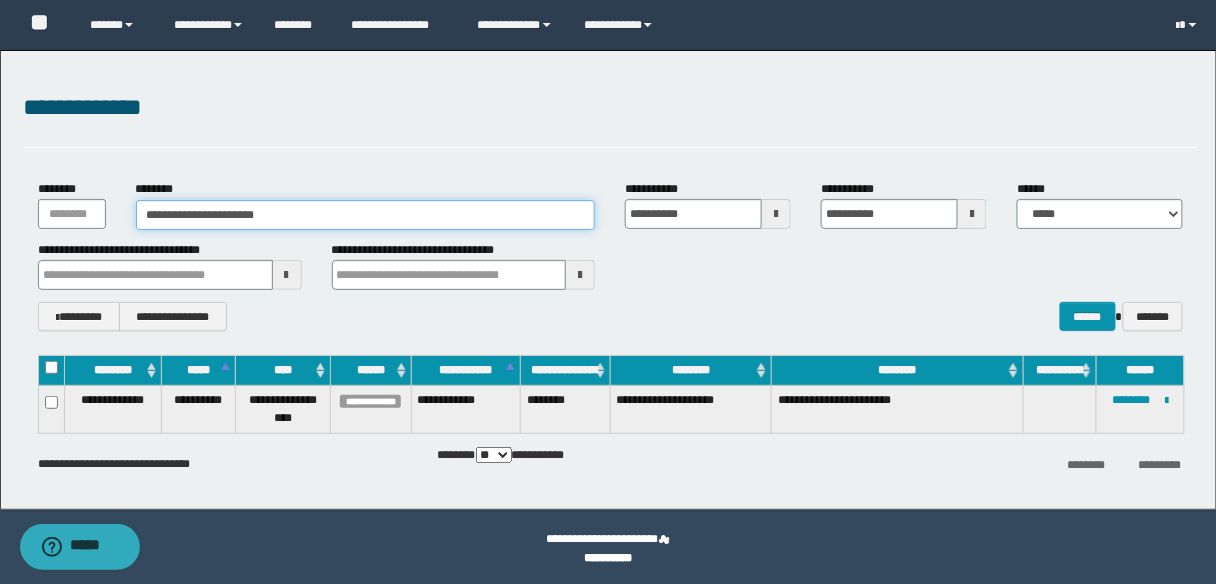 type on "**********" 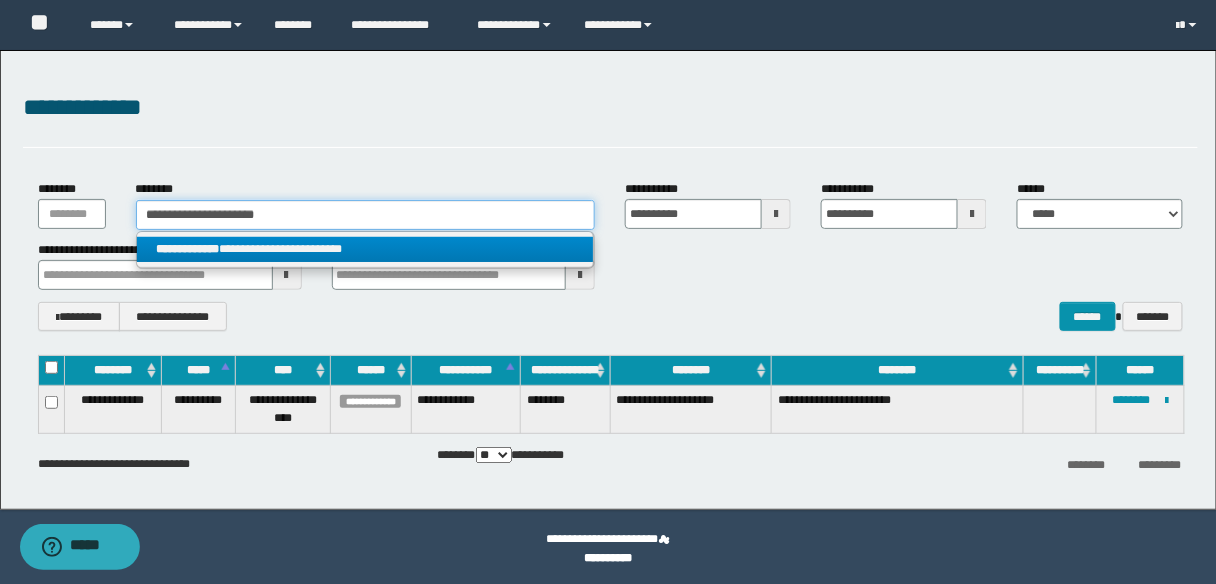 type on "**********" 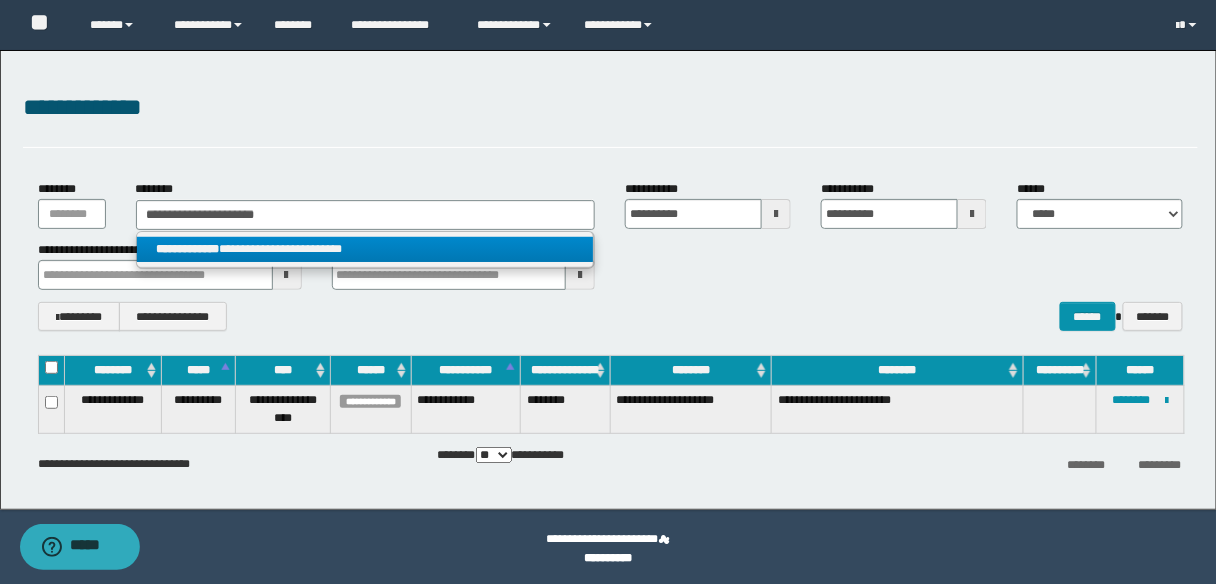click on "**********" at bounding box center (365, 249) 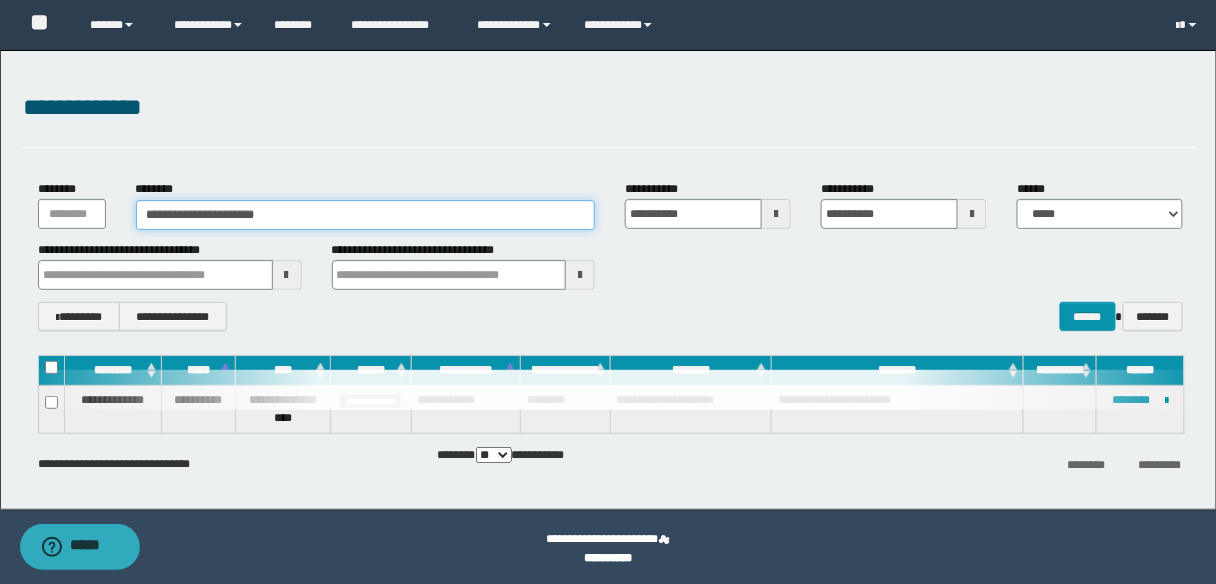 type 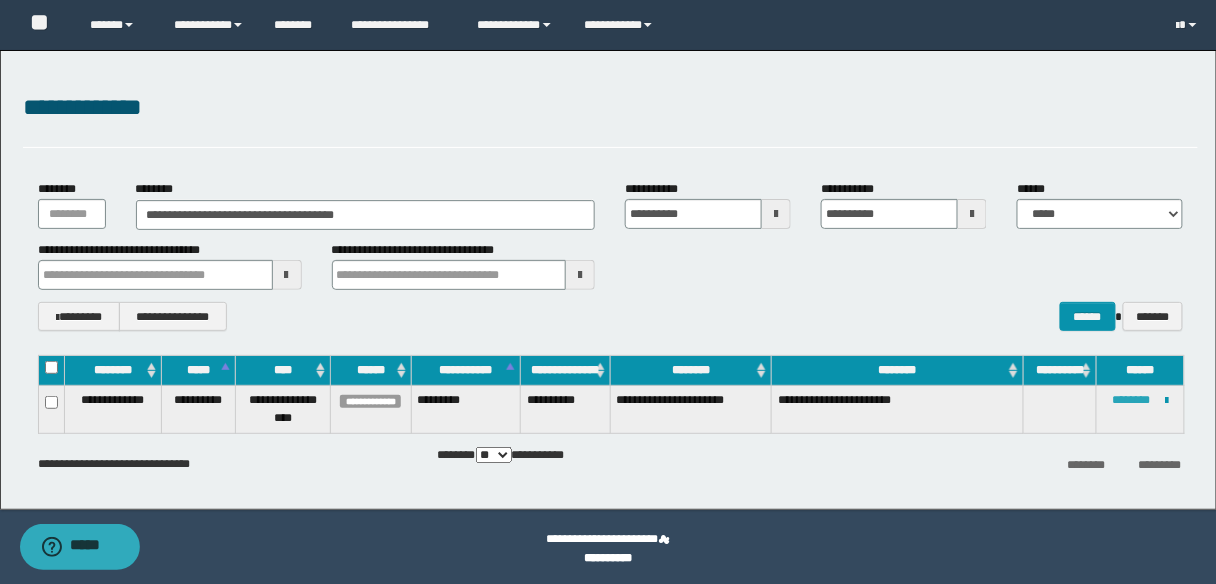 click on "********" at bounding box center (1132, 400) 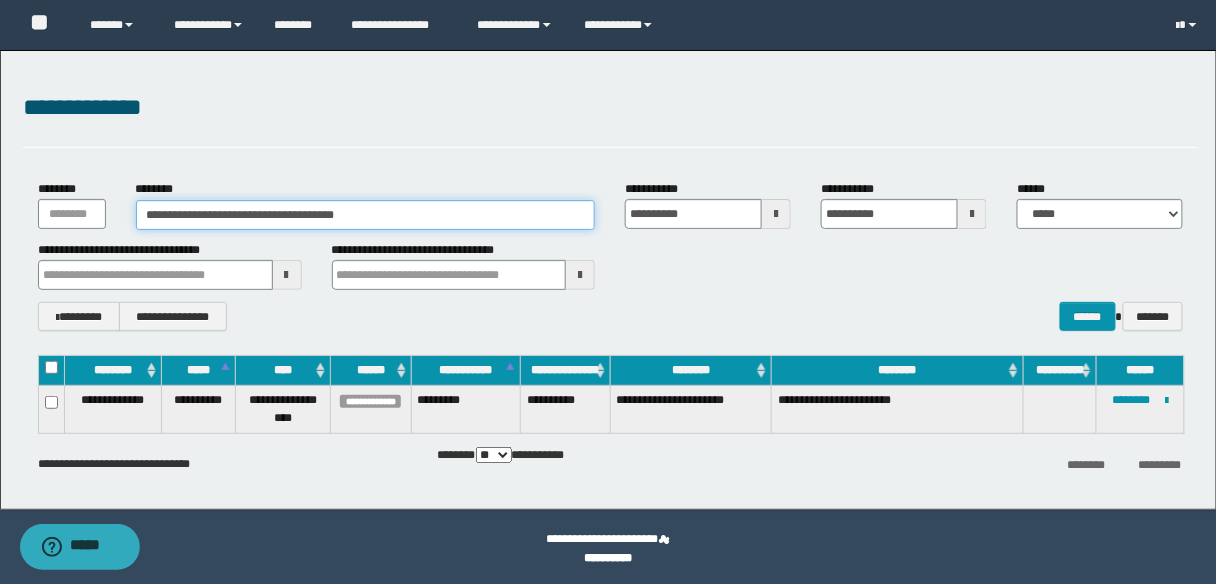 drag, startPoint x: 382, startPoint y: 215, endPoint x: 28, endPoint y: 224, distance: 354.11438 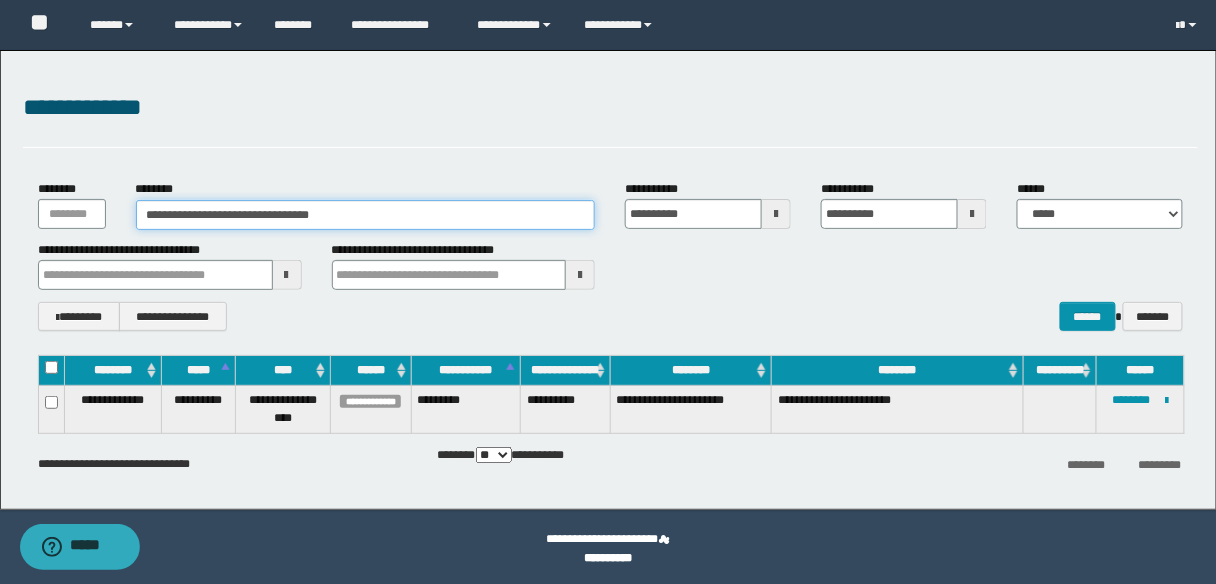 type on "**********" 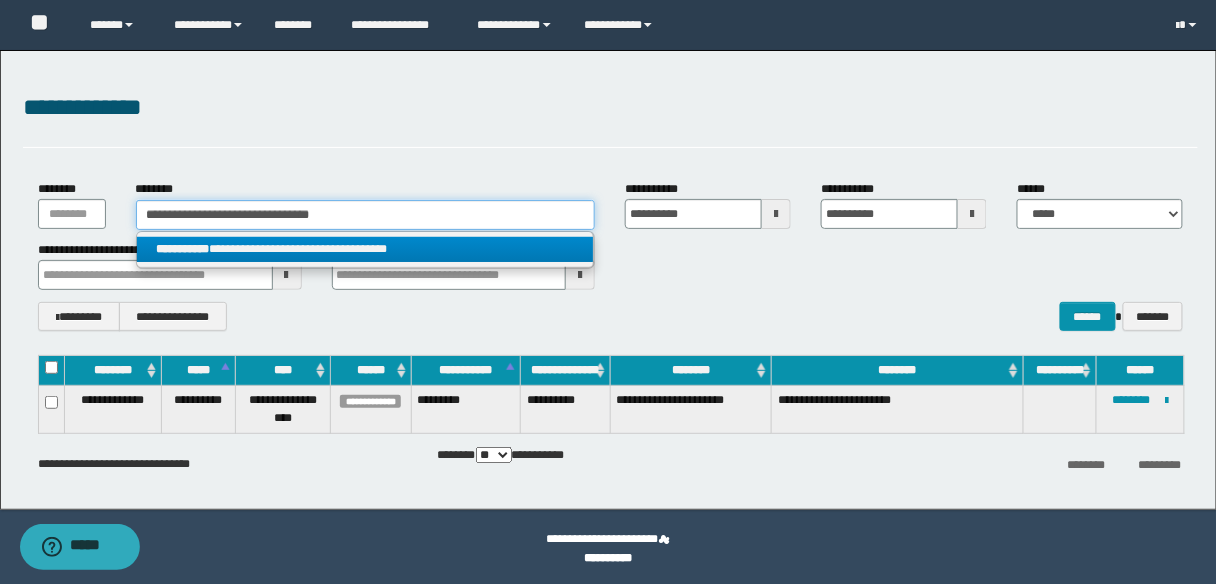 type on "**********" 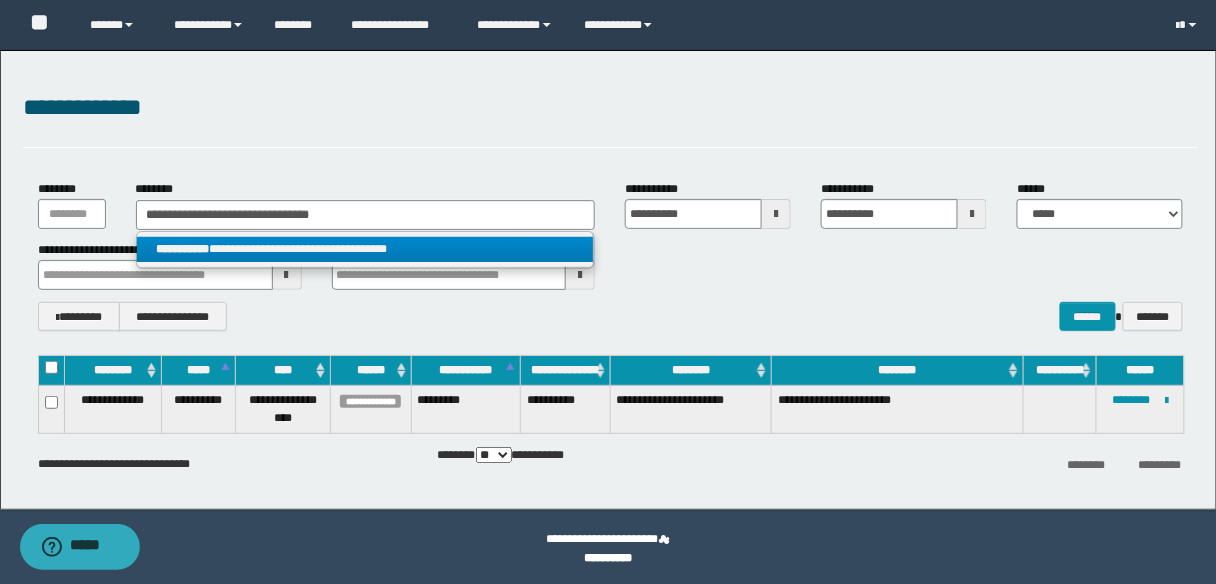 click on "**********" at bounding box center [365, 249] 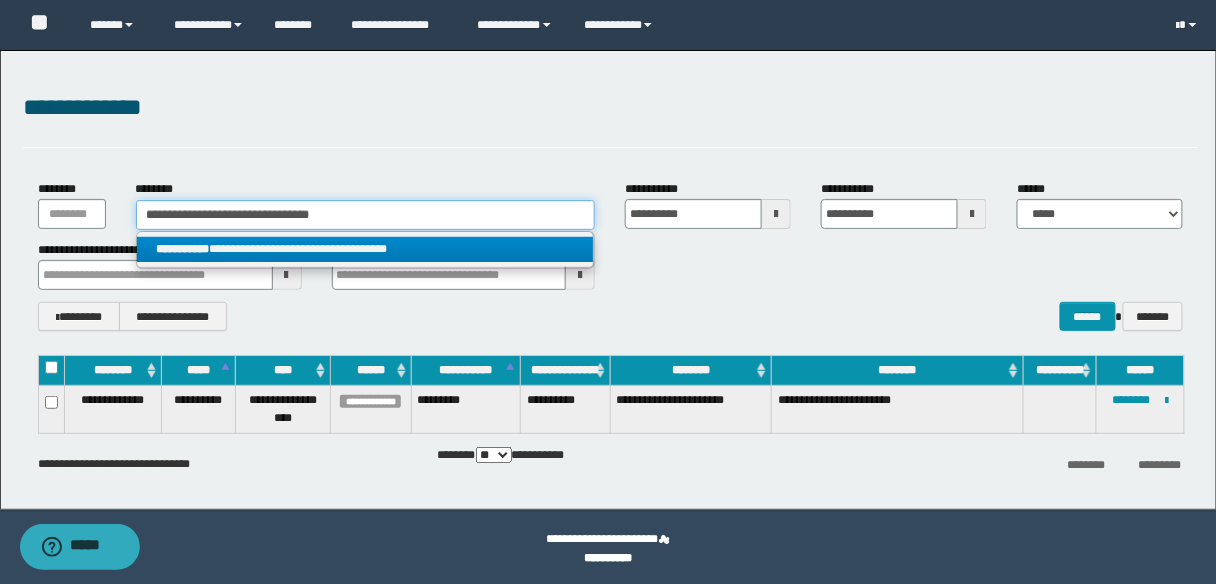 type 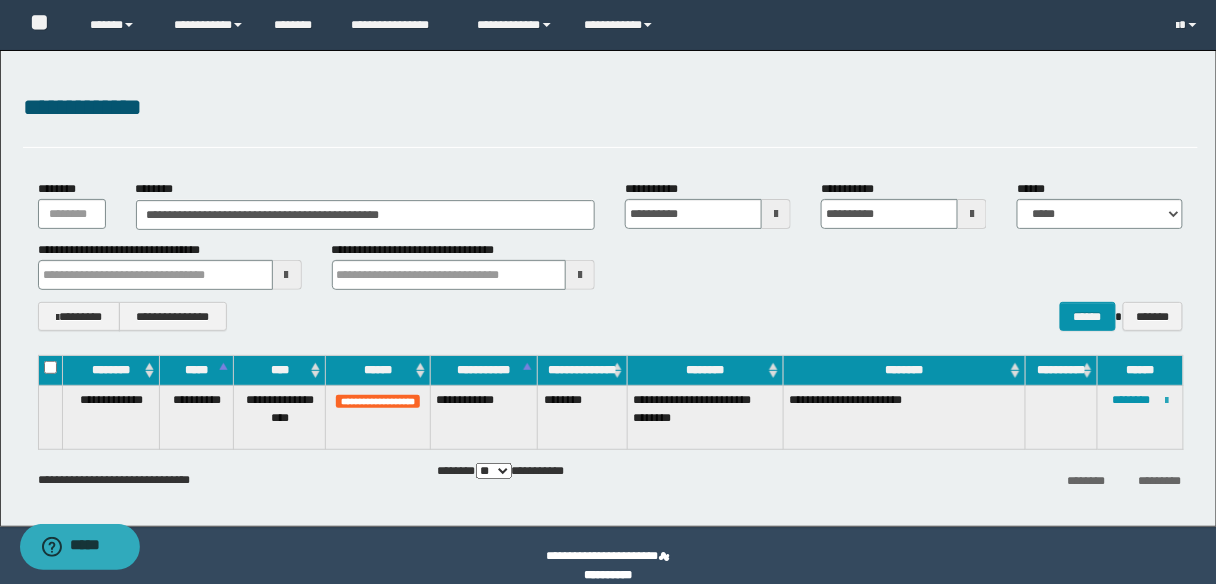 click at bounding box center (1167, 401) 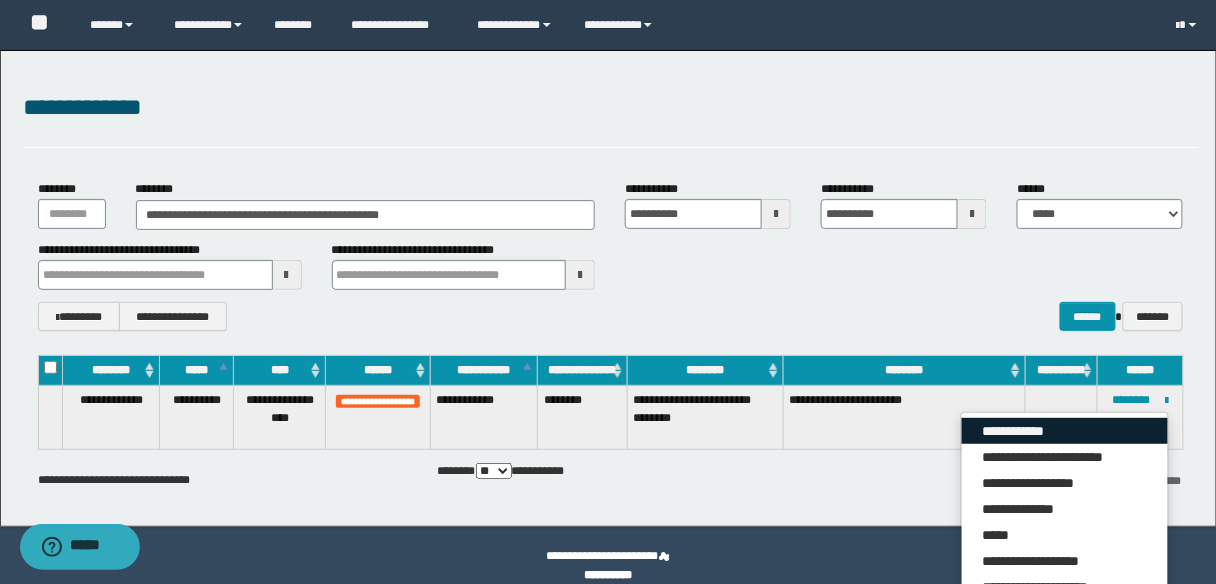 click on "**********" at bounding box center (1065, 431) 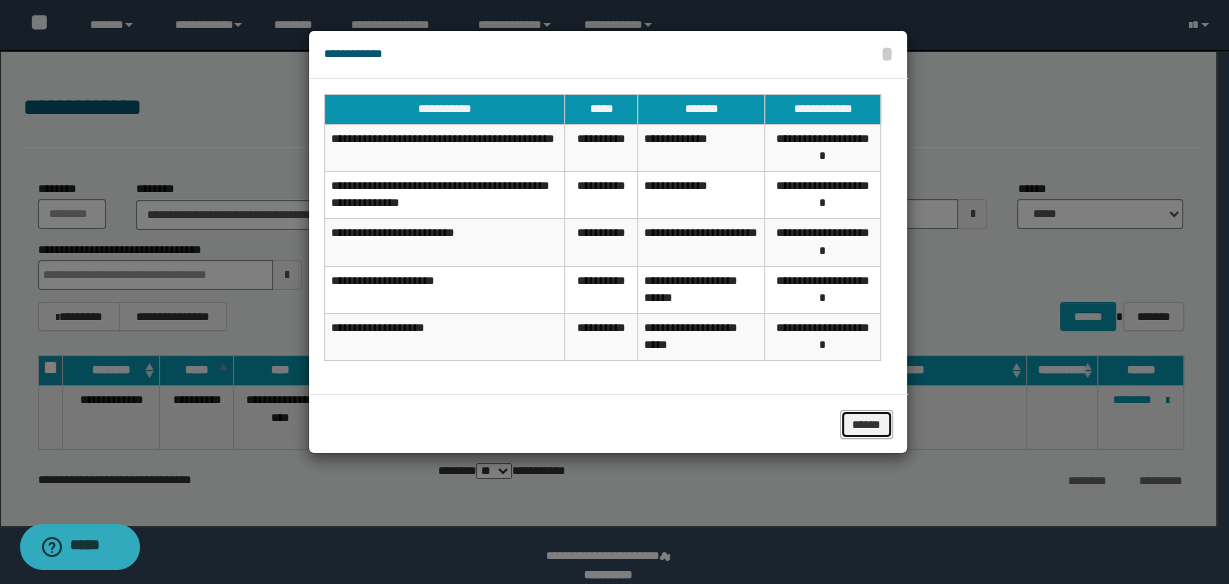 click on "******" at bounding box center (867, 424) 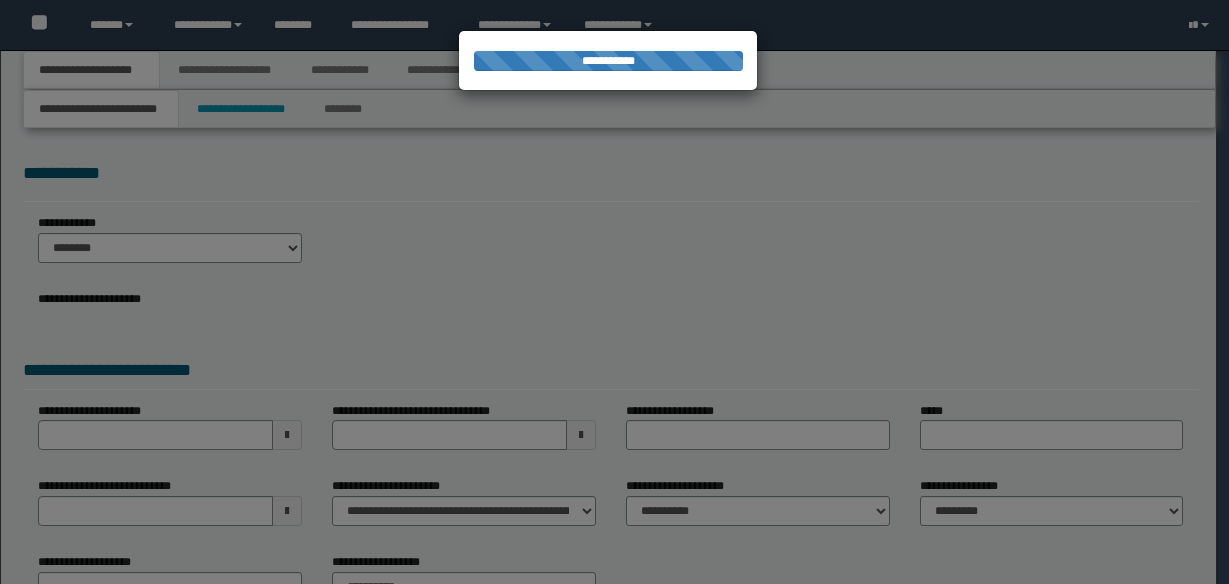 scroll, scrollTop: 0, scrollLeft: 0, axis: both 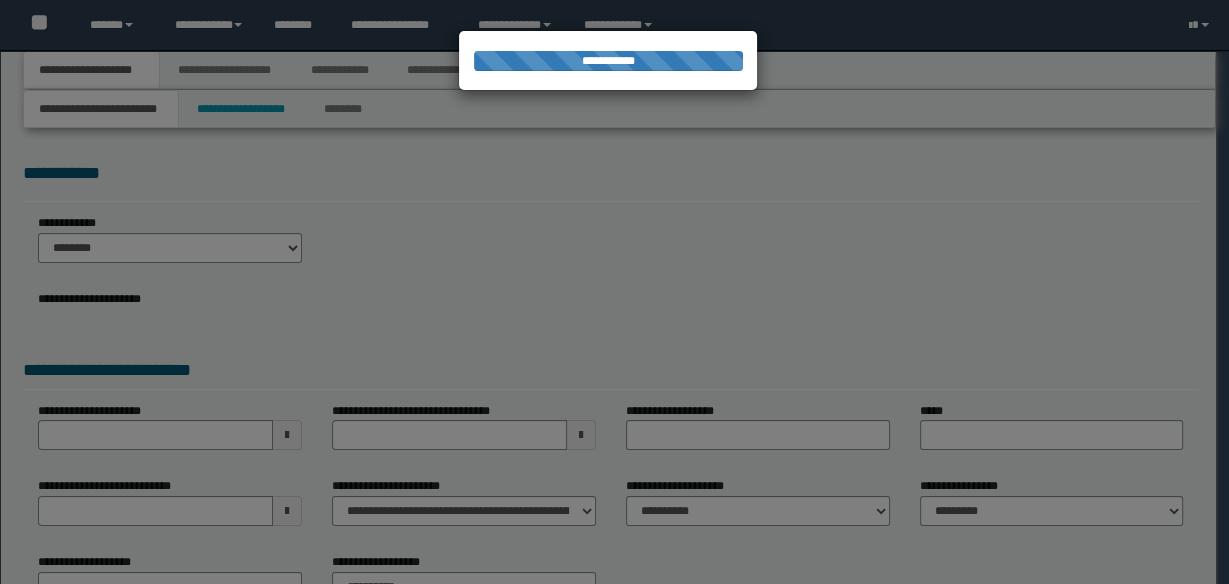select on "*" 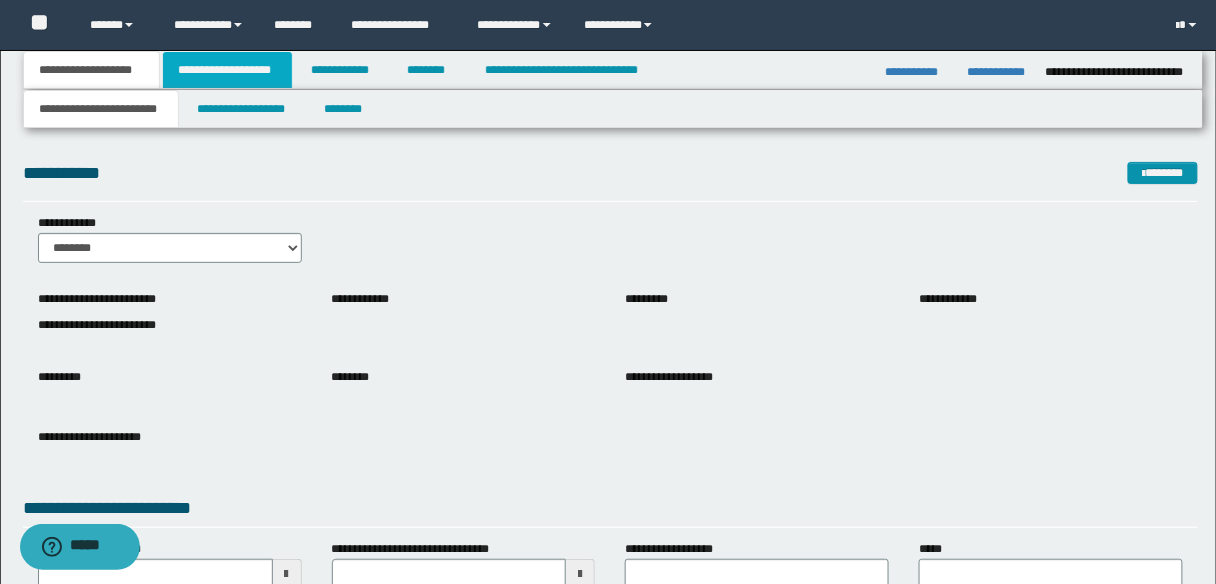click on "**********" at bounding box center [227, 70] 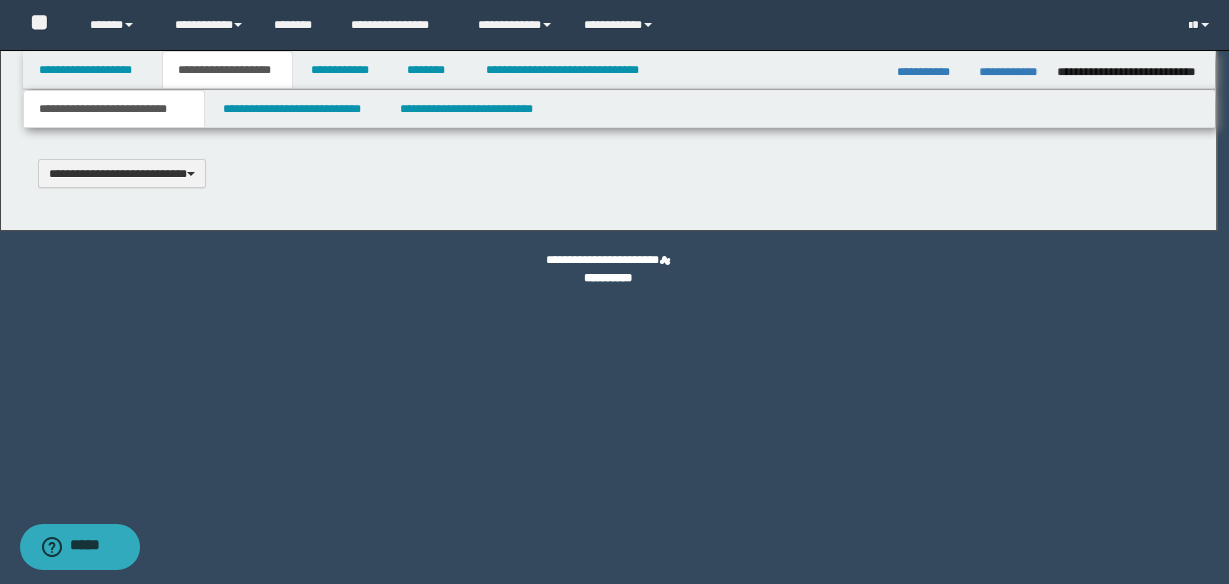 type 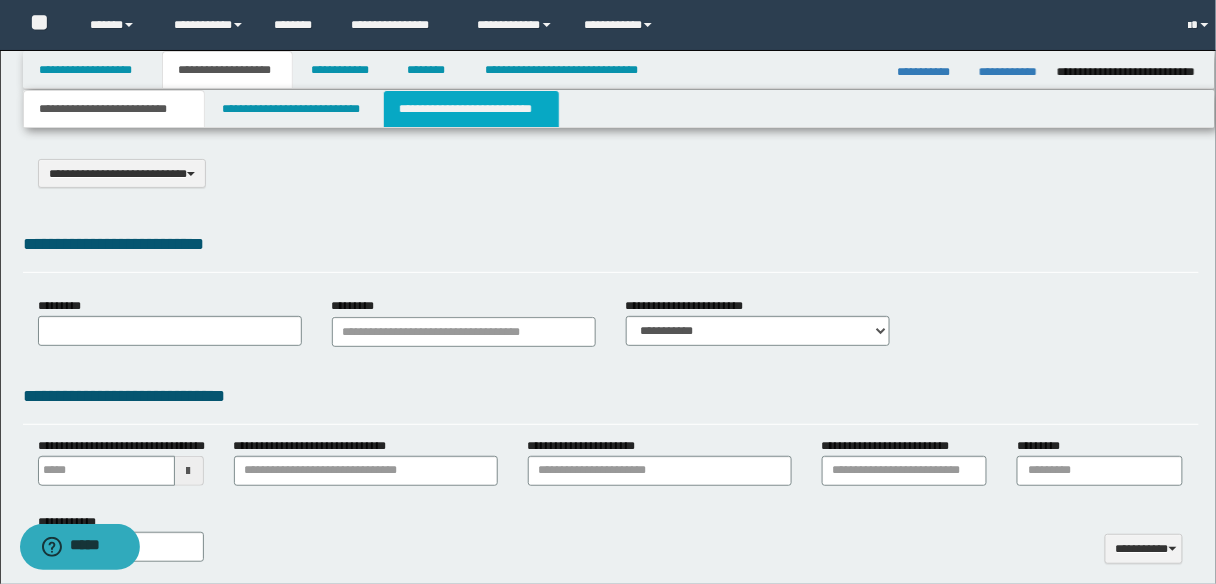 select on "*" 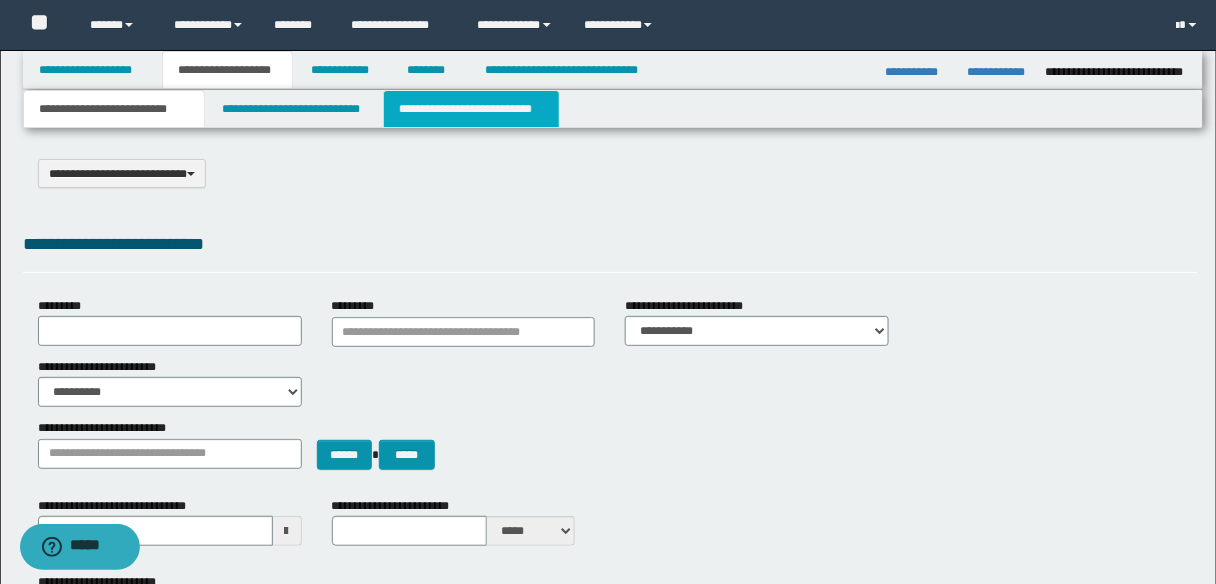 click on "**********" at bounding box center [471, 109] 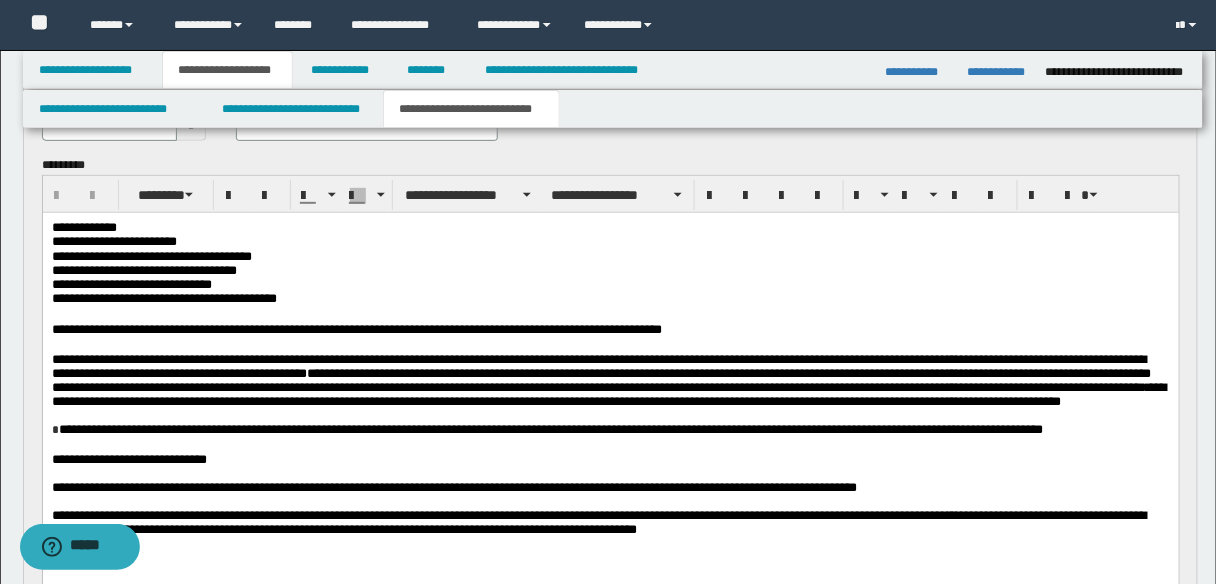 scroll, scrollTop: 160, scrollLeft: 0, axis: vertical 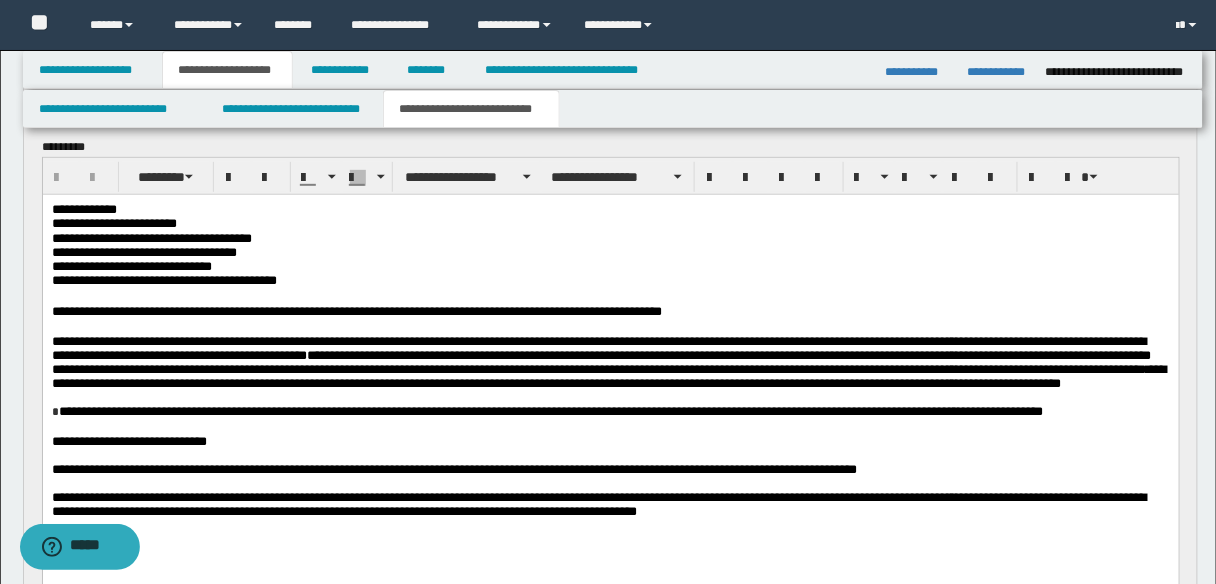 drag, startPoint x: 915, startPoint y: 452, endPoint x: 940, endPoint y: 452, distance: 25 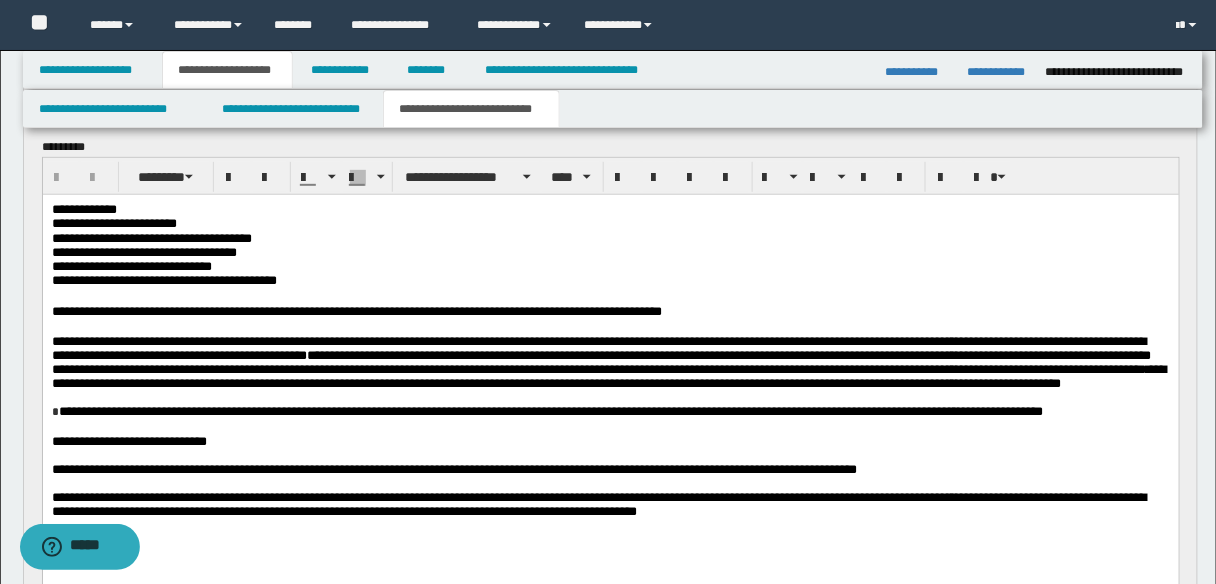 type 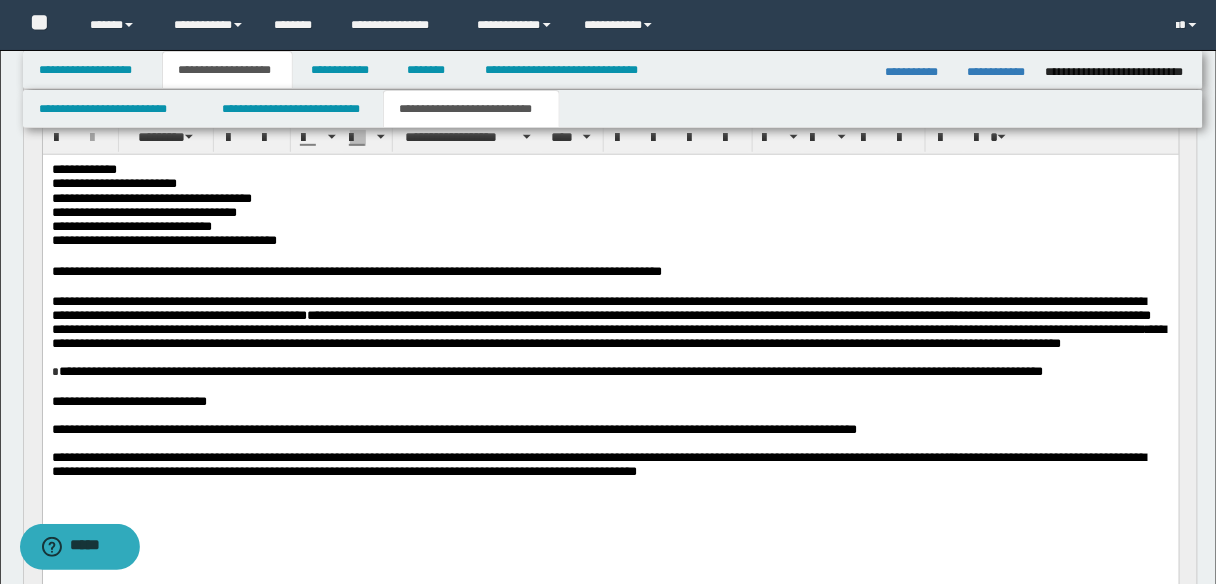 scroll, scrollTop: 240, scrollLeft: 0, axis: vertical 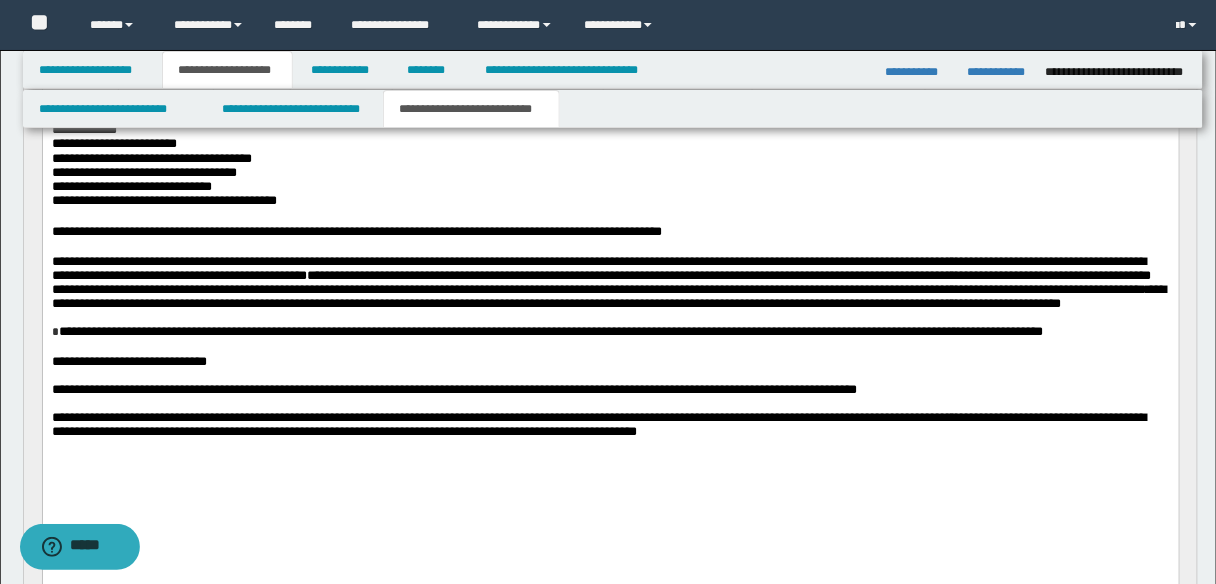 click on "**********" at bounding box center (453, 388) 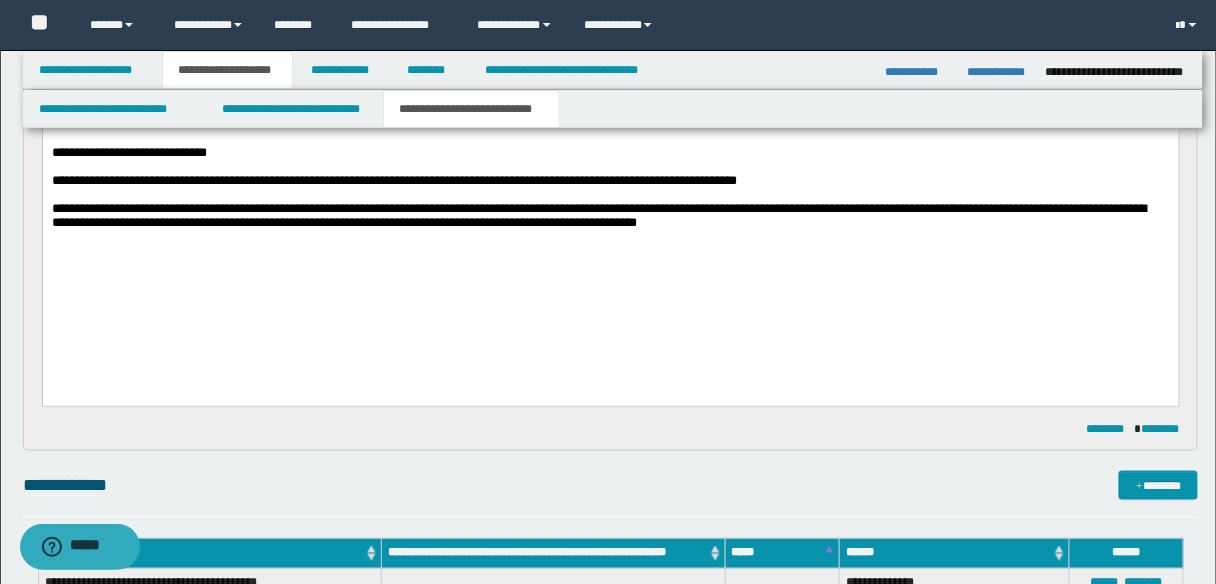 scroll, scrollTop: 480, scrollLeft: 0, axis: vertical 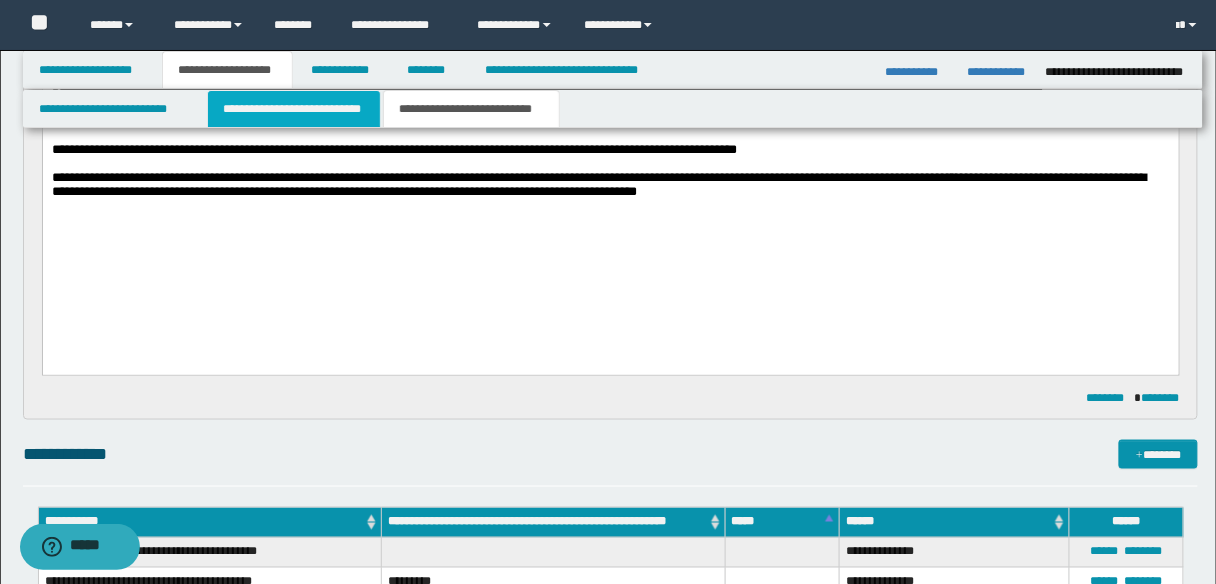 click on "**********" at bounding box center [294, 109] 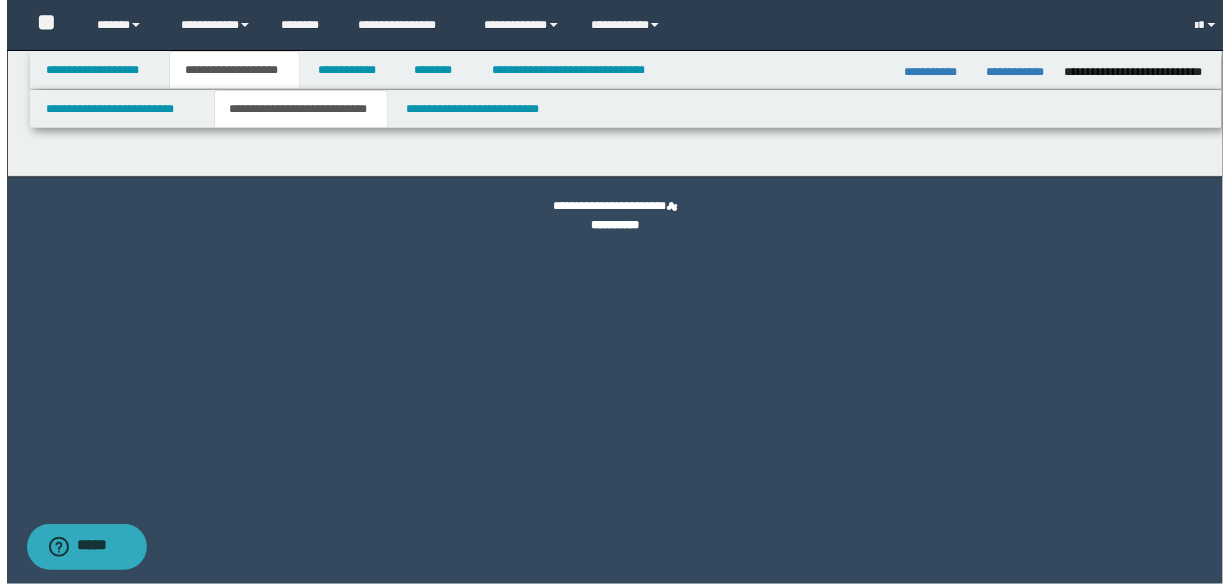 scroll, scrollTop: 0, scrollLeft: 0, axis: both 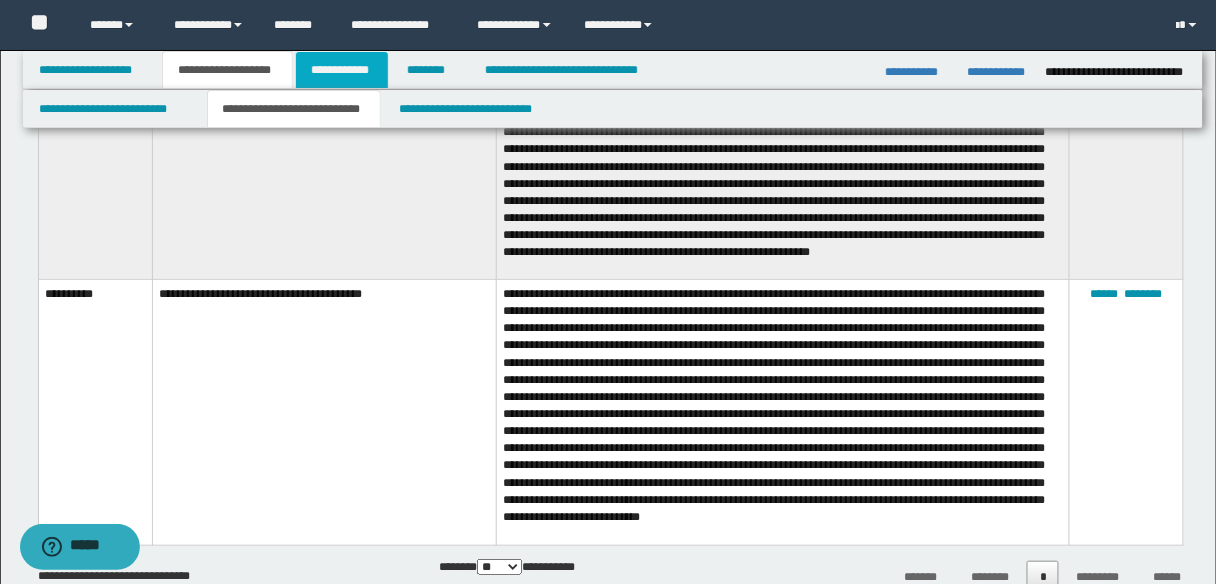 click on "**********" at bounding box center (342, 70) 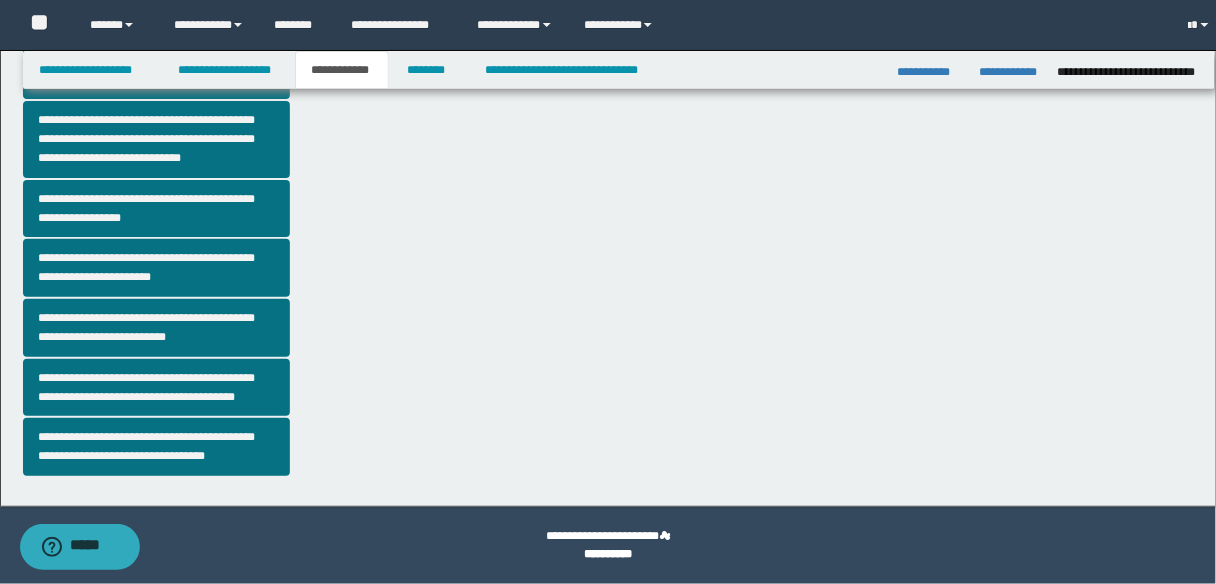 scroll, scrollTop: 564, scrollLeft: 0, axis: vertical 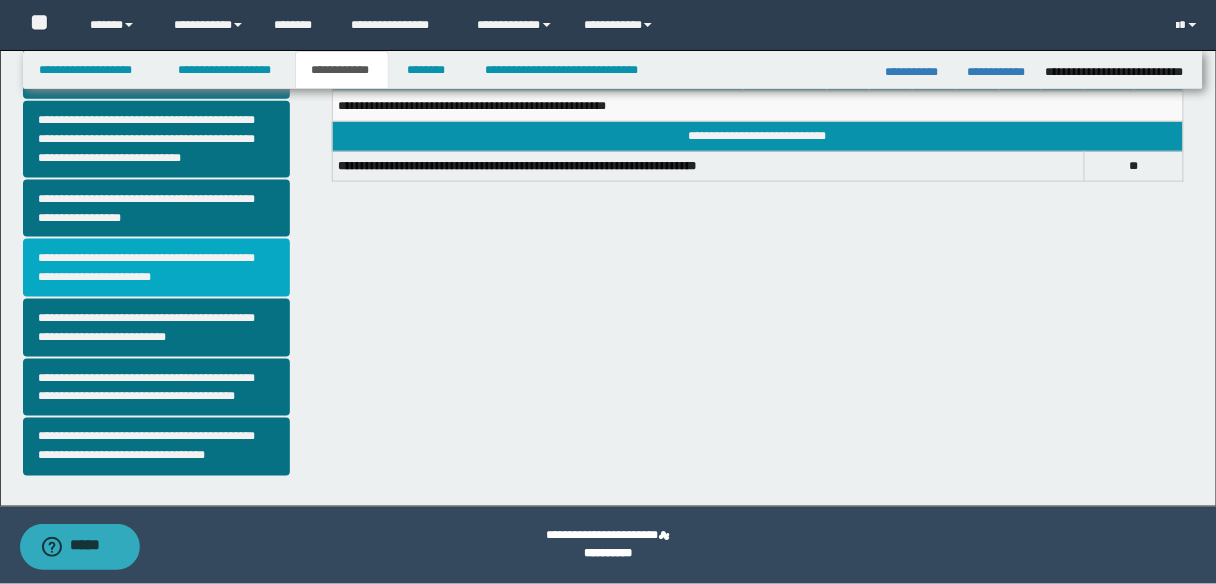 click on "**********" at bounding box center (156, 268) 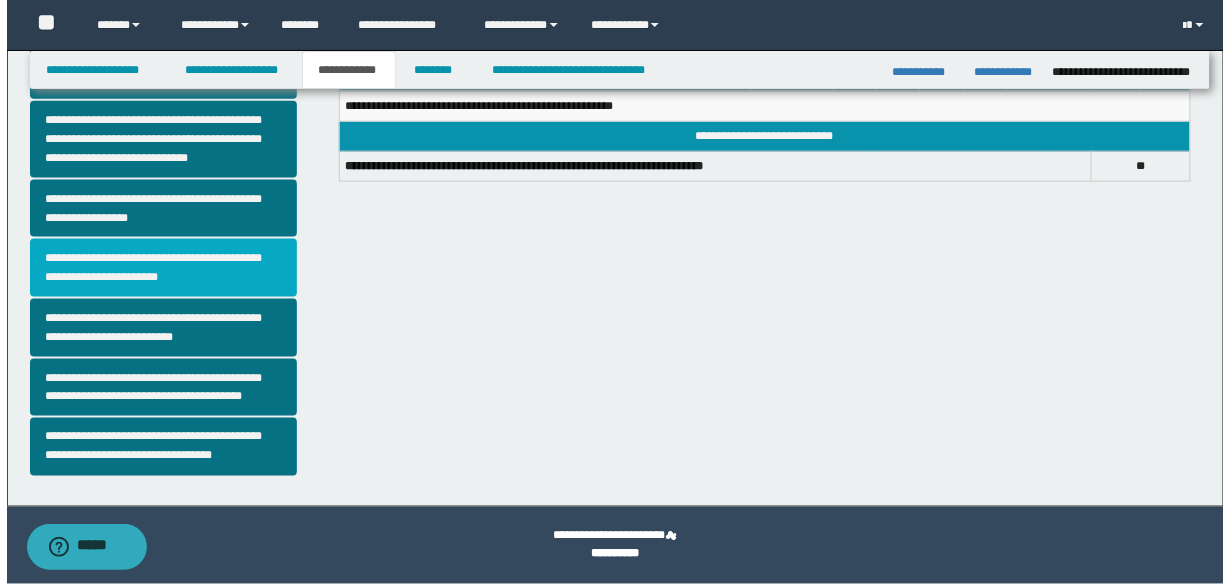 scroll, scrollTop: 0, scrollLeft: 0, axis: both 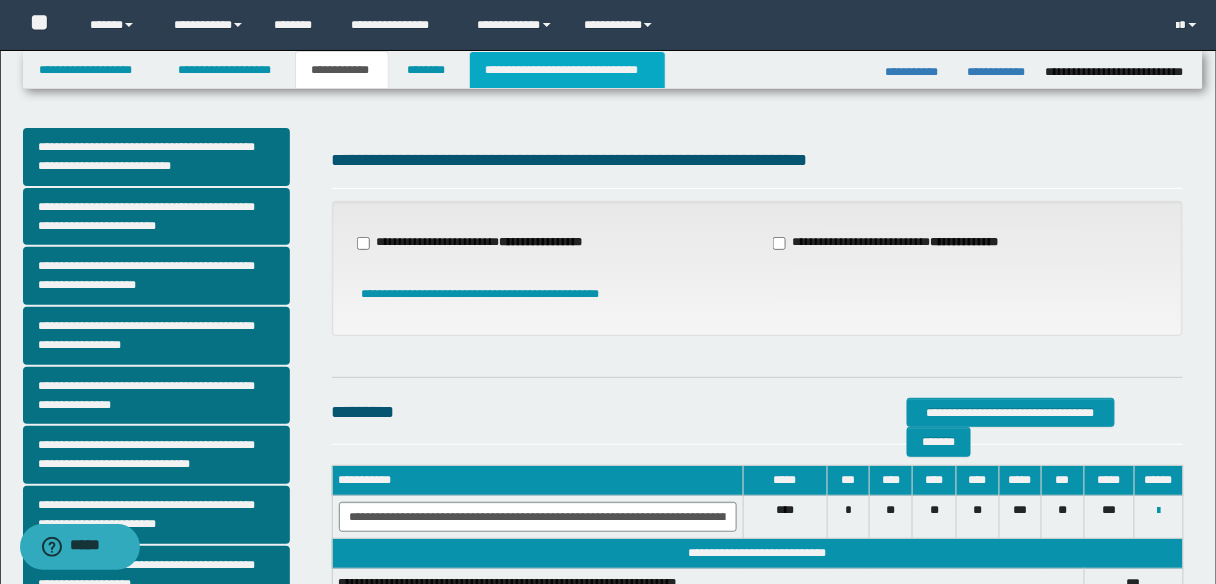 click on "**********" at bounding box center (567, 70) 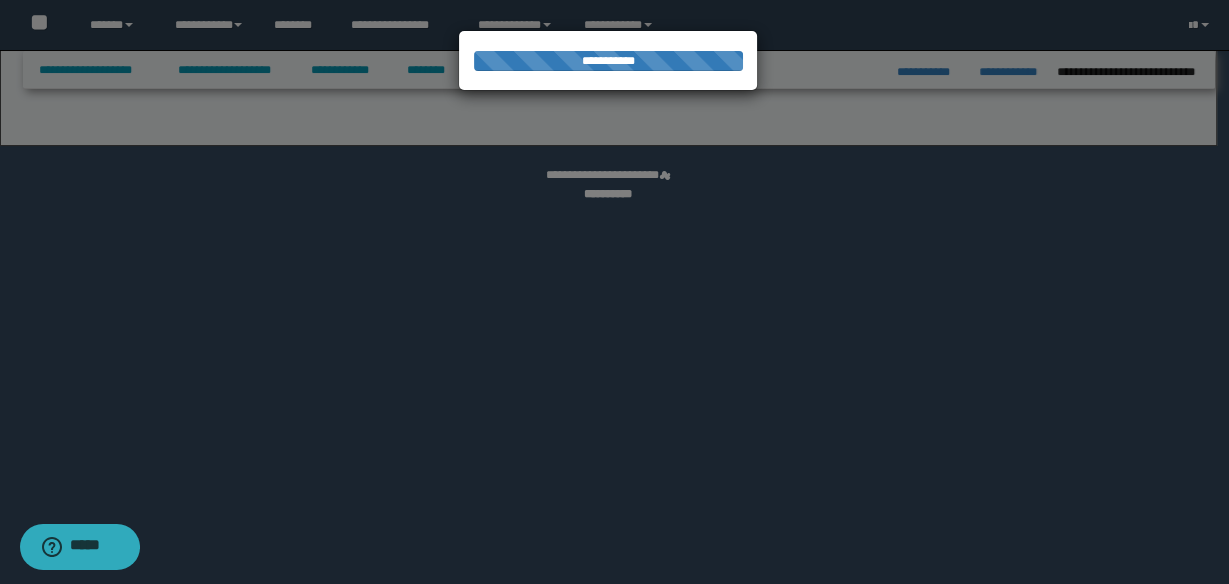 select on "*" 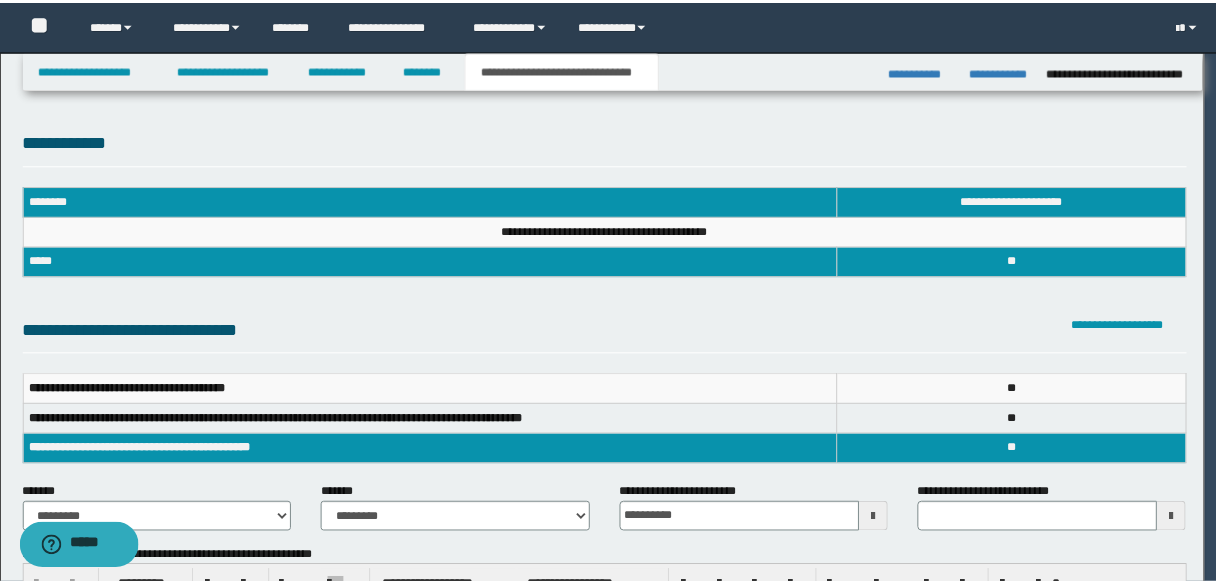 scroll, scrollTop: 0, scrollLeft: 0, axis: both 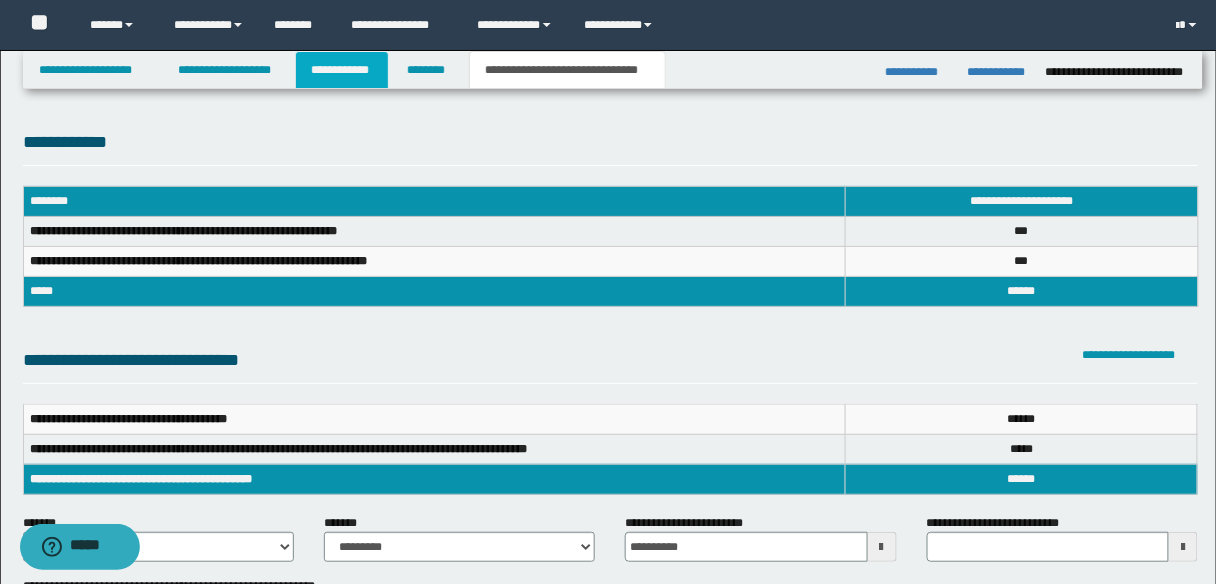click on "**********" at bounding box center [342, 70] 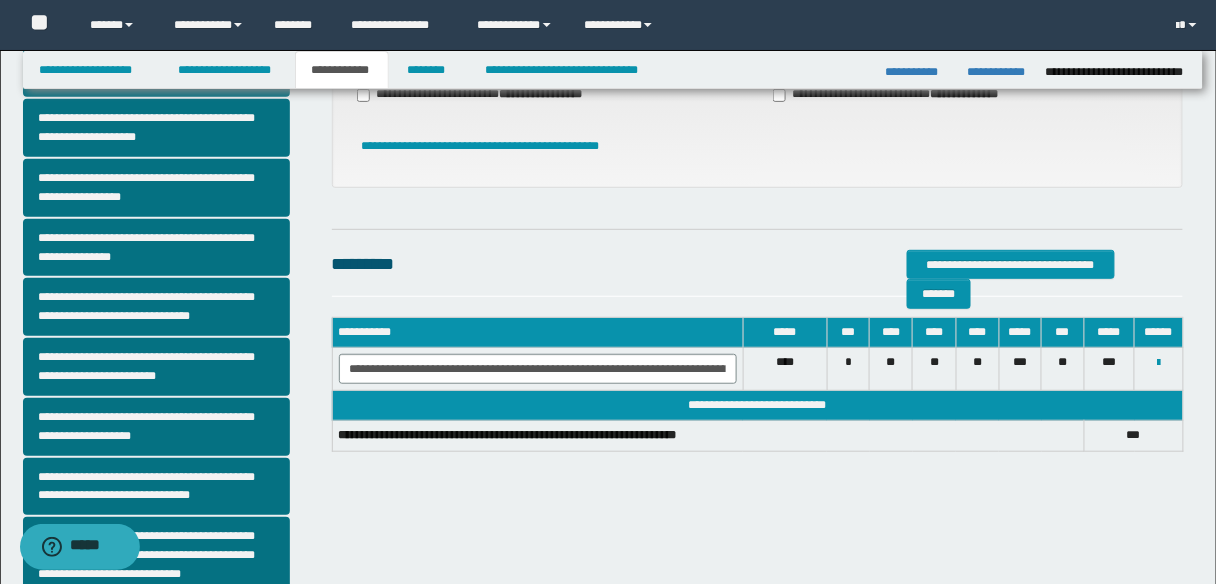 scroll, scrollTop: 80, scrollLeft: 0, axis: vertical 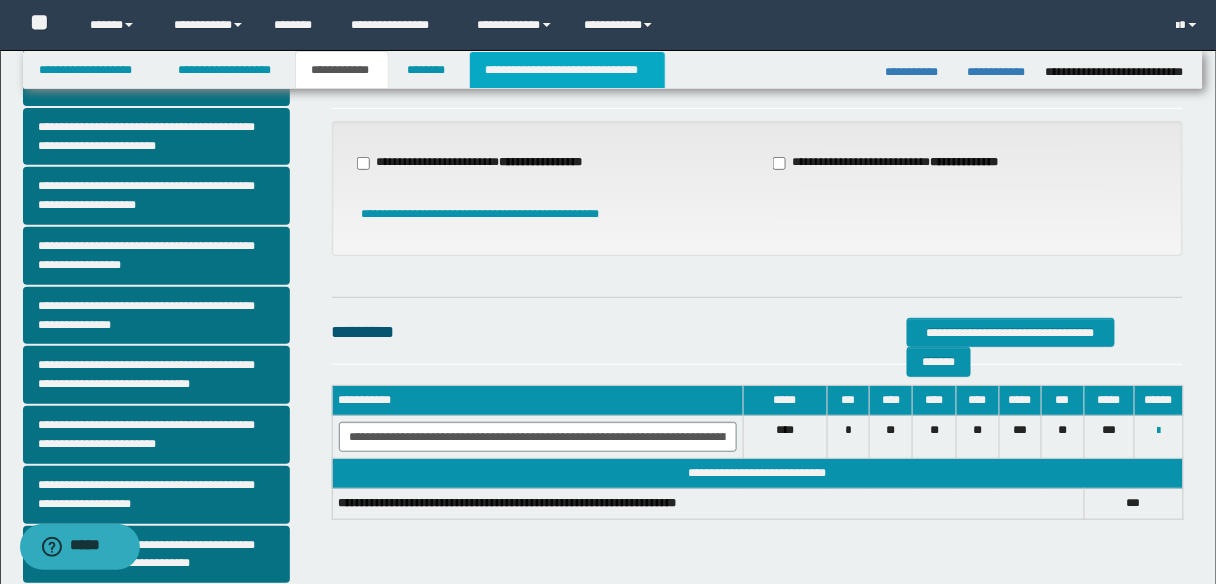 click on "**********" at bounding box center (567, 70) 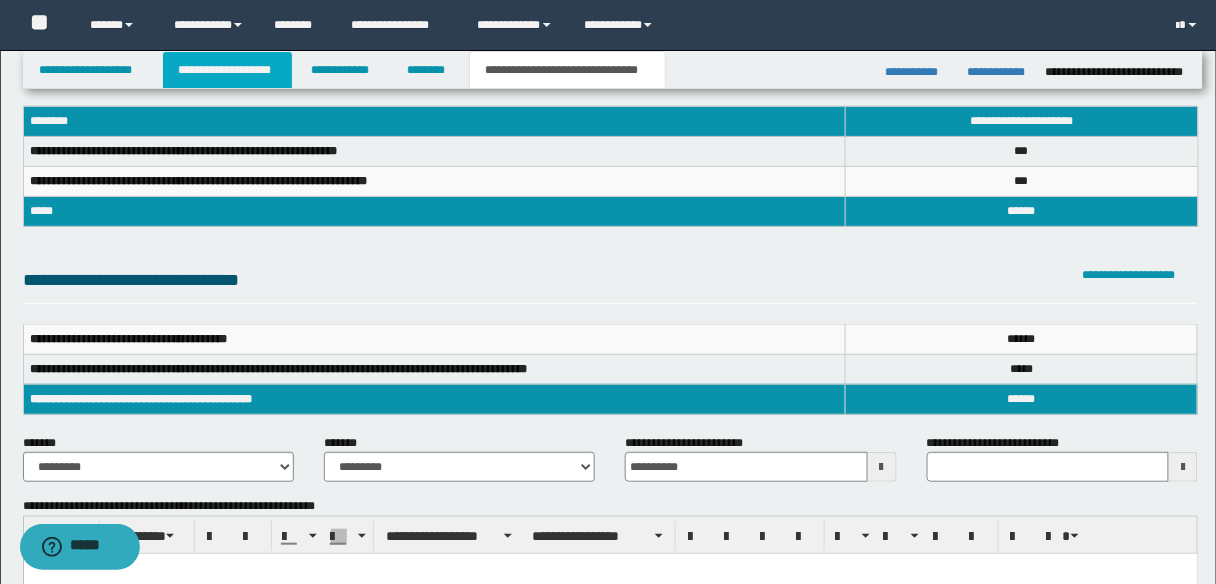click on "**********" at bounding box center [227, 70] 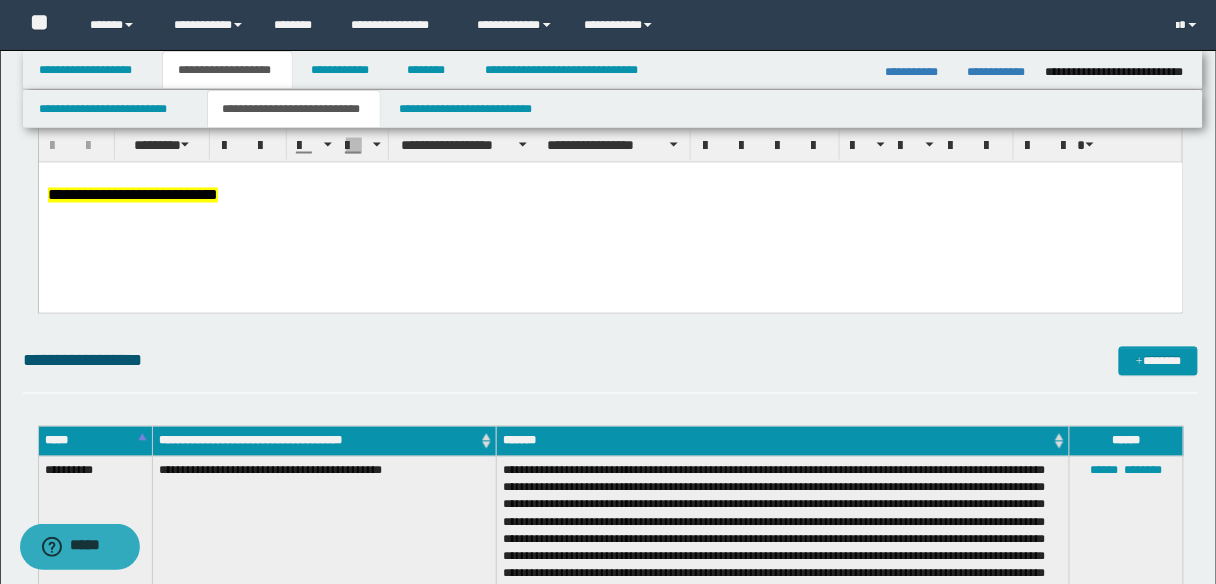 scroll, scrollTop: 831, scrollLeft: 0, axis: vertical 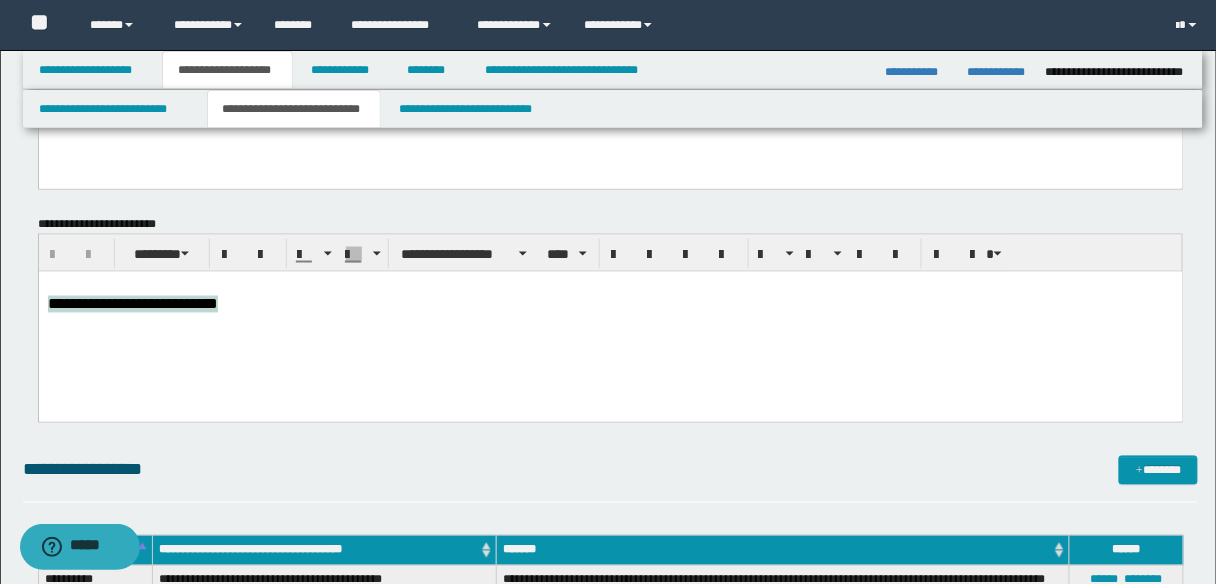 drag, startPoint x: 268, startPoint y: 304, endPoint x: 28, endPoint y: 296, distance: 240.1333 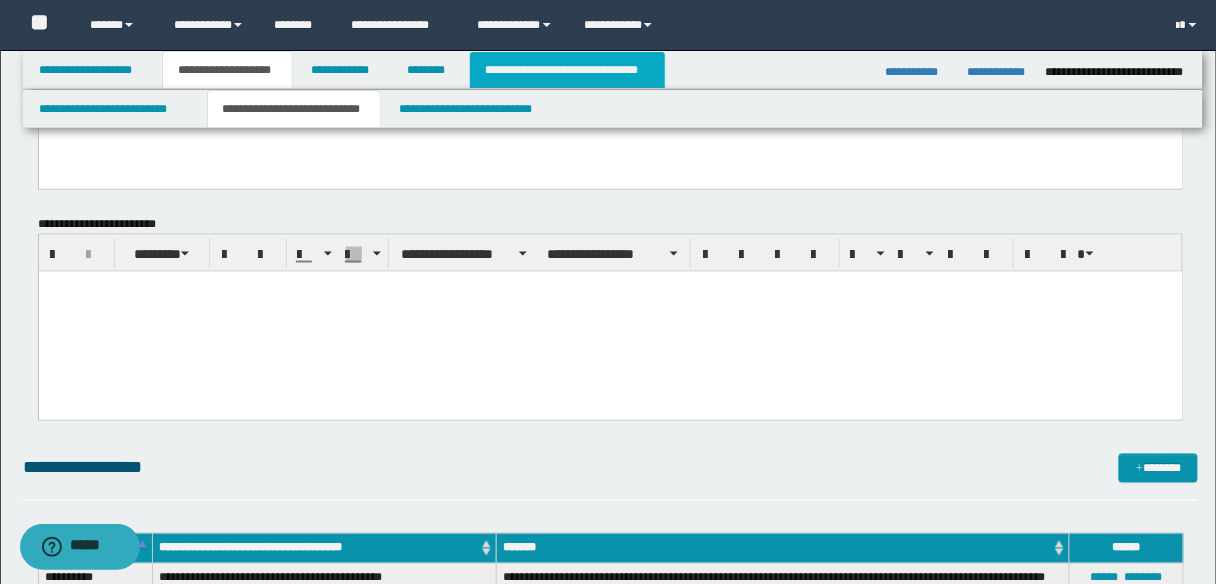click on "**********" at bounding box center [567, 70] 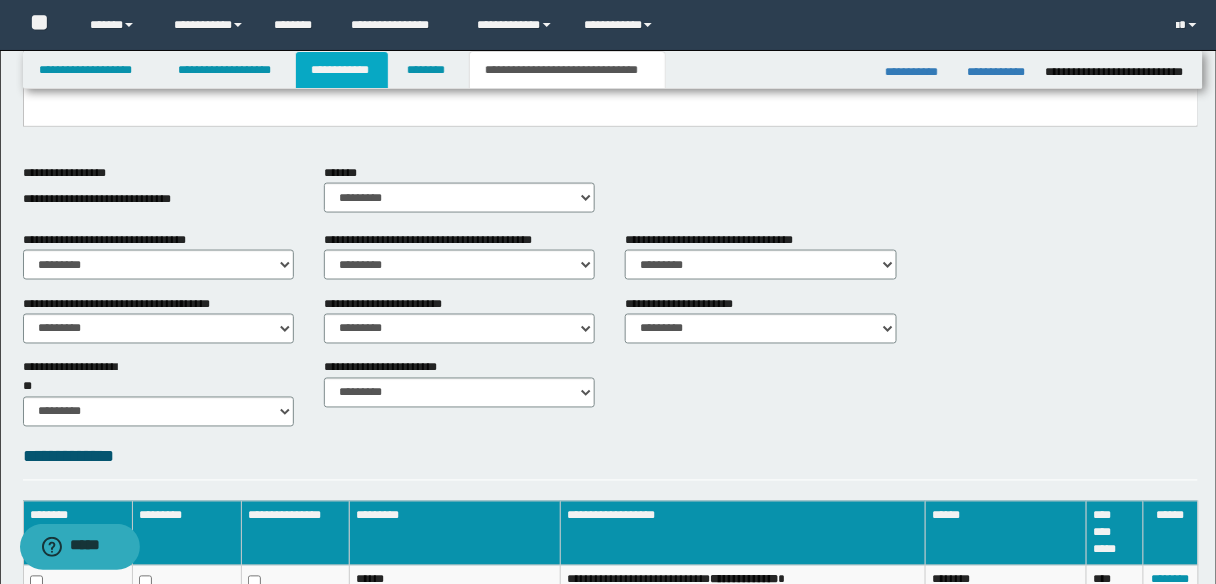 click on "**********" at bounding box center [342, 70] 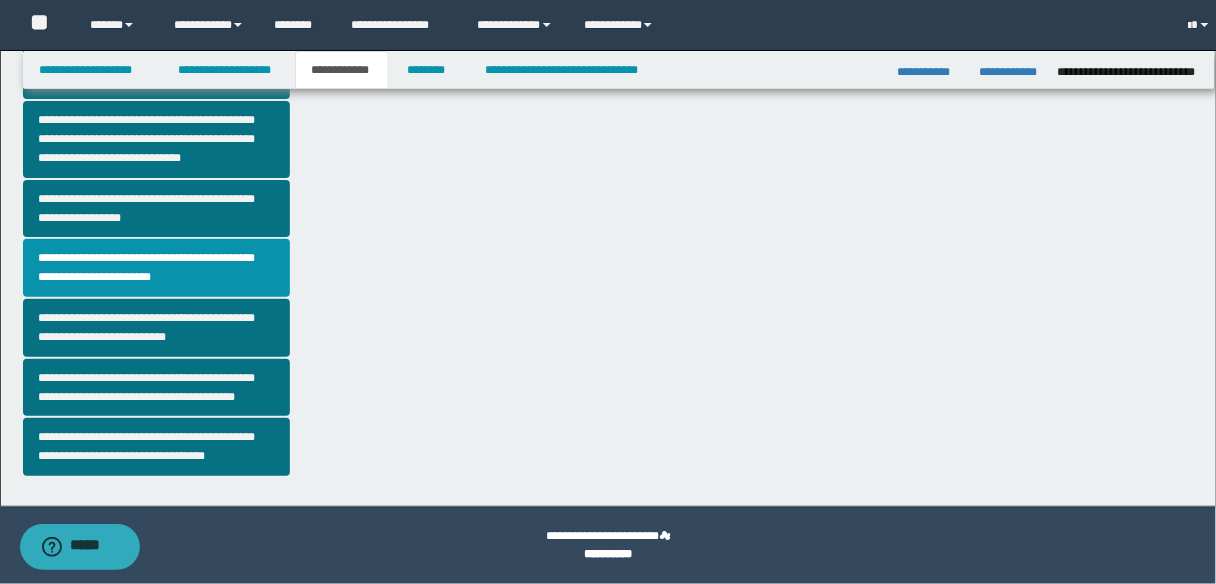 scroll, scrollTop: 564, scrollLeft: 0, axis: vertical 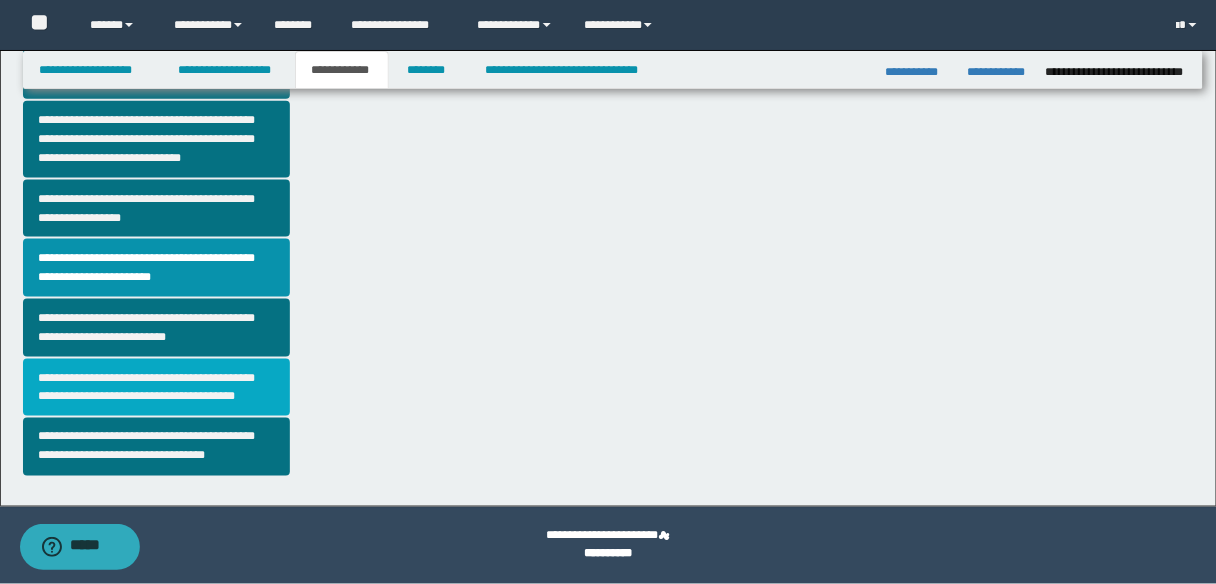 click on "**********" at bounding box center [156, 388] 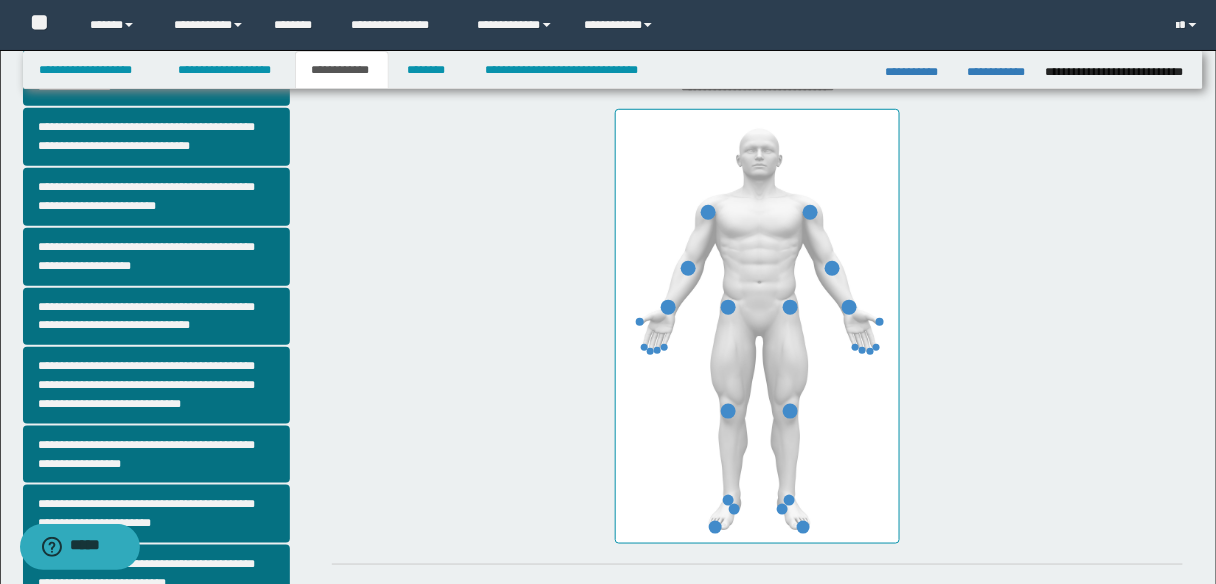 scroll, scrollTop: 320, scrollLeft: 0, axis: vertical 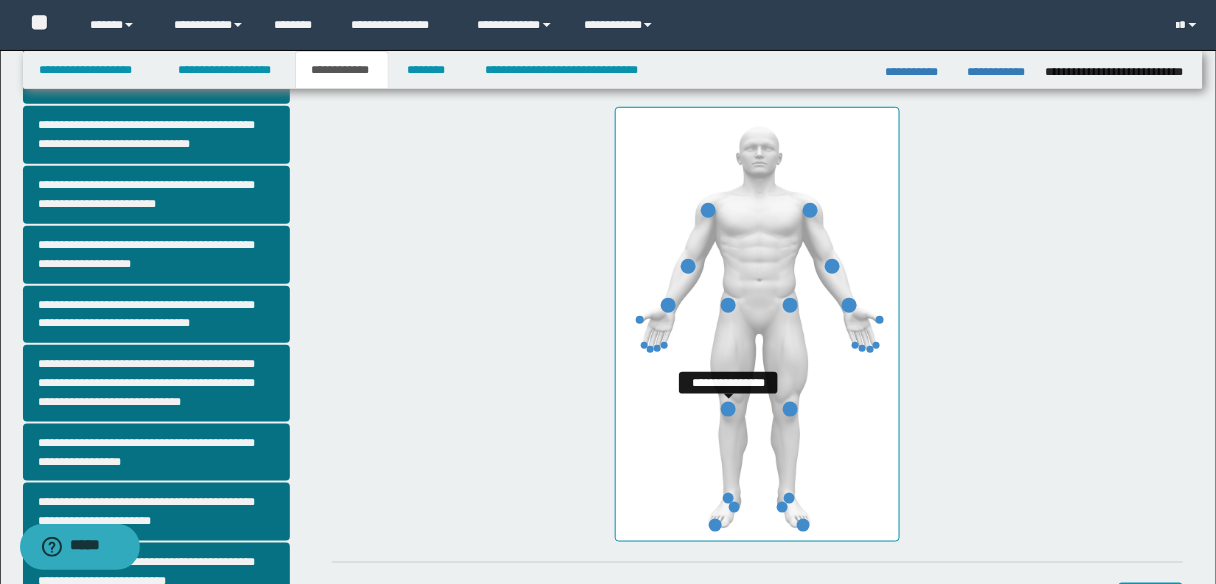 click at bounding box center [728, 409] 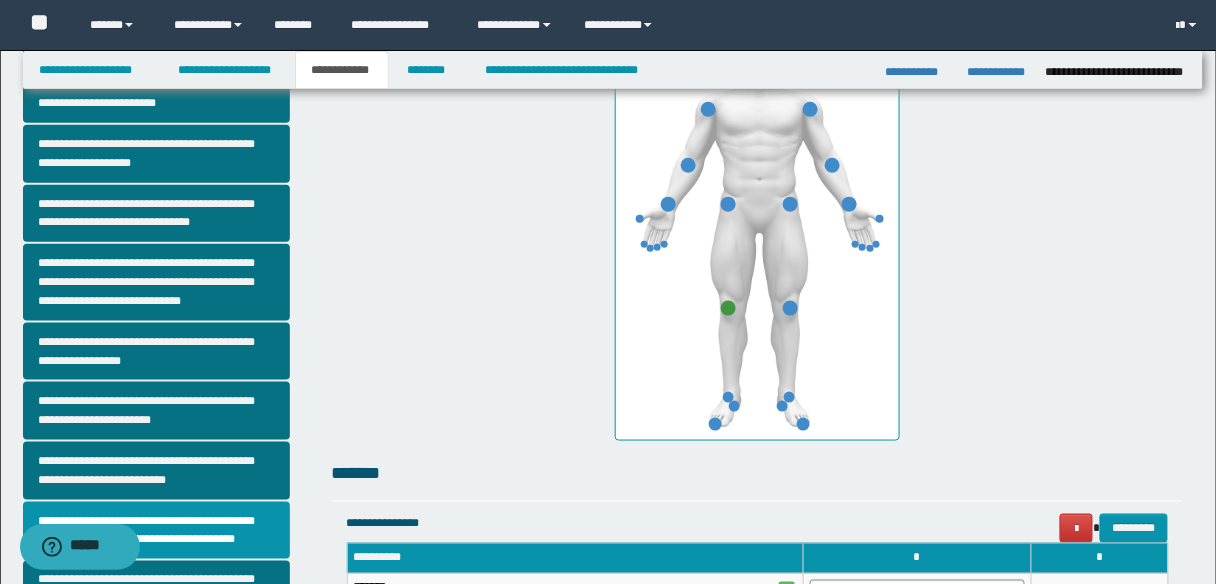 scroll, scrollTop: 480, scrollLeft: 0, axis: vertical 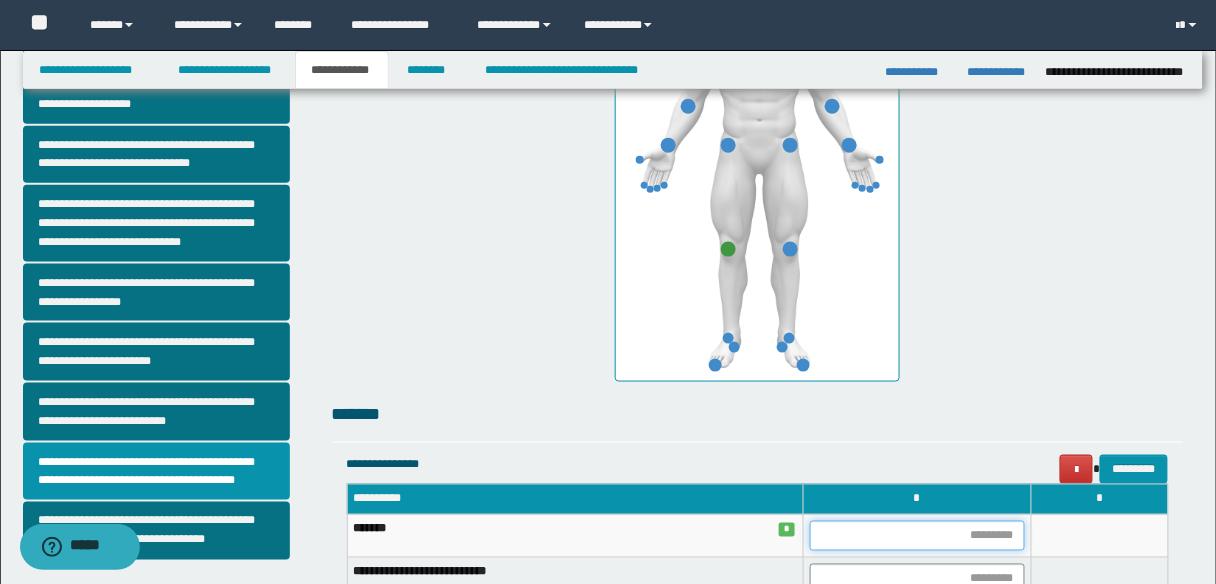 click at bounding box center [917, 536] 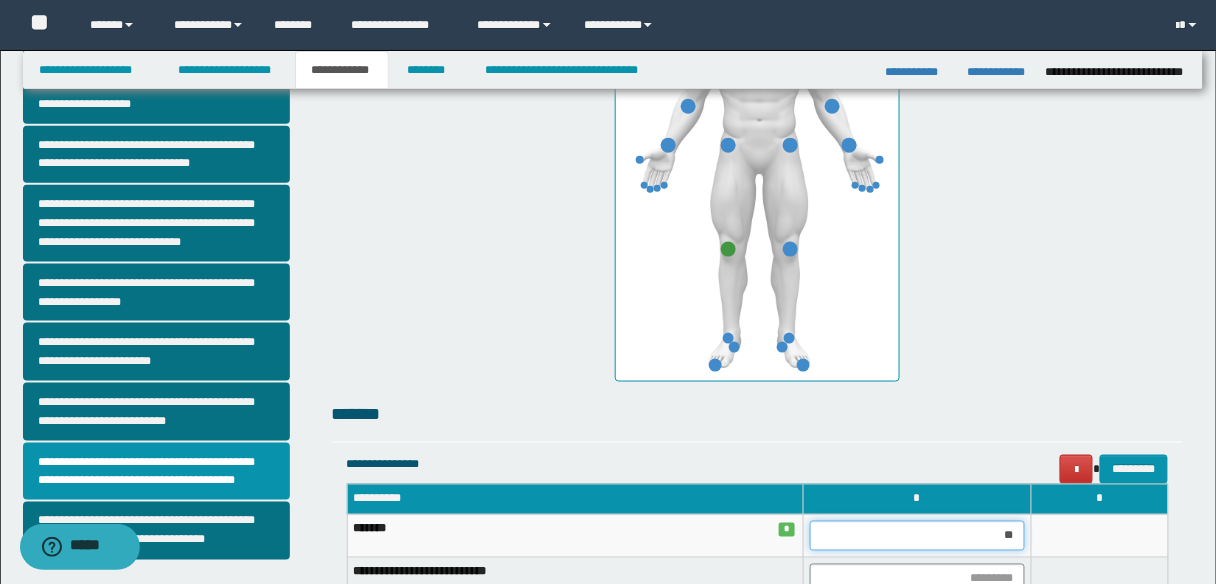 type on "***" 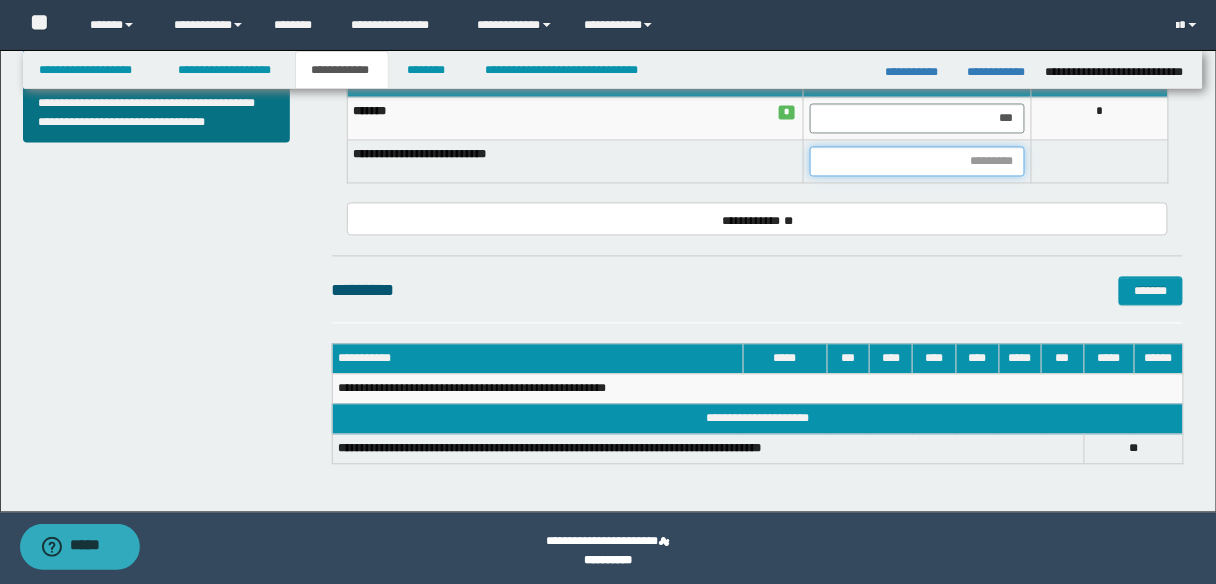 scroll, scrollTop: 904, scrollLeft: 0, axis: vertical 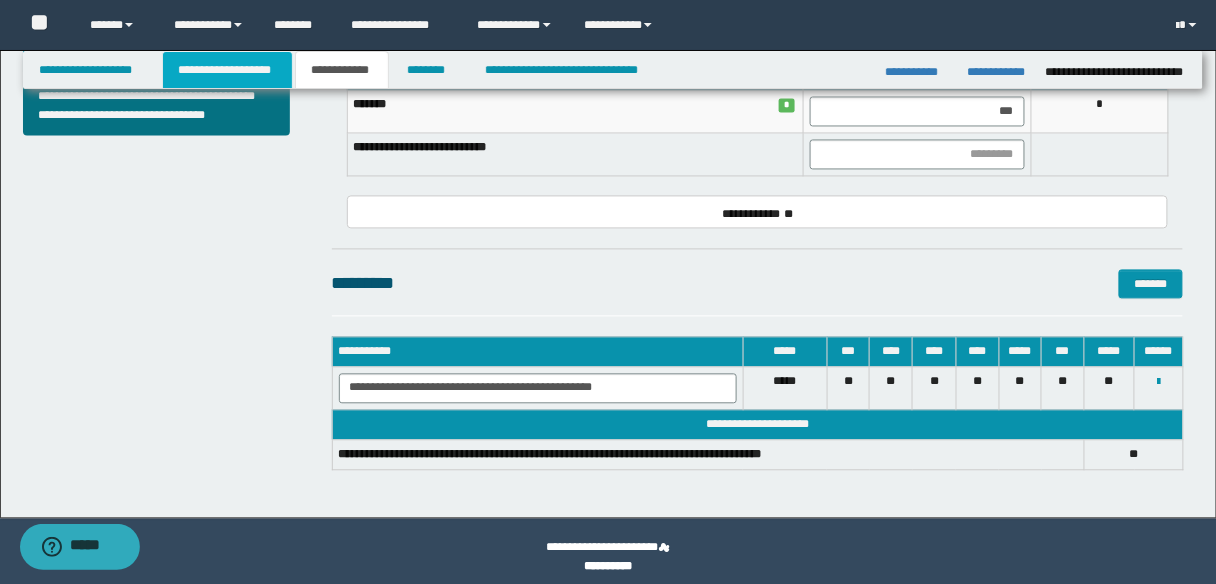 click on "**********" at bounding box center (227, 70) 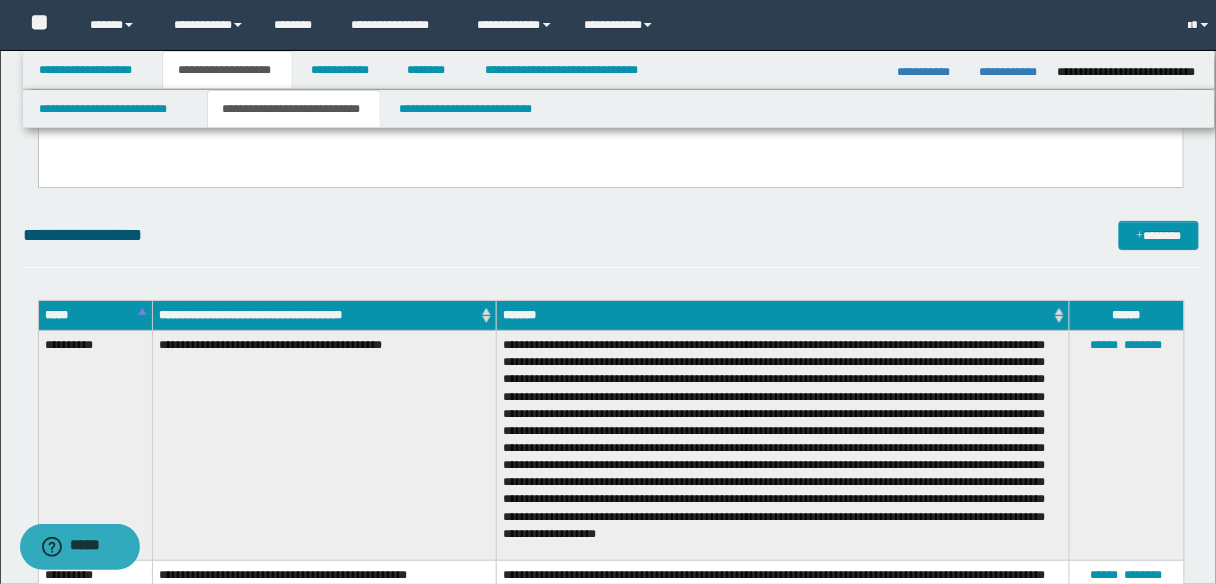 scroll, scrollTop: 935, scrollLeft: 0, axis: vertical 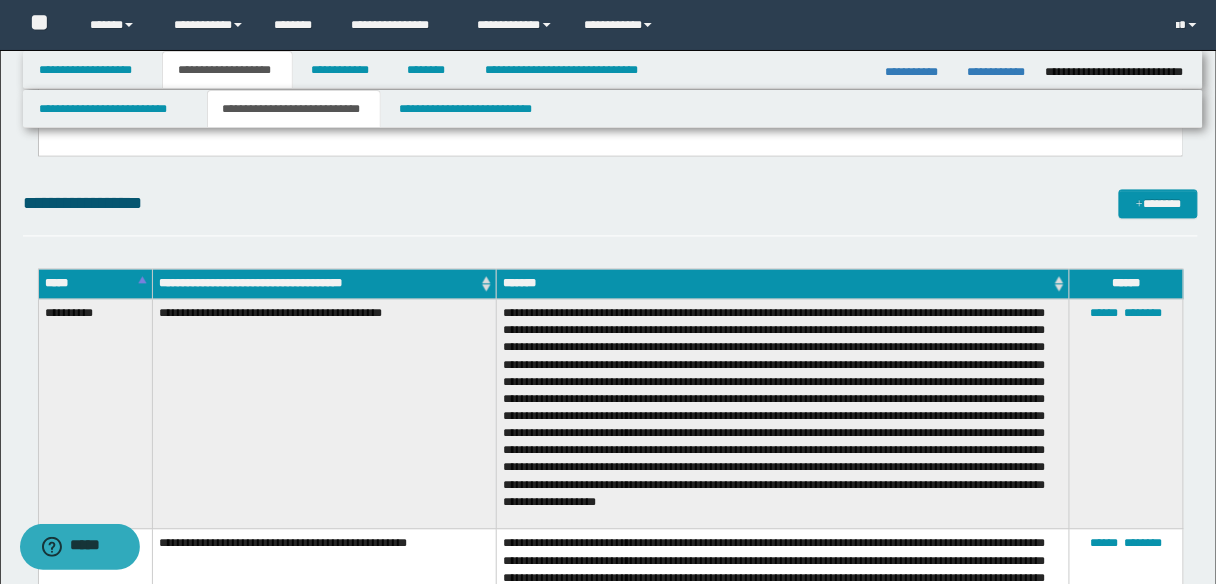 click on "**********" at bounding box center (294, 109) 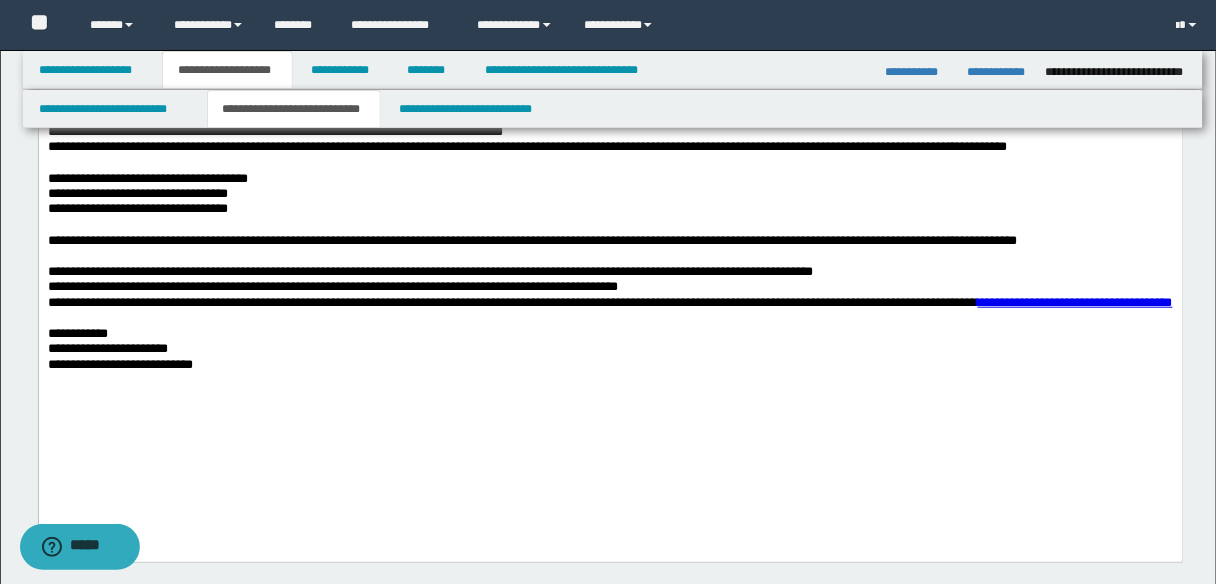 scroll, scrollTop: 295, scrollLeft: 0, axis: vertical 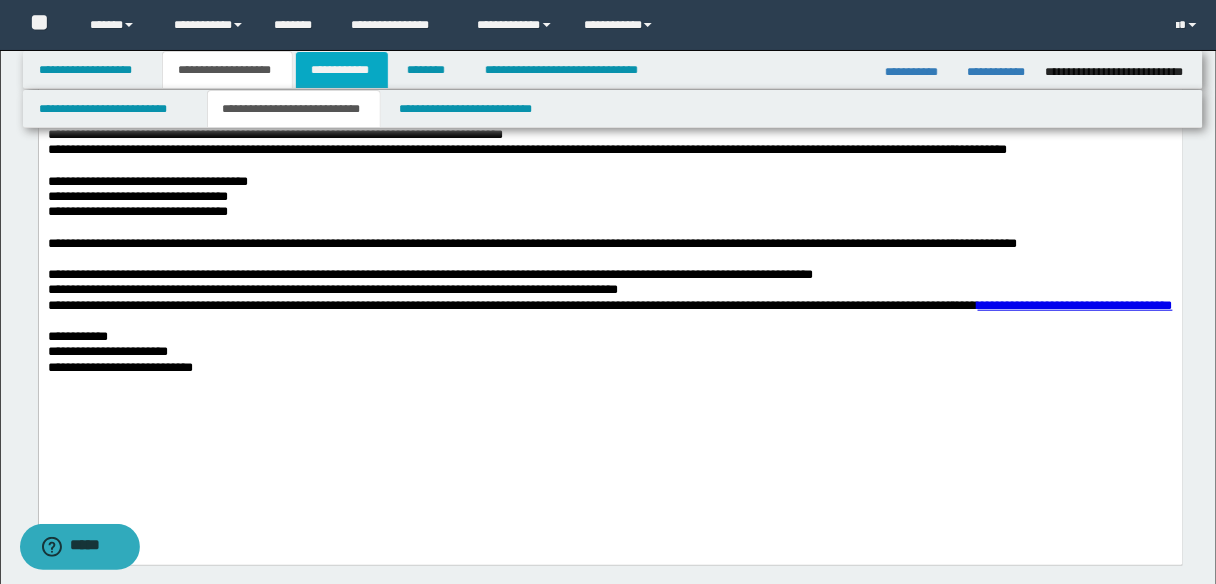 click on "**********" at bounding box center (342, 70) 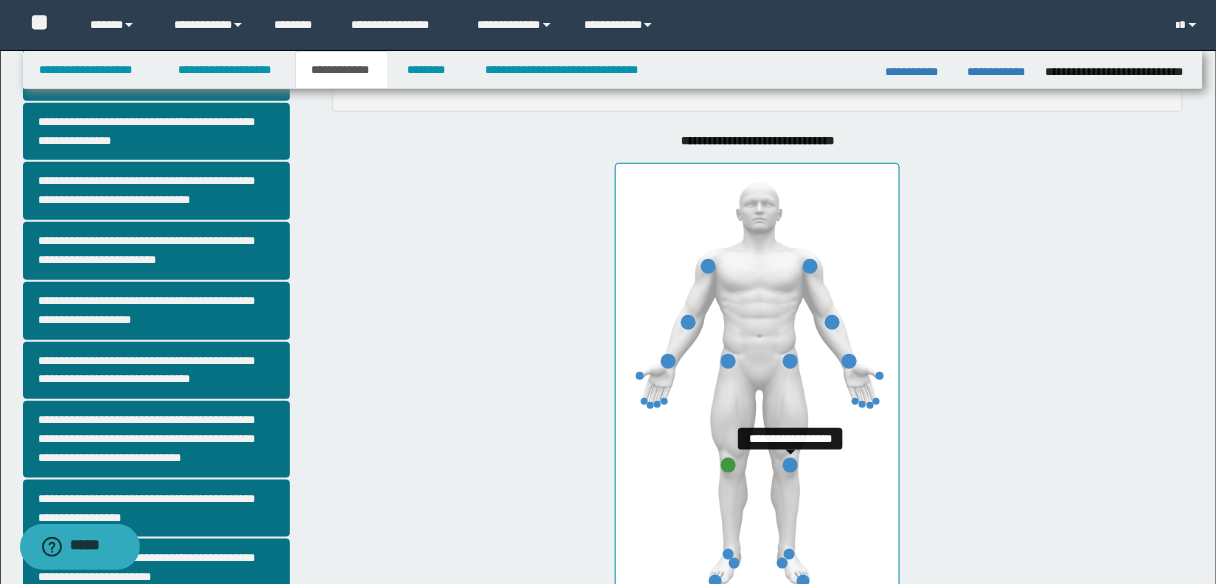 click at bounding box center (790, 465) 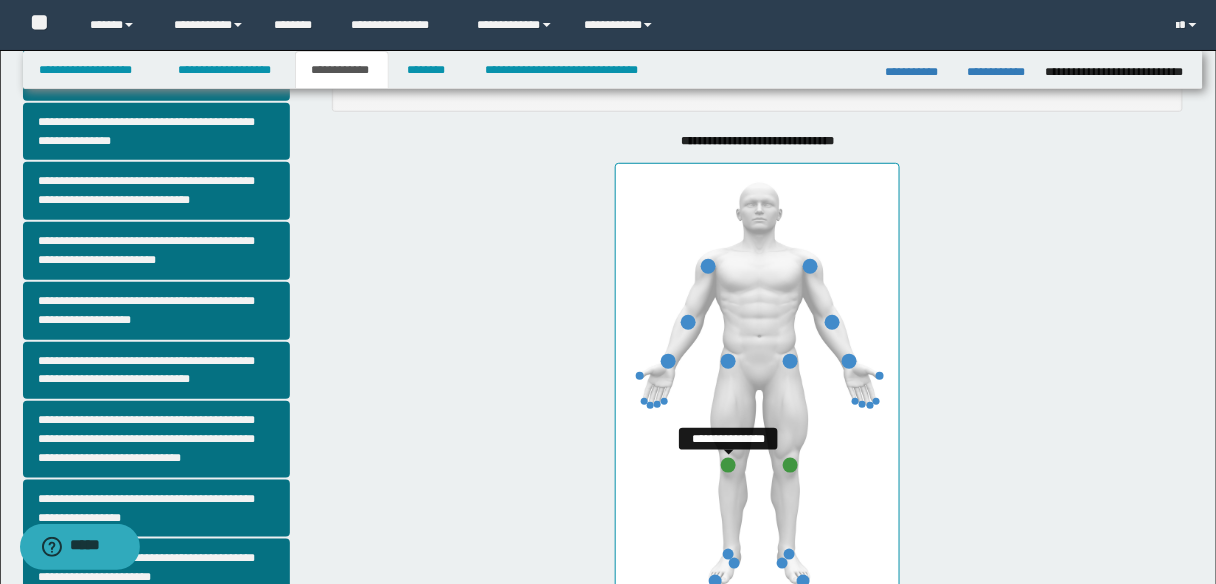 click at bounding box center (728, 465) 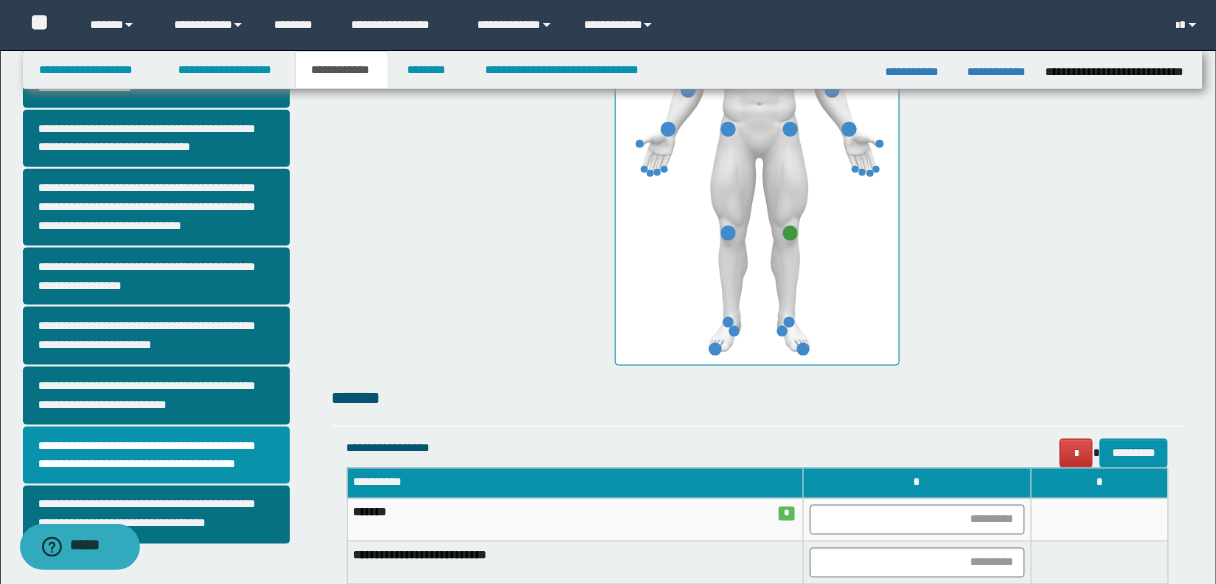 scroll, scrollTop: 504, scrollLeft: 0, axis: vertical 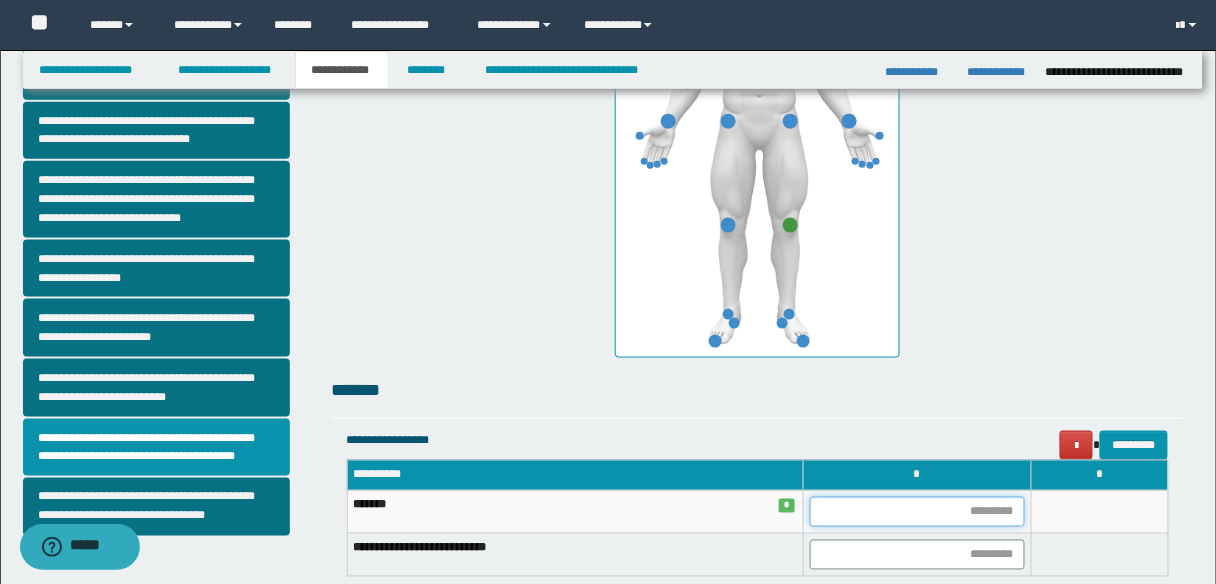 click at bounding box center [917, 512] 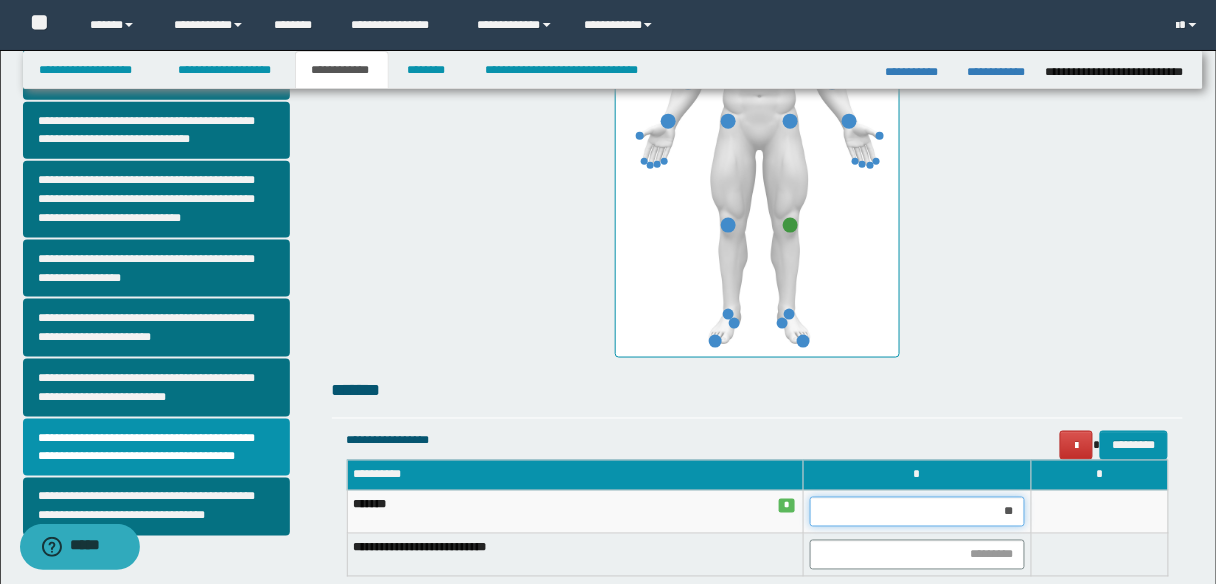 type on "***" 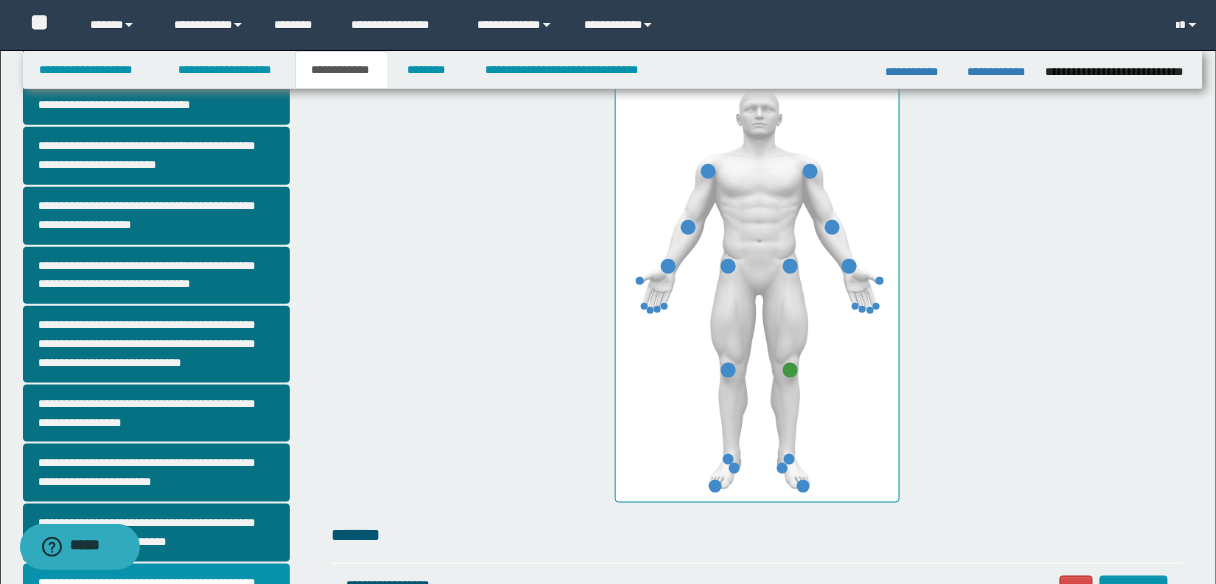 scroll, scrollTop: 264, scrollLeft: 0, axis: vertical 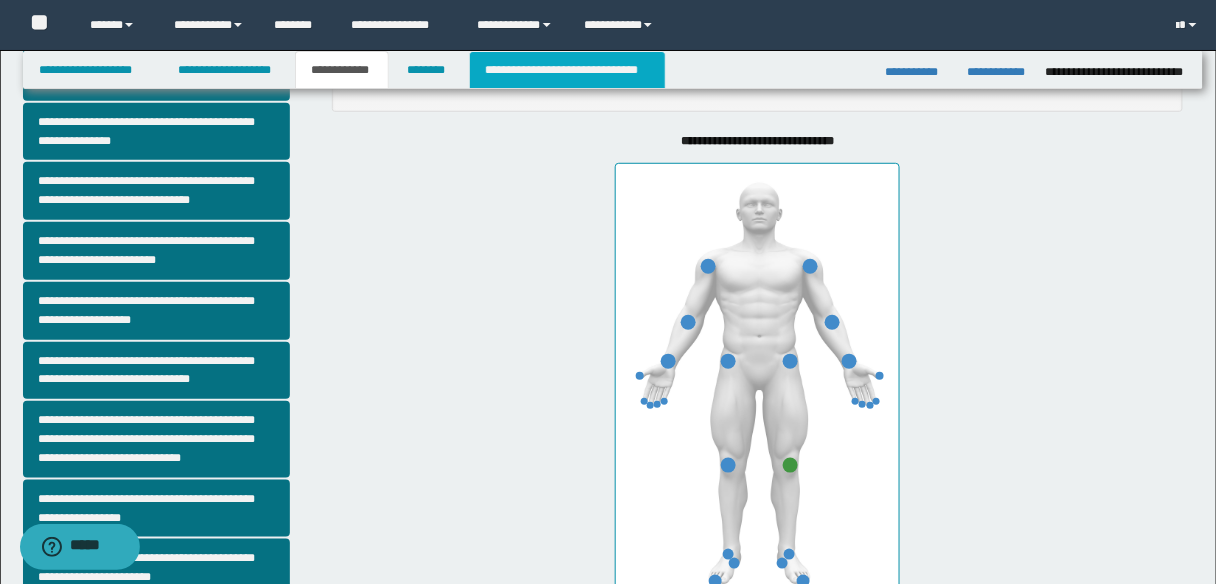 click on "**********" at bounding box center (567, 70) 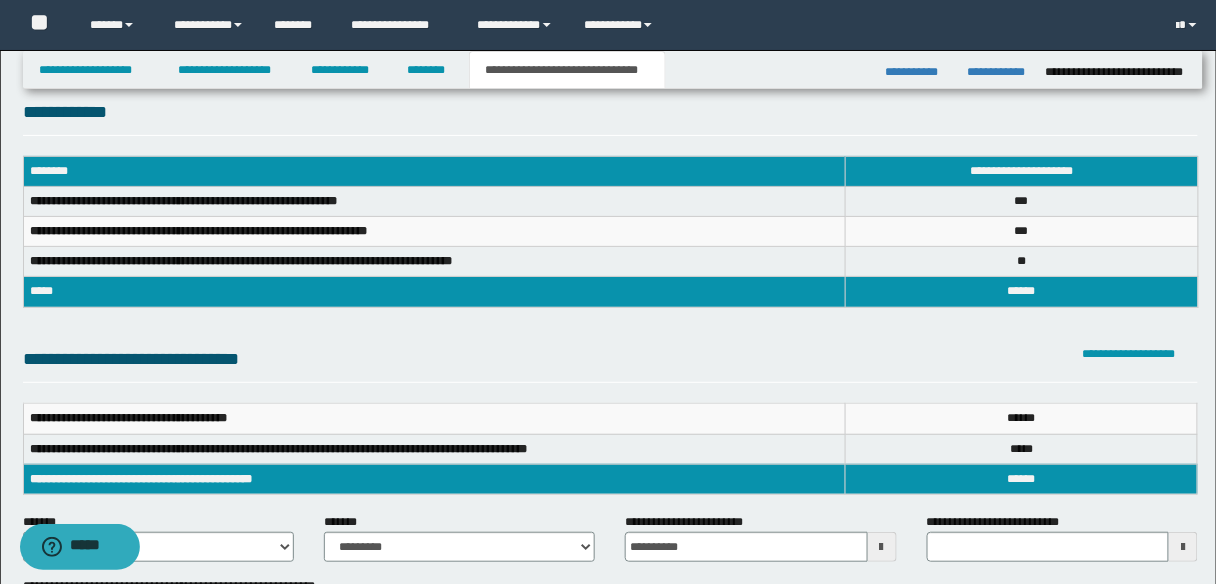 scroll, scrollTop: 0, scrollLeft: 0, axis: both 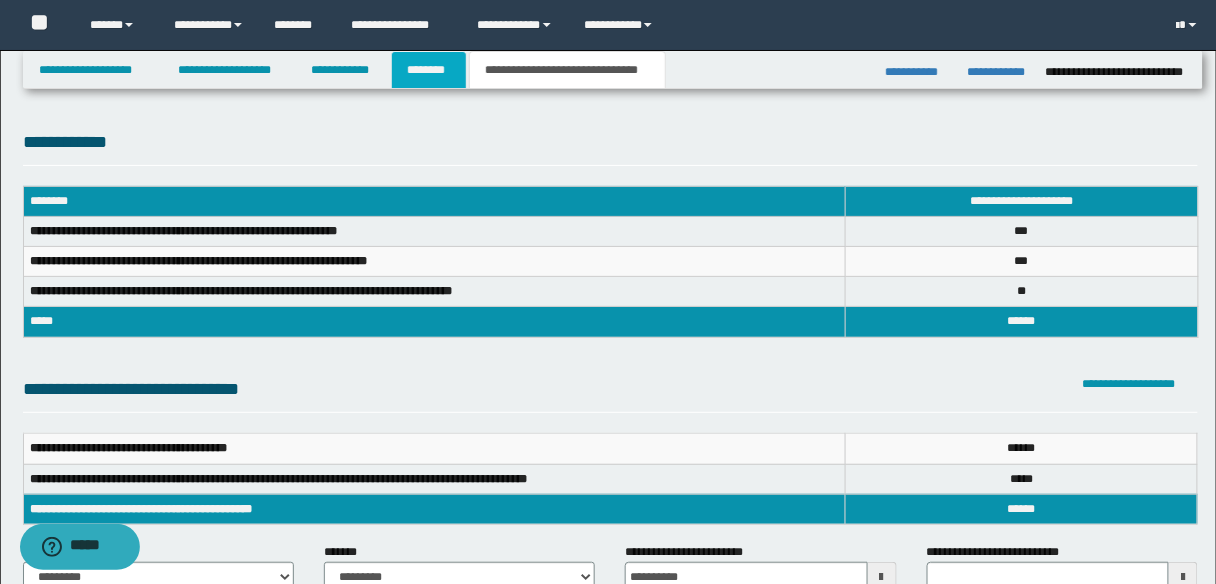 click on "********" at bounding box center [429, 70] 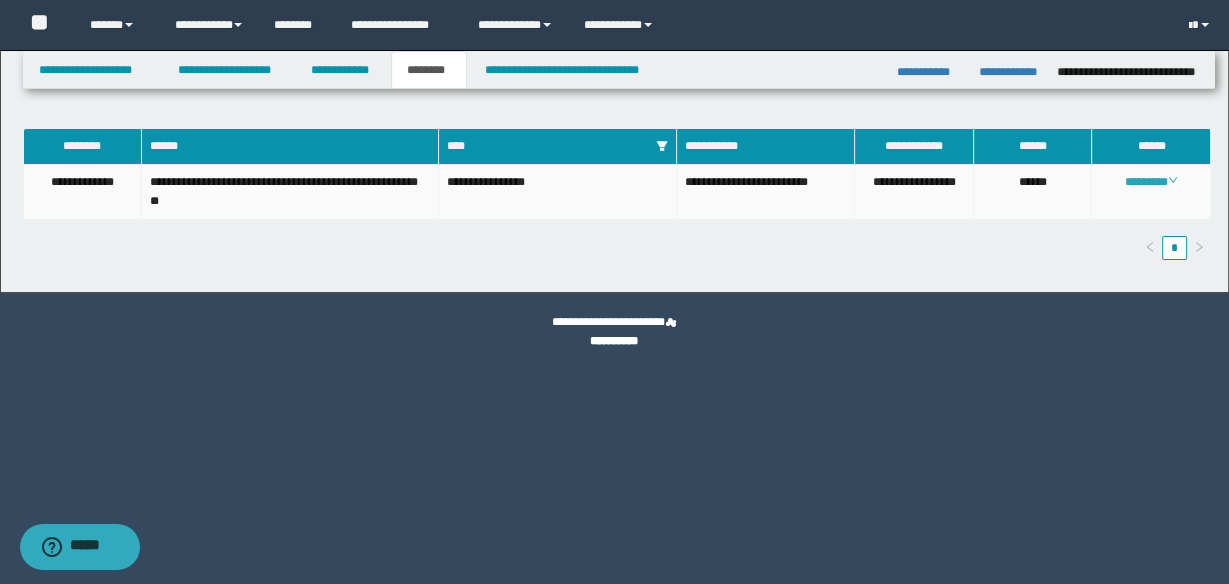 click on "********" at bounding box center [1151, 182] 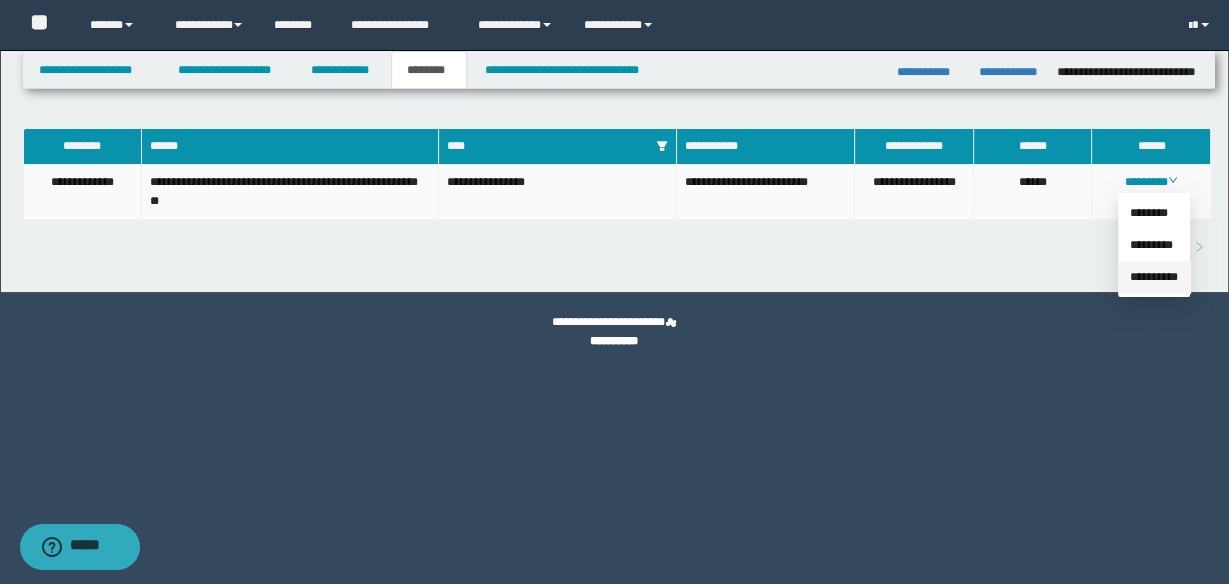 click on "**********" at bounding box center (1154, 277) 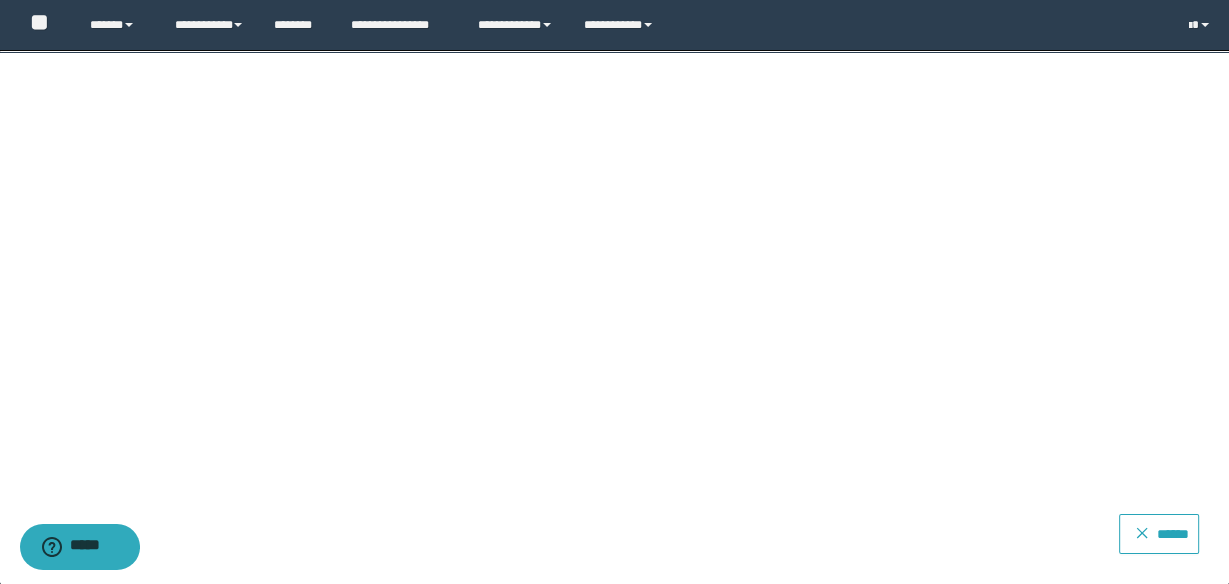 click on "******" at bounding box center (1170, 530) 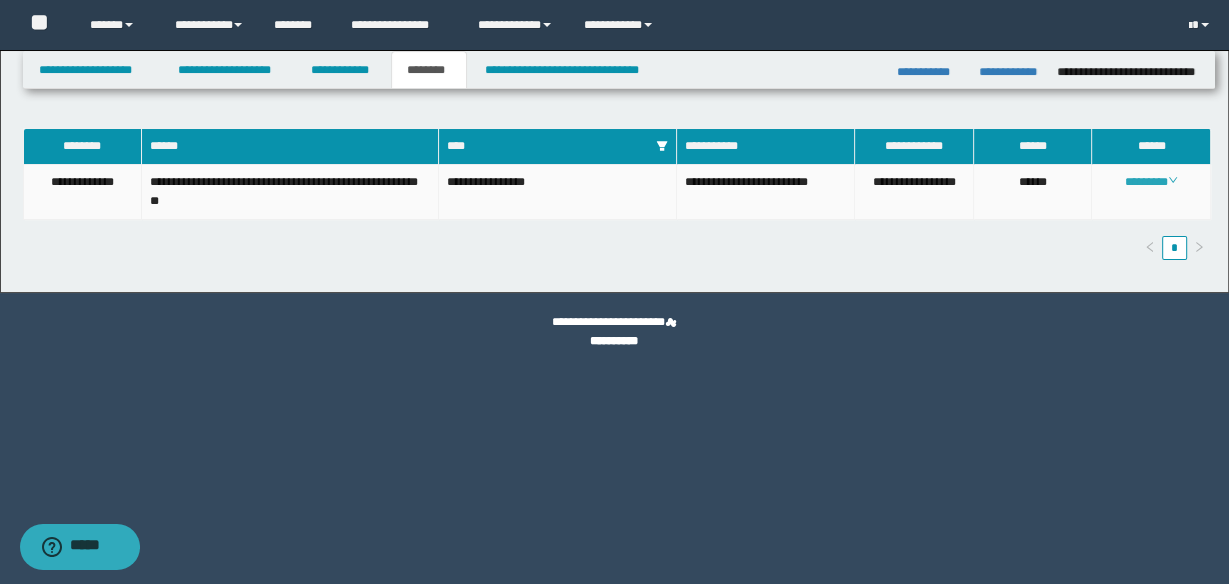 click on "********" at bounding box center [1151, 182] 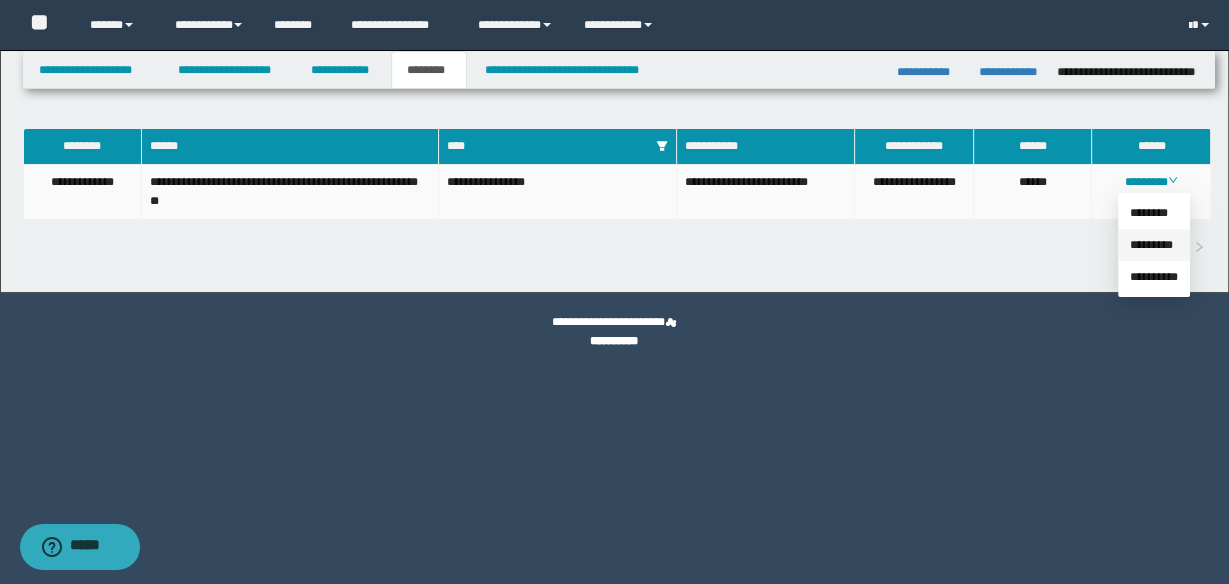 click on "*********" at bounding box center [1151, 245] 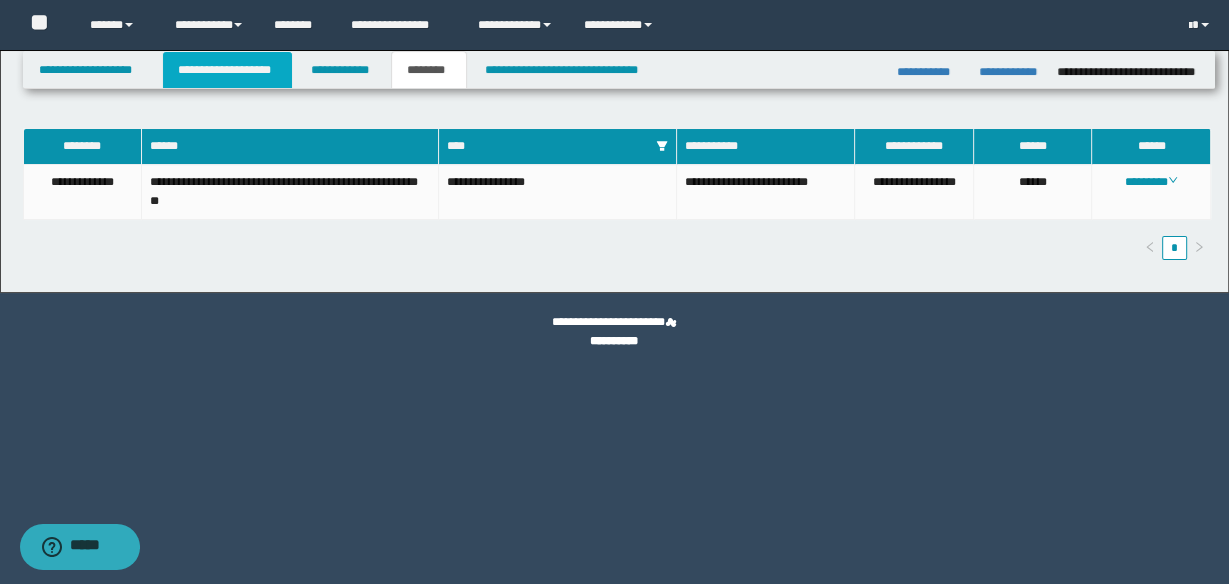click on "**********" at bounding box center (227, 70) 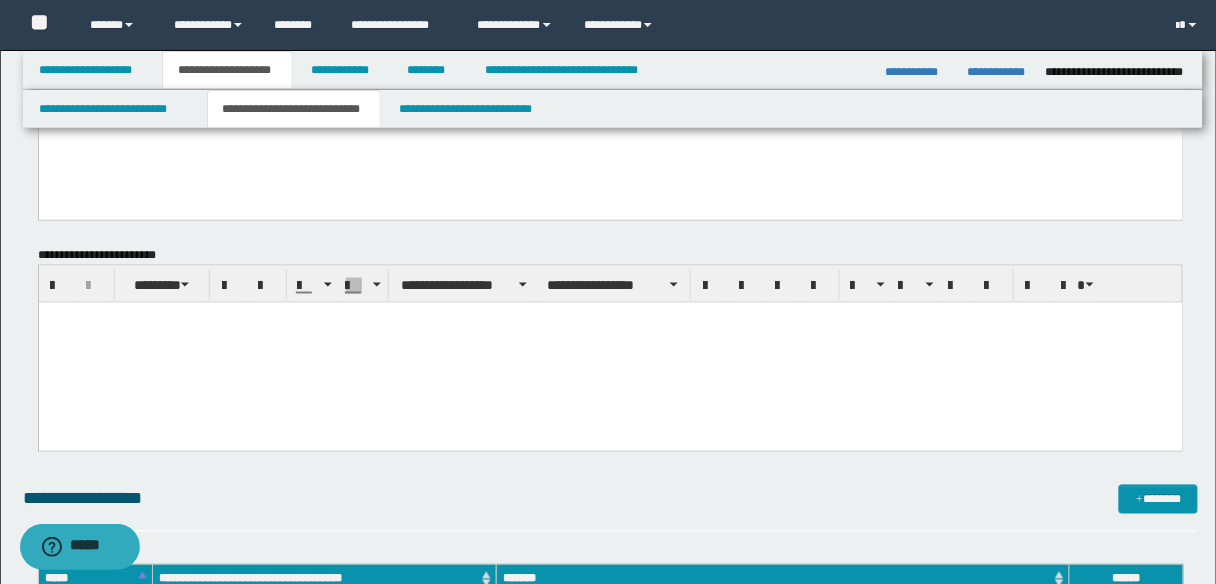 scroll, scrollTop: 400, scrollLeft: 0, axis: vertical 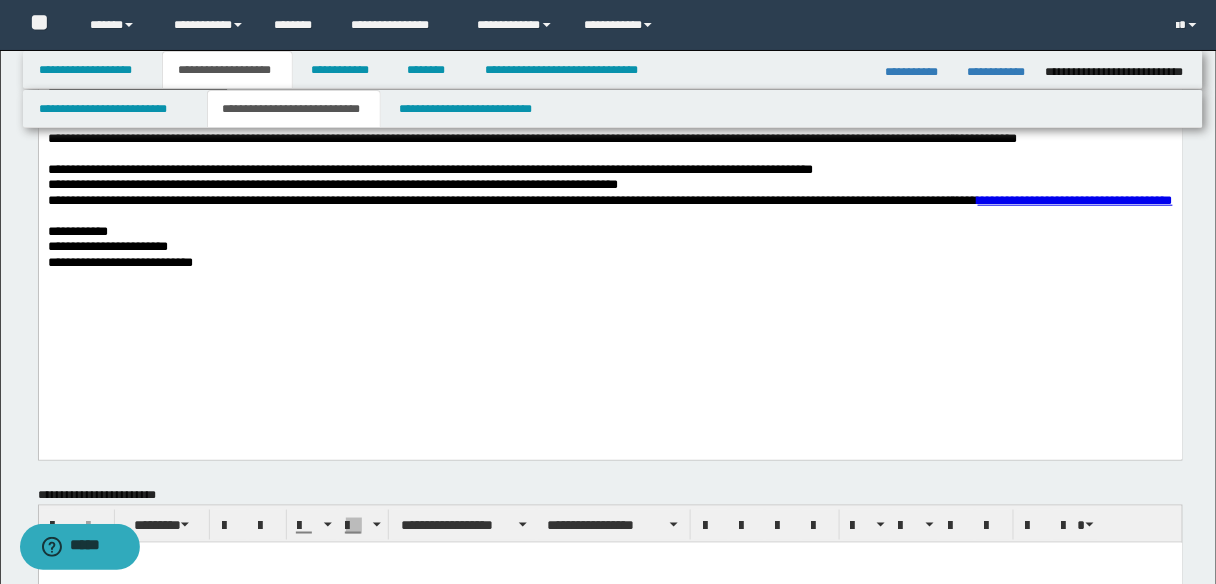click on "**********" at bounding box center [610, 91] 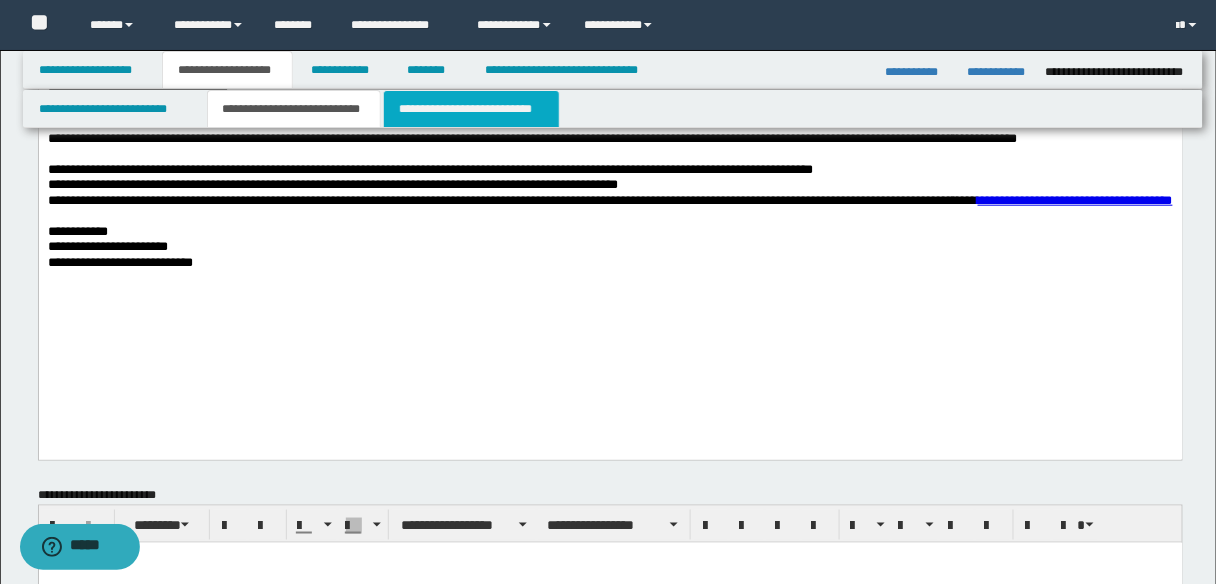 click on "**********" at bounding box center (471, 109) 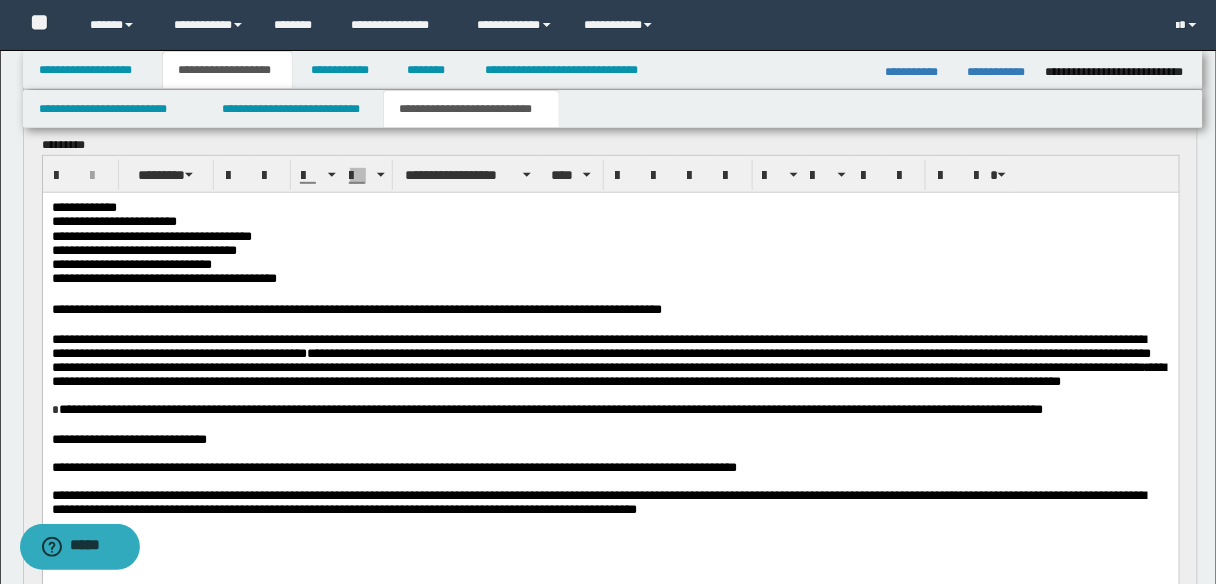 scroll, scrollTop: 80, scrollLeft: 0, axis: vertical 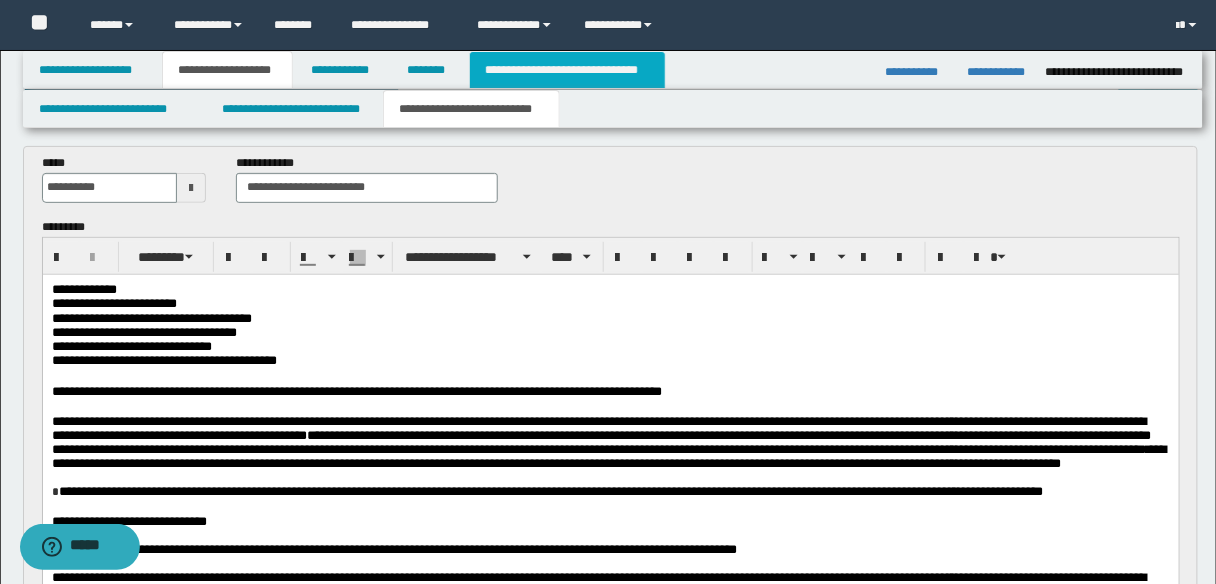 click on "**********" at bounding box center (567, 70) 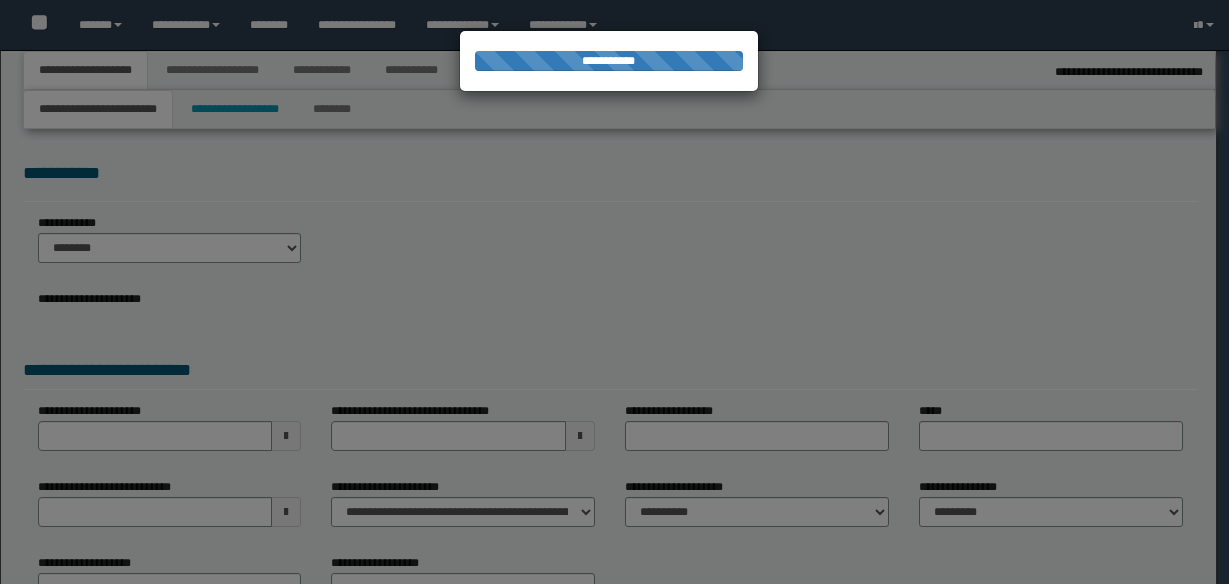select on "*" 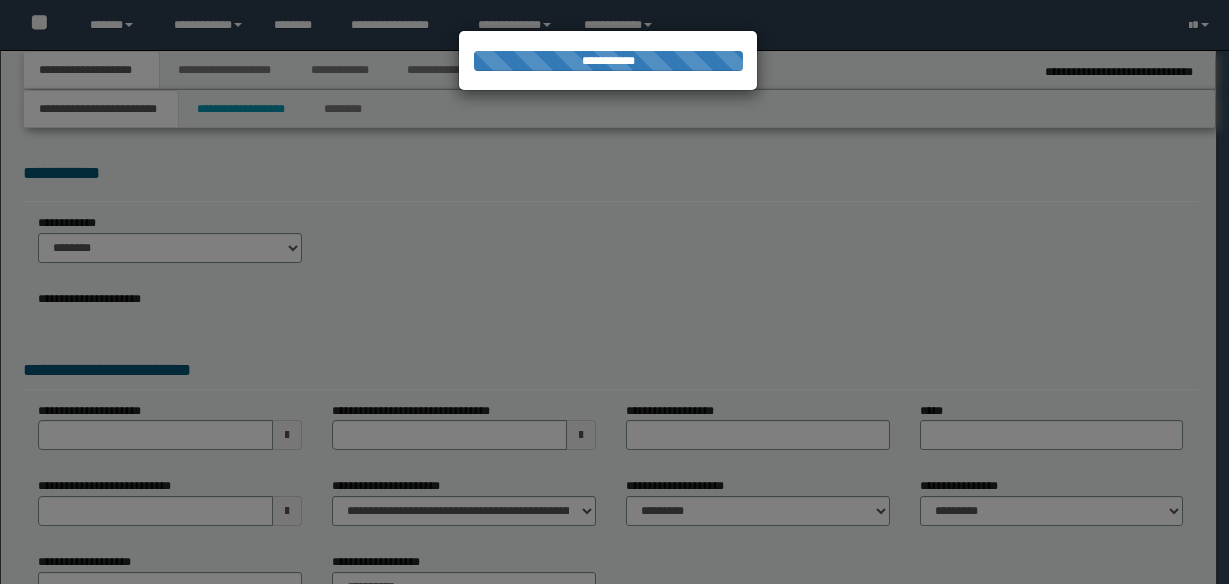 scroll, scrollTop: 0, scrollLeft: 0, axis: both 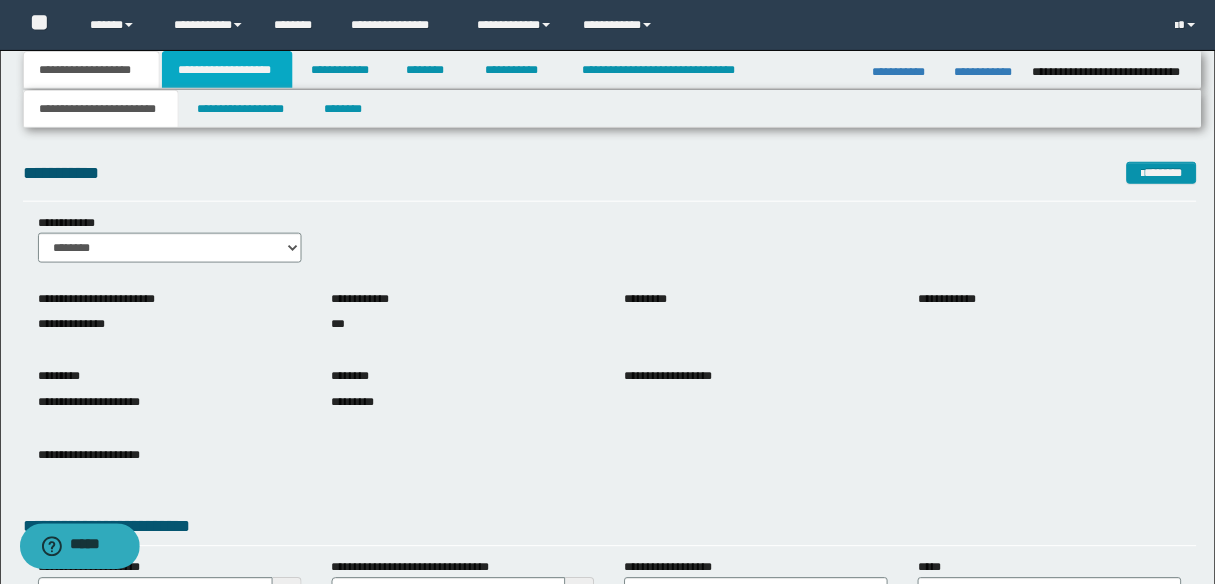 click on "**********" at bounding box center [227, 70] 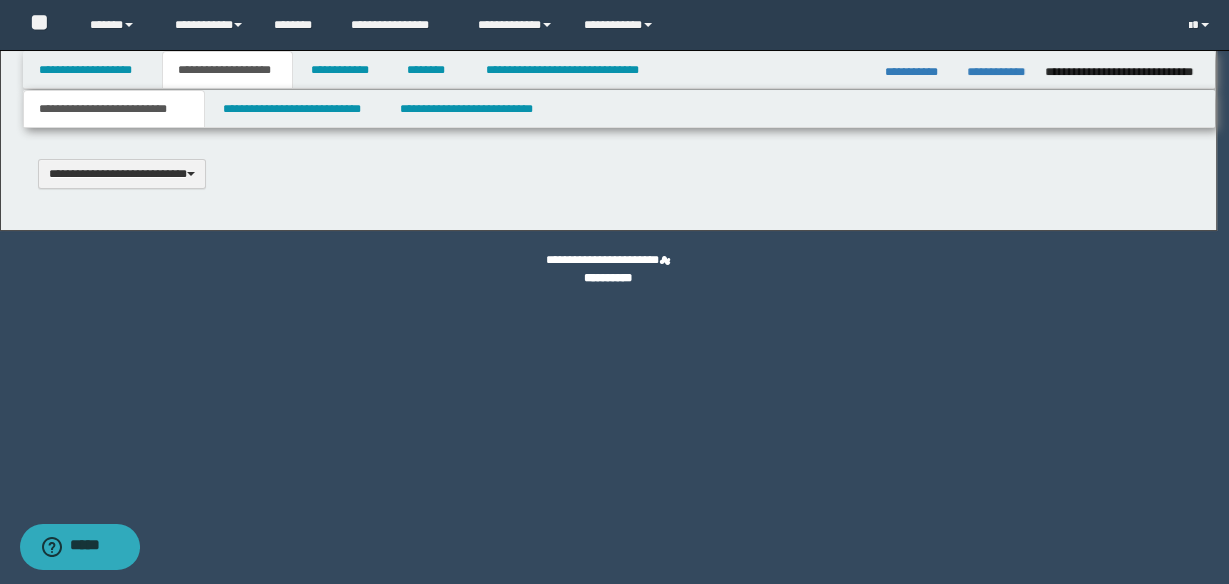 type 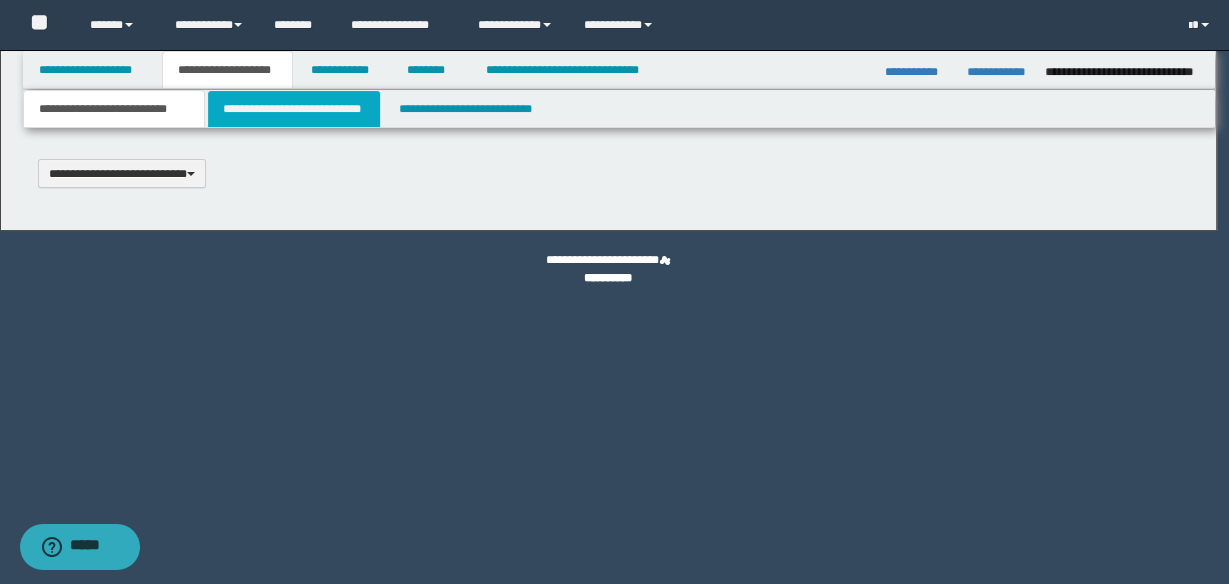 scroll, scrollTop: 0, scrollLeft: 0, axis: both 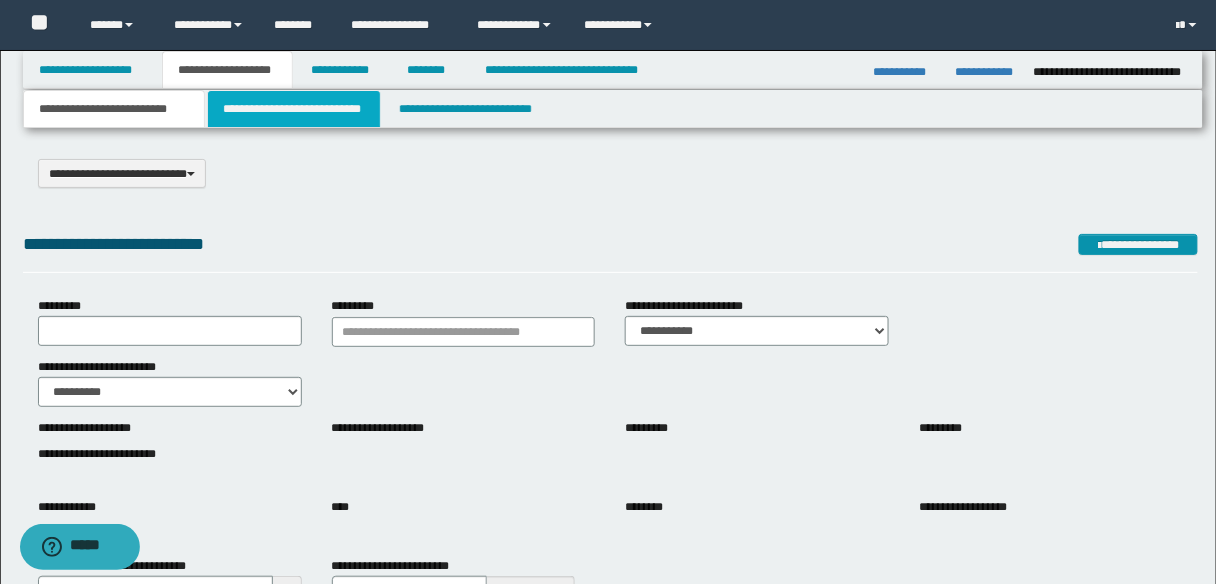 click on "**********" at bounding box center (294, 109) 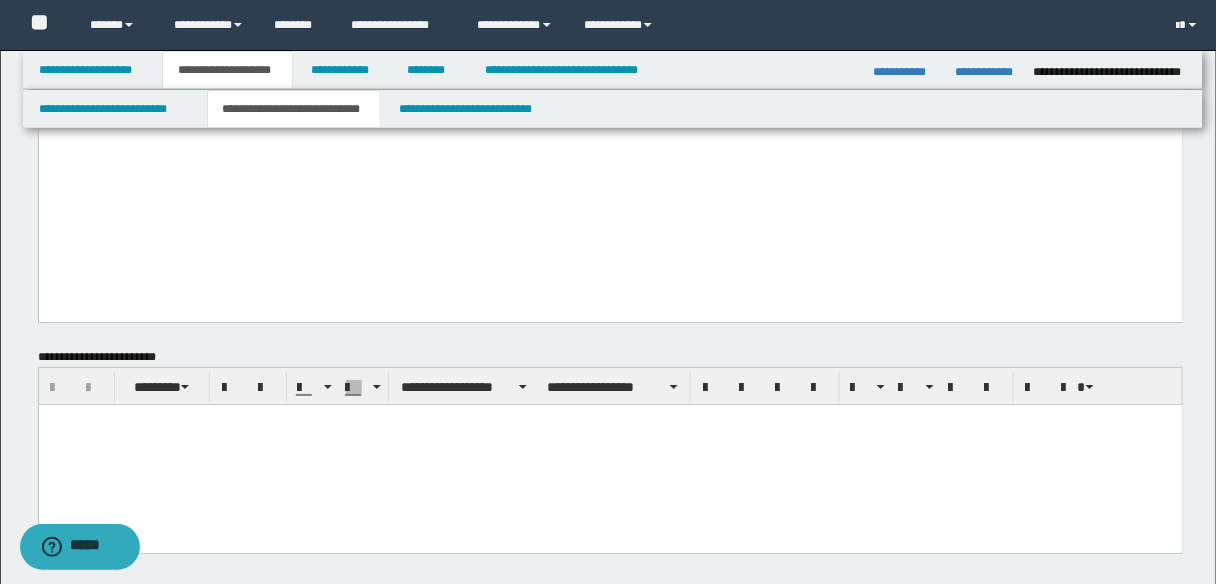 scroll, scrollTop: 1840, scrollLeft: 0, axis: vertical 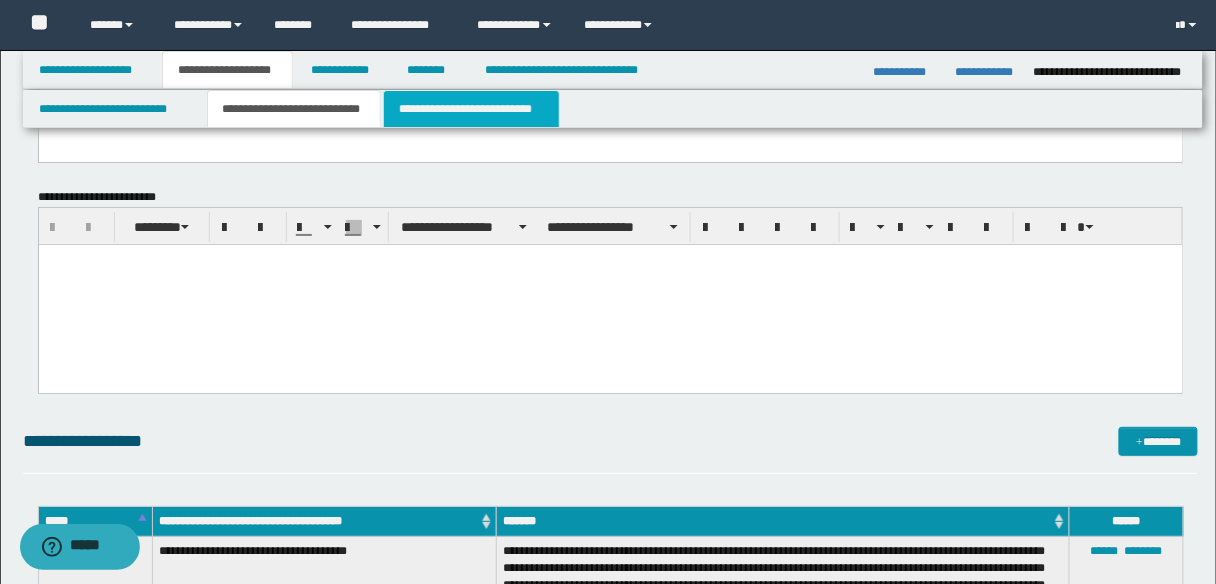 click on "**********" at bounding box center [471, 109] 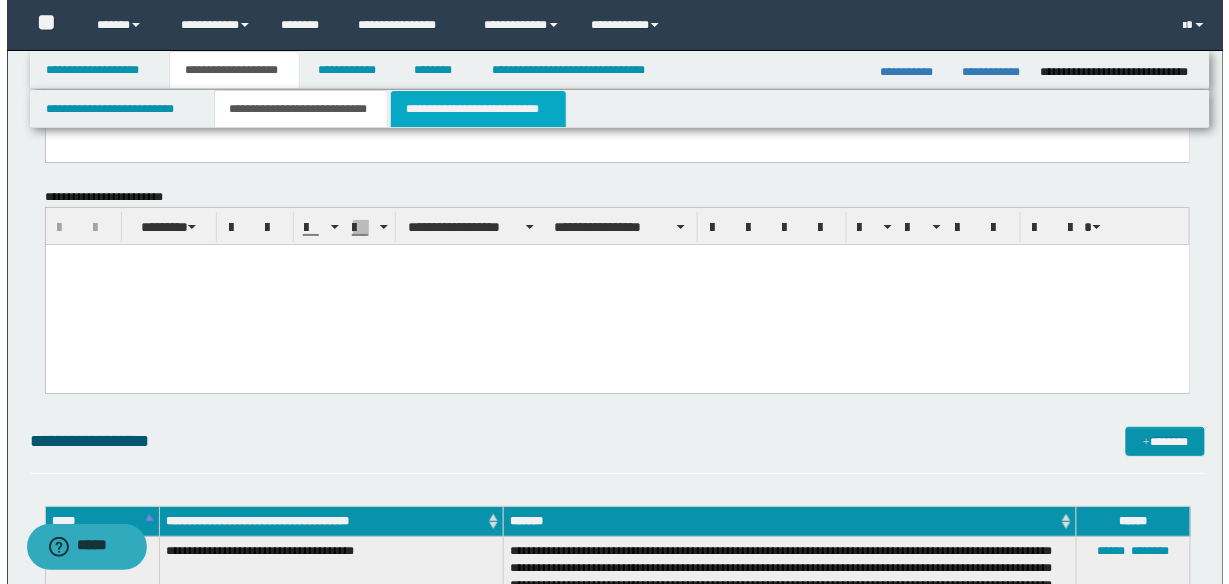 scroll, scrollTop: 0, scrollLeft: 0, axis: both 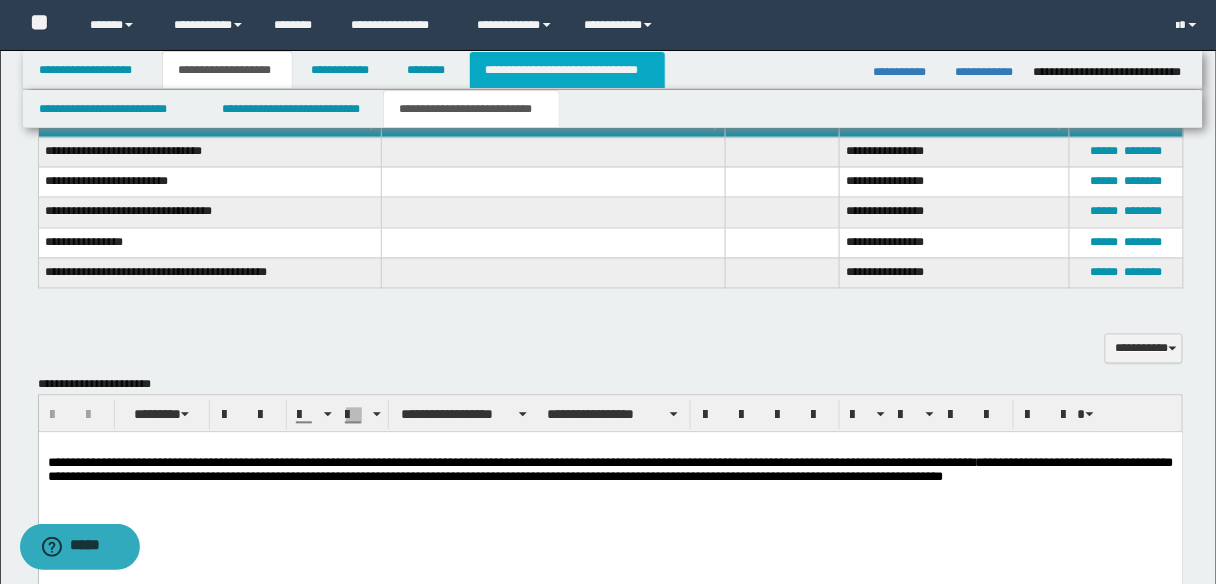 click on "**********" at bounding box center [567, 70] 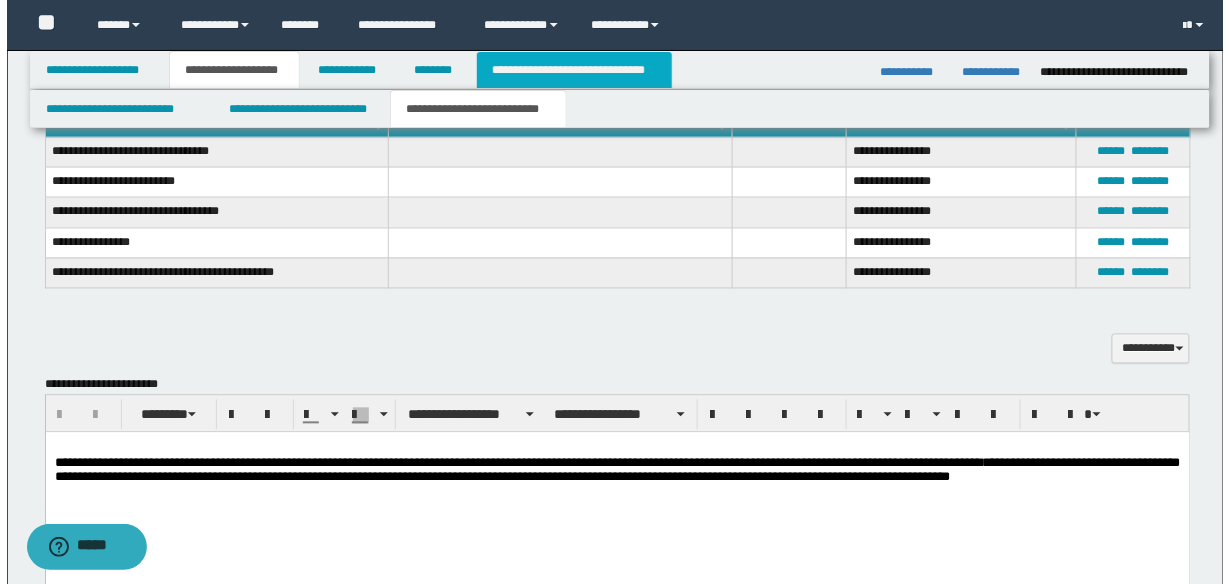 scroll, scrollTop: 0, scrollLeft: 0, axis: both 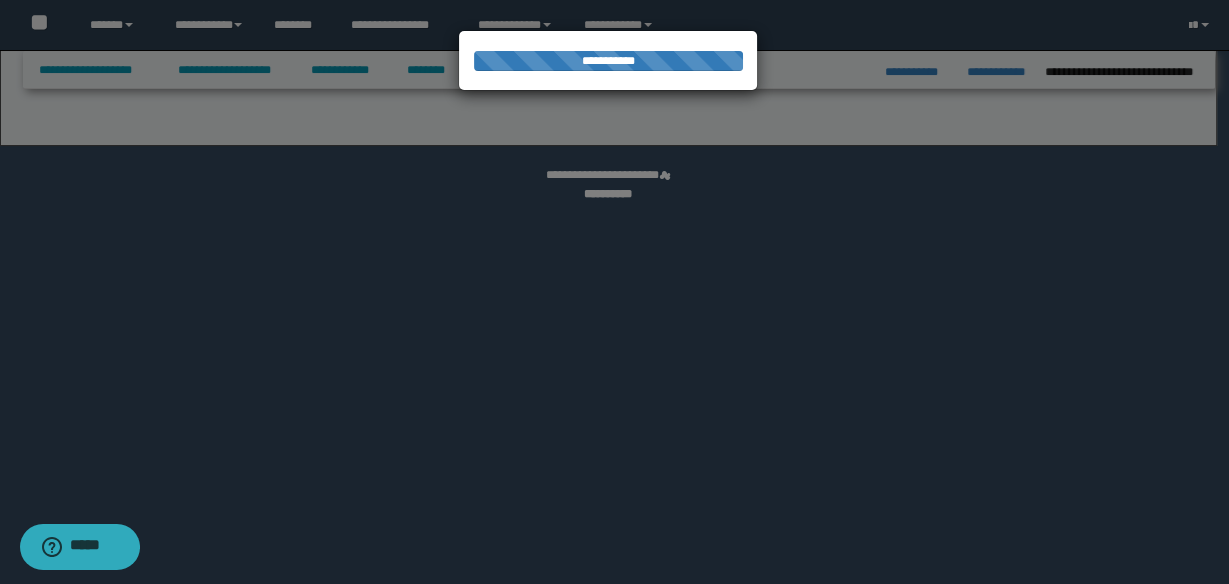 select on "*" 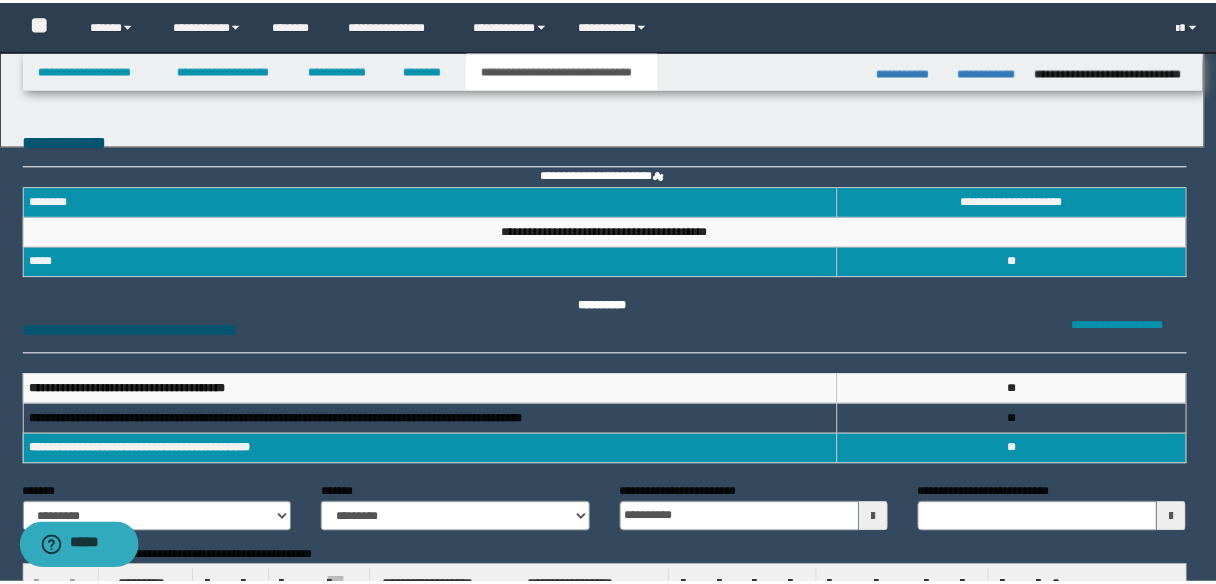 scroll, scrollTop: 0, scrollLeft: 0, axis: both 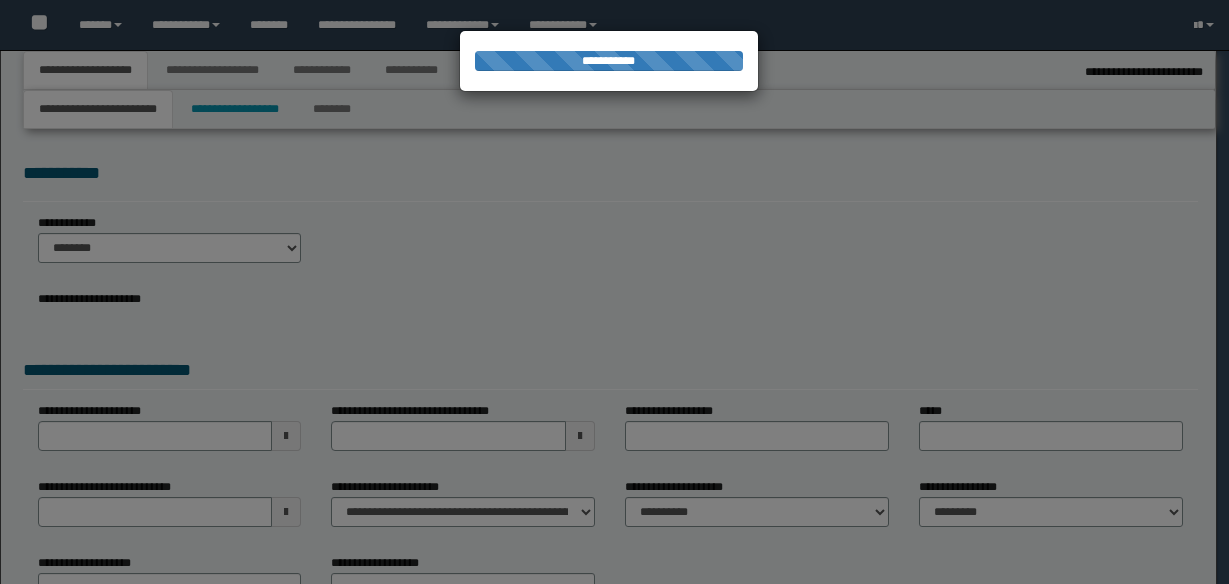 select on "*" 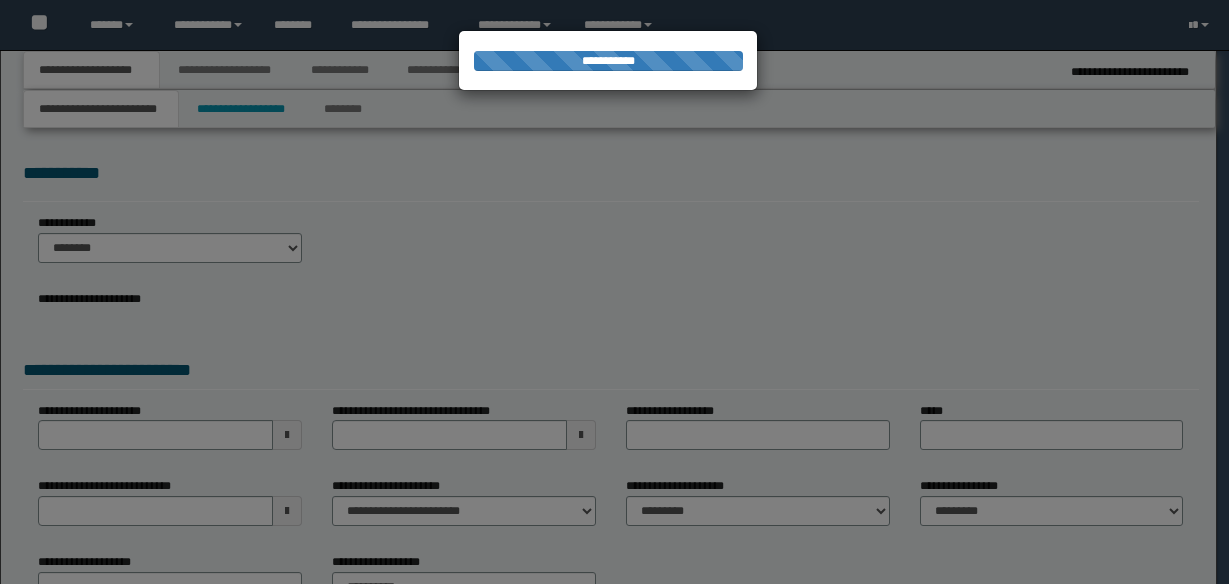 scroll, scrollTop: 0, scrollLeft: 0, axis: both 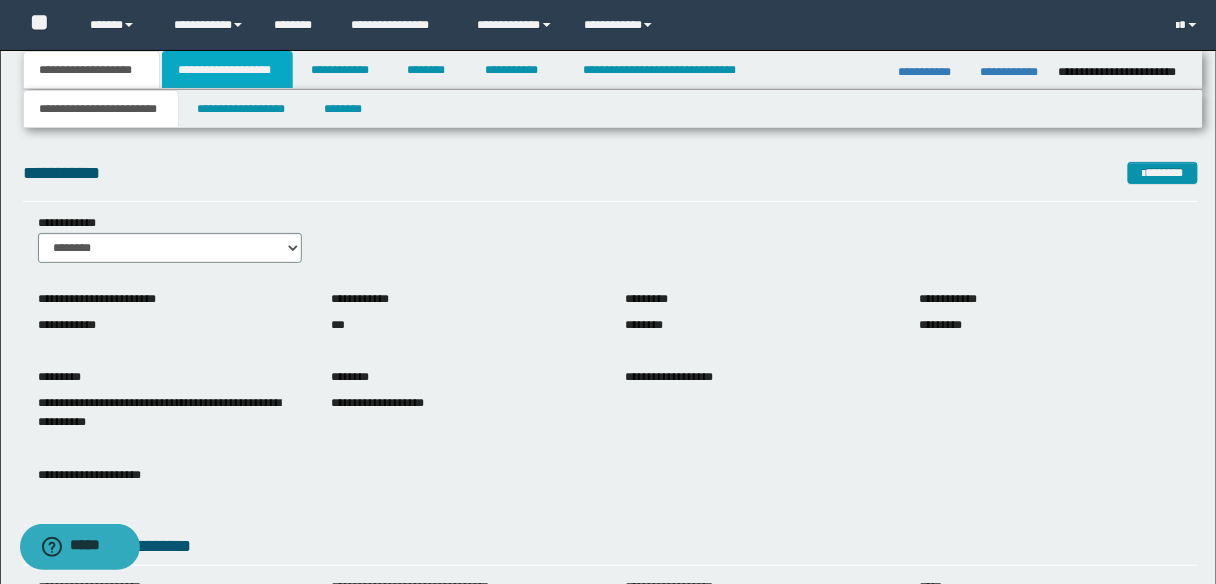 click on "**********" at bounding box center (227, 70) 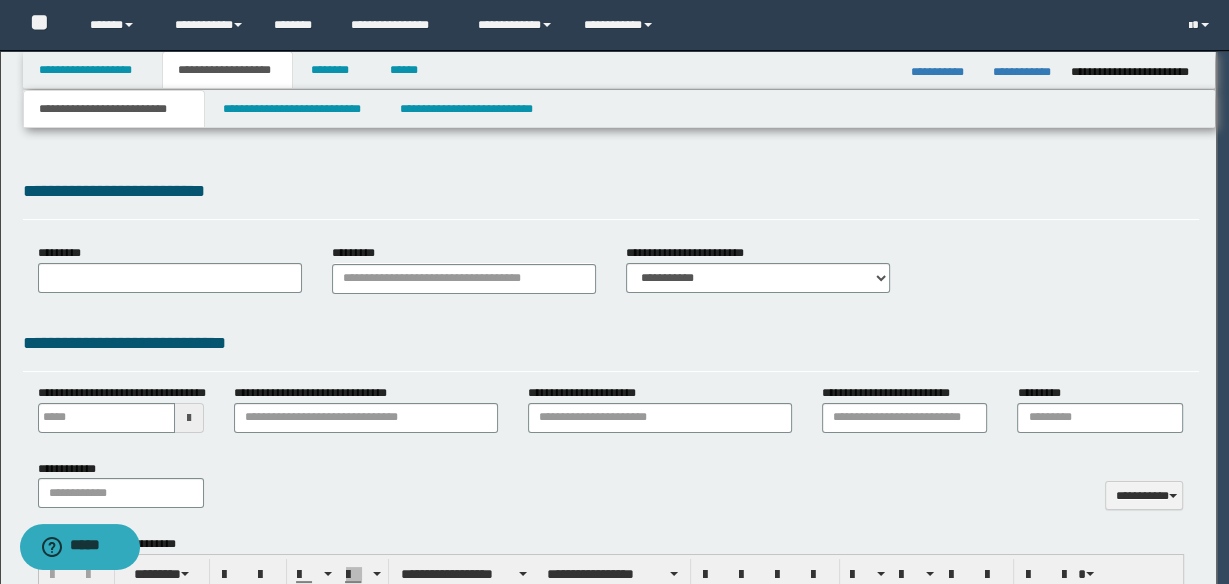 type 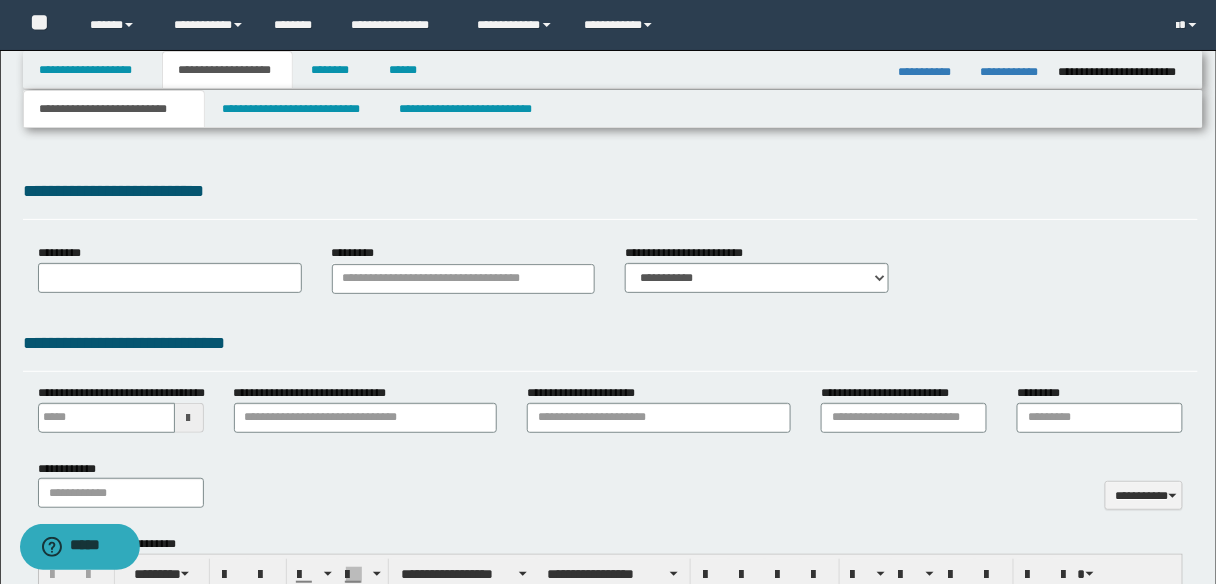 type on "**********" 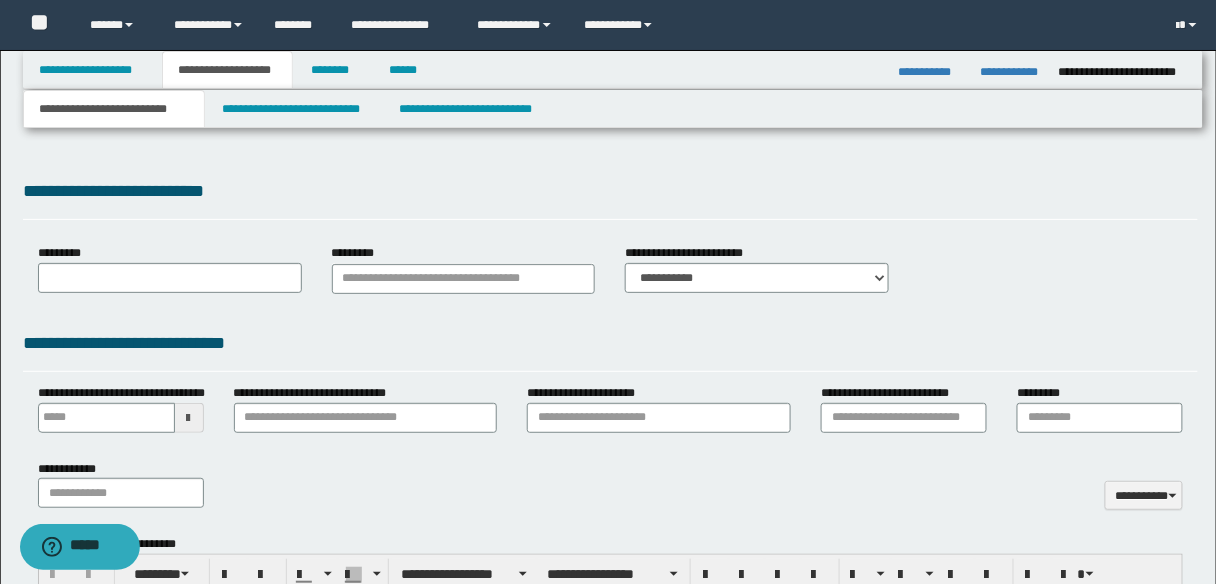 select on "*" 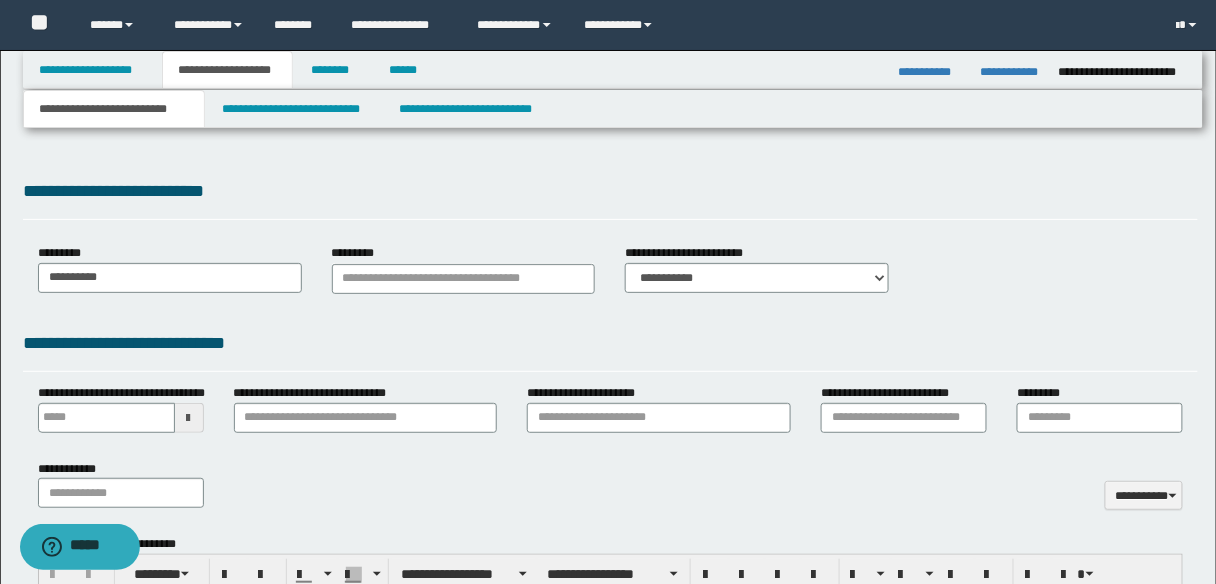 type 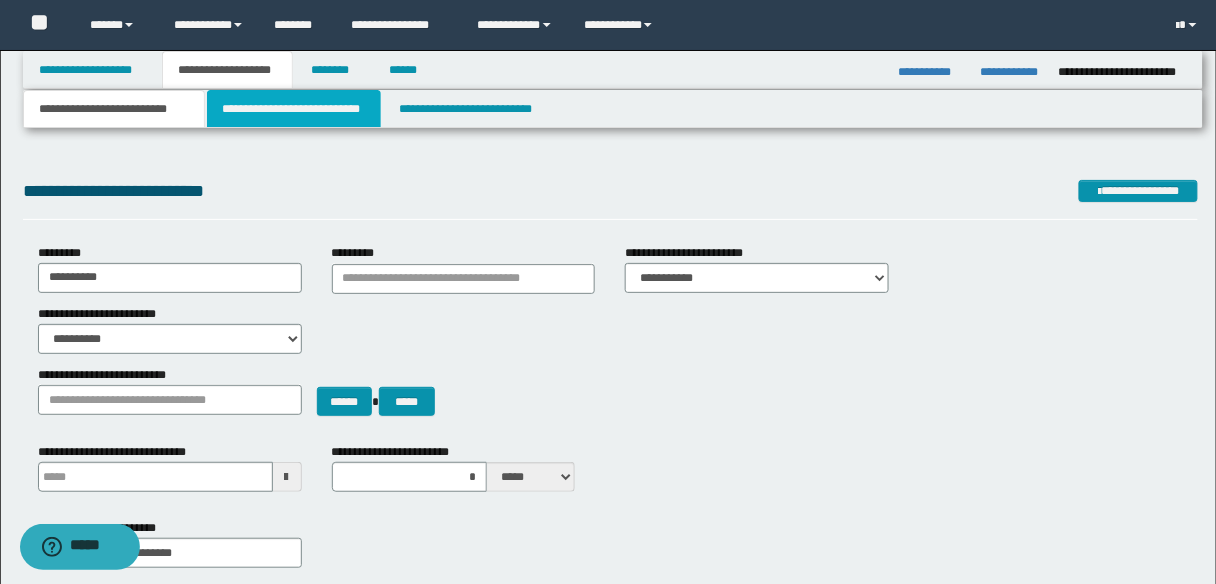 click on "**********" at bounding box center (294, 109) 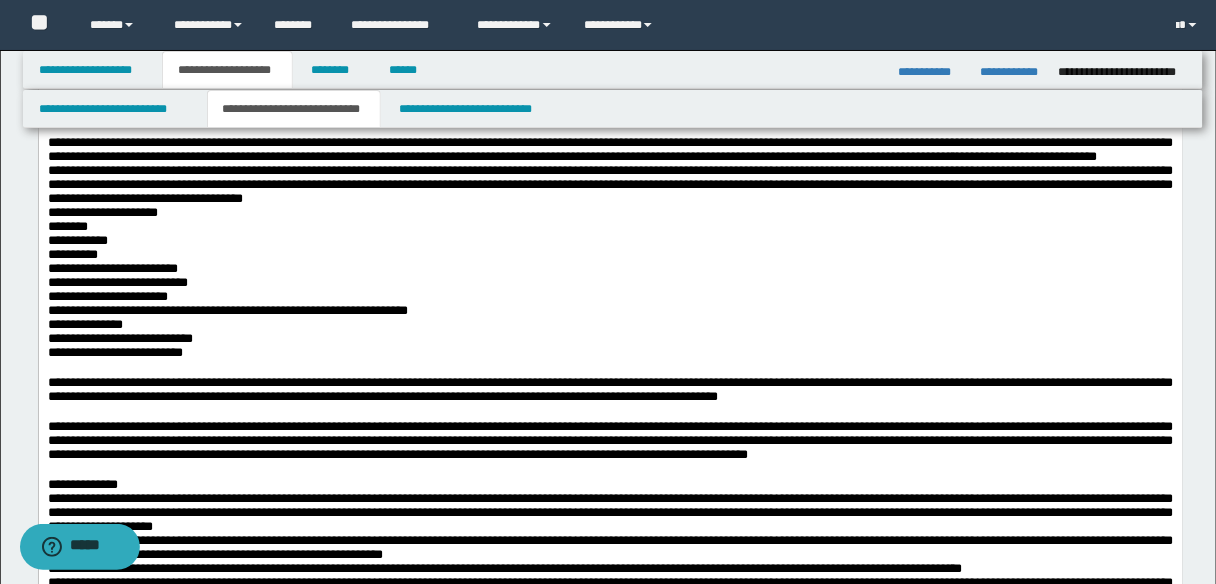 scroll, scrollTop: 1520, scrollLeft: 0, axis: vertical 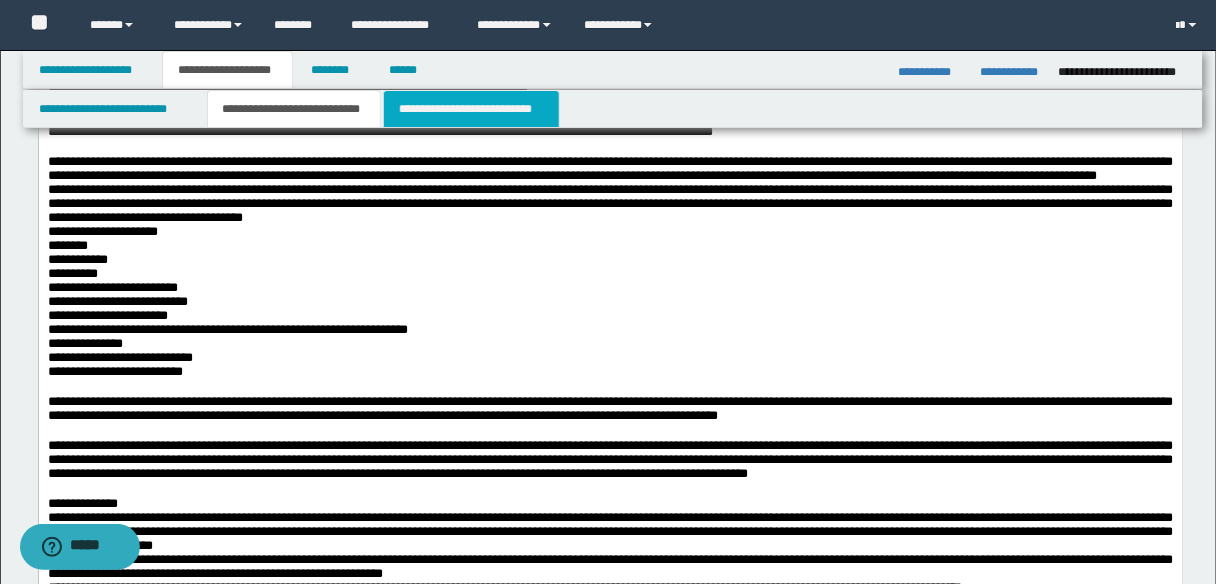 click on "**********" at bounding box center (471, 109) 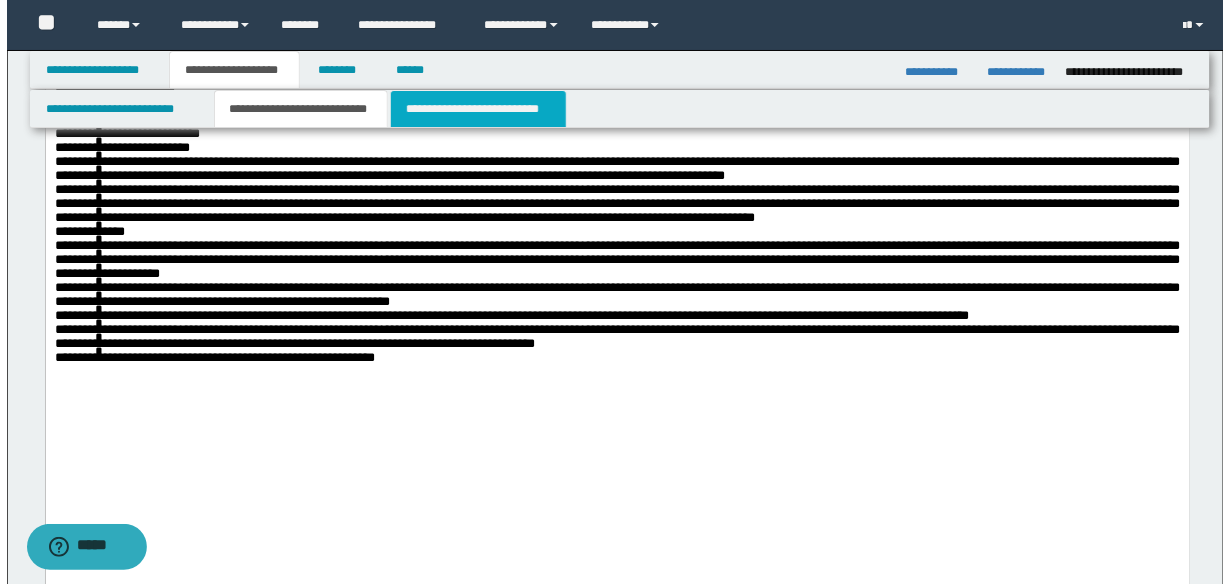 scroll, scrollTop: 0, scrollLeft: 0, axis: both 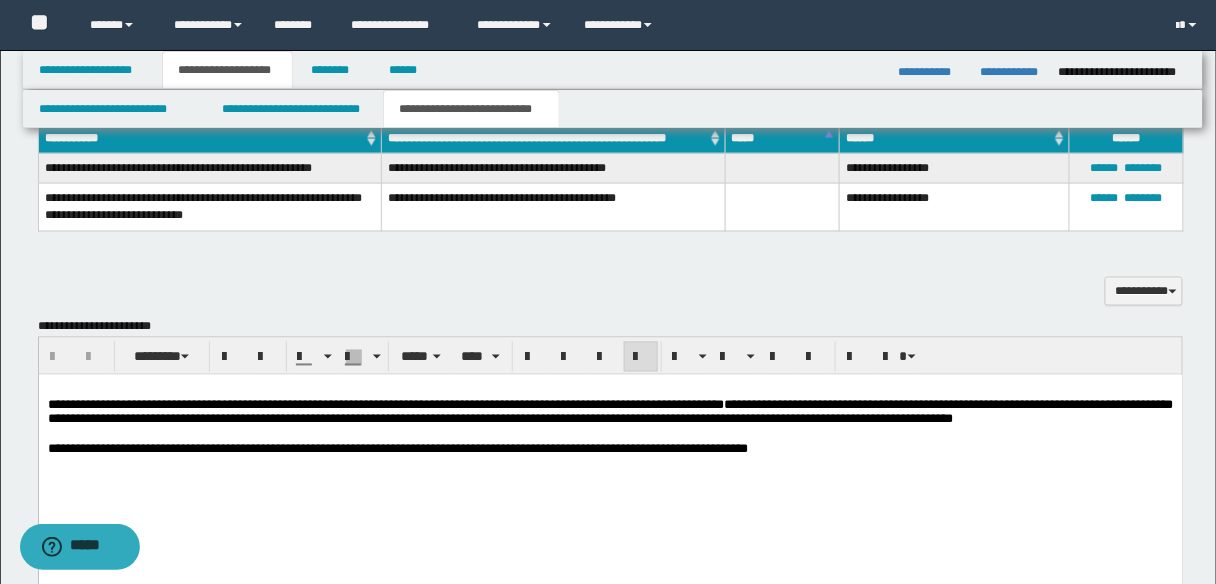 click on "**********" at bounding box center (610, 453) 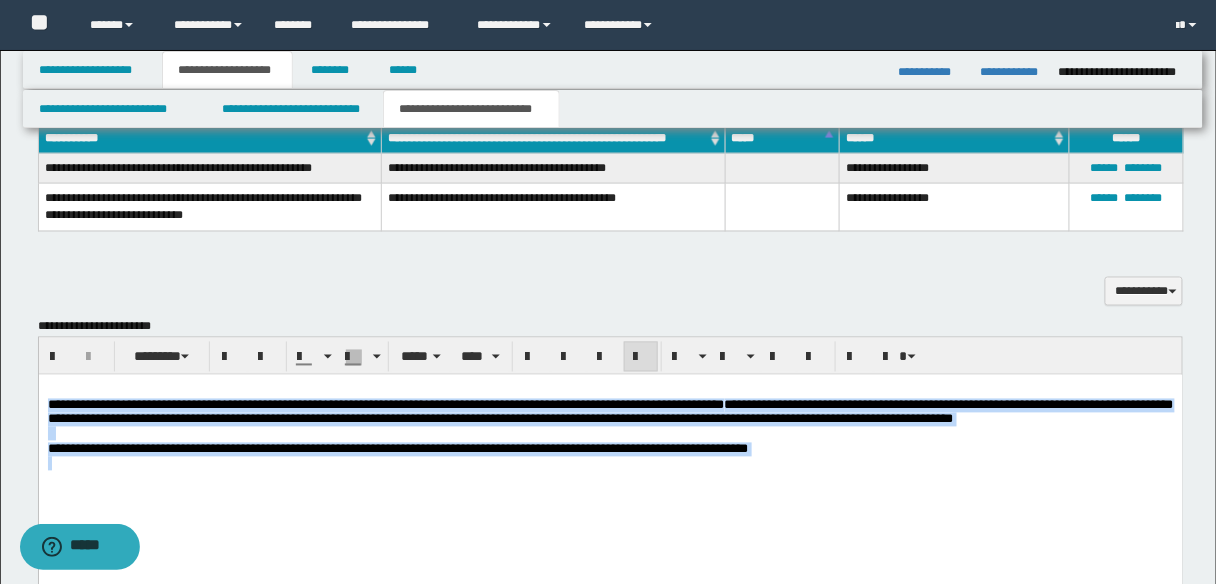 paste 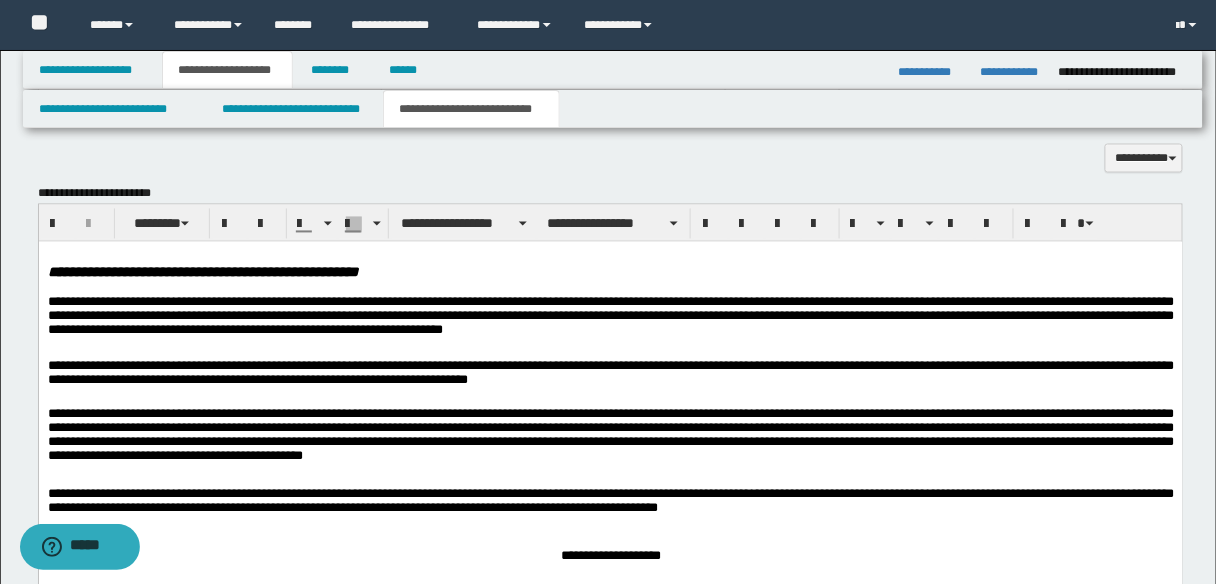 scroll, scrollTop: 880, scrollLeft: 0, axis: vertical 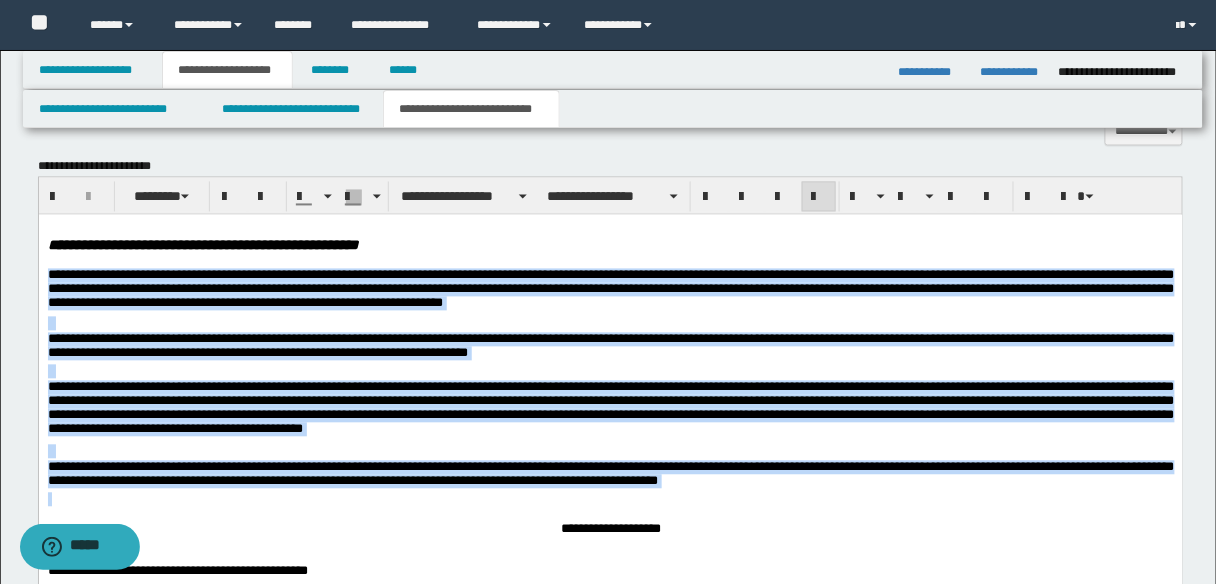 drag, startPoint x: 46, startPoint y: 277, endPoint x: 695, endPoint y: 504, distance: 687.55365 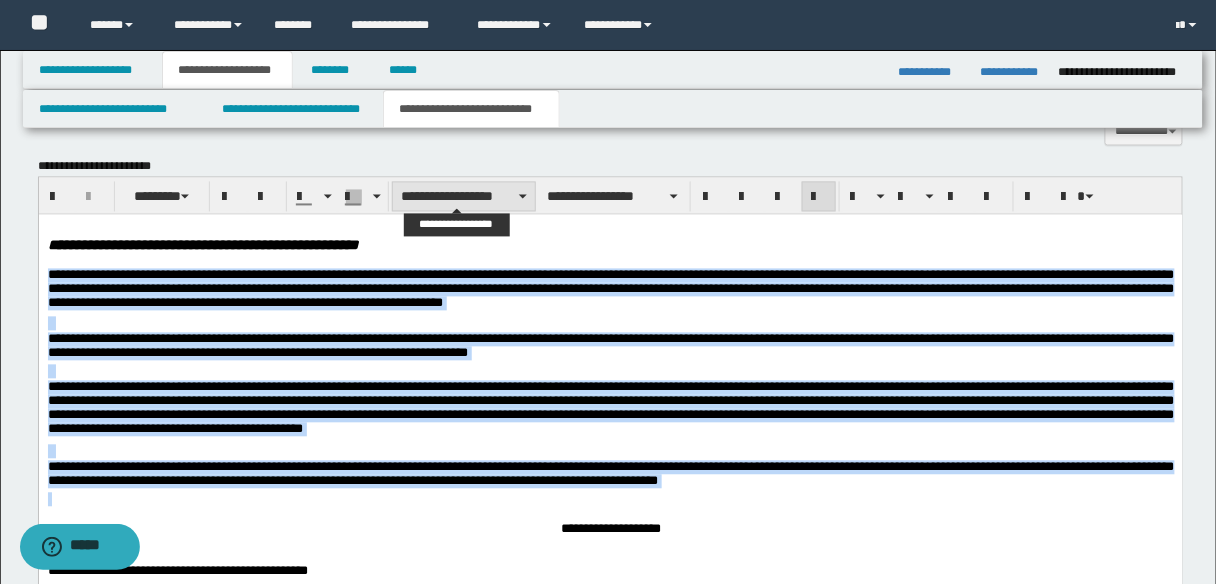 click on "**********" at bounding box center (464, 197) 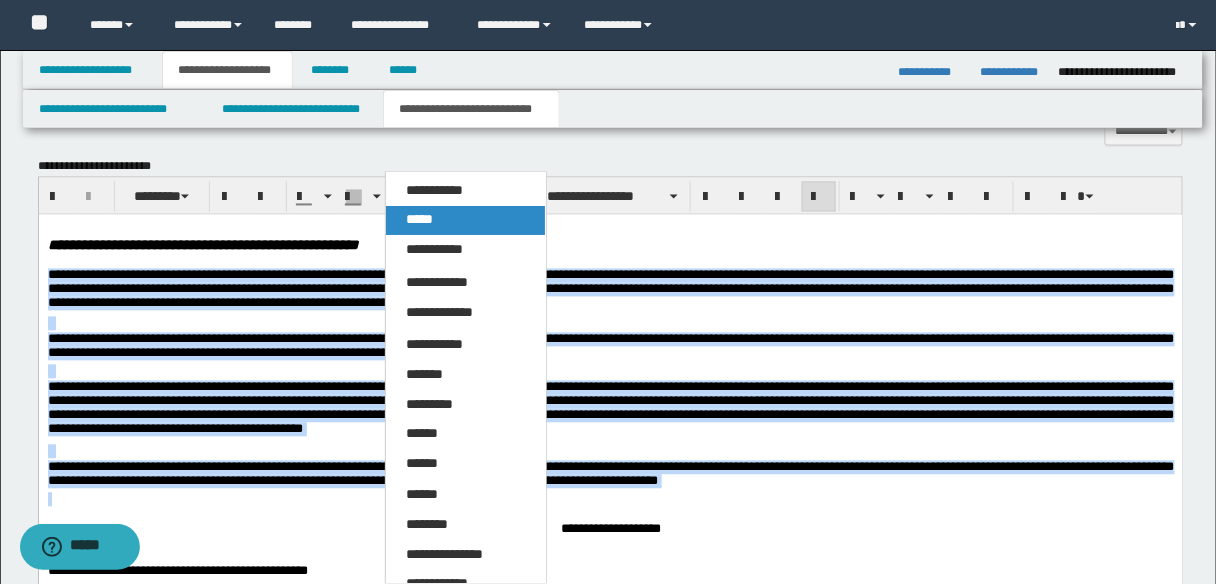 click on "*****" at bounding box center [465, 221] 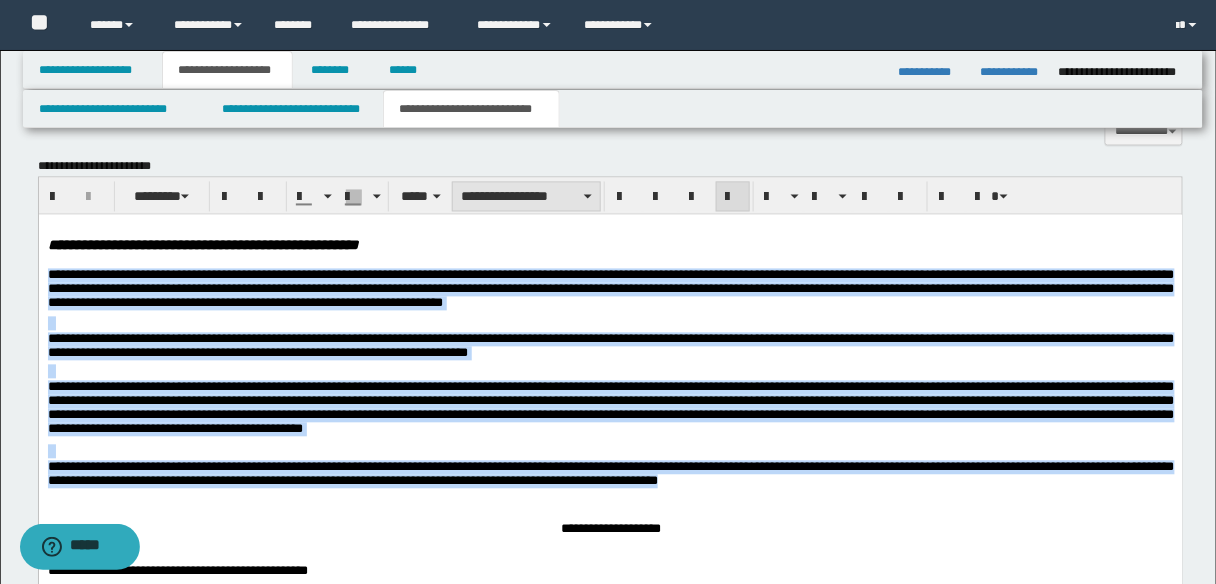 click on "**********" at bounding box center (526, 197) 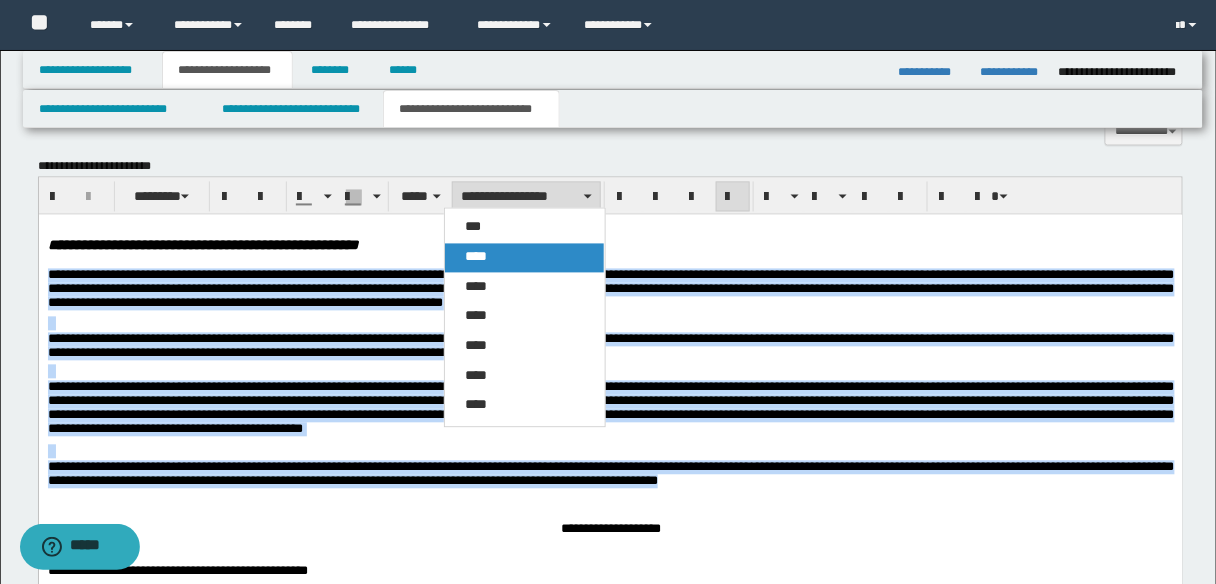 click on "****" at bounding box center [524, 258] 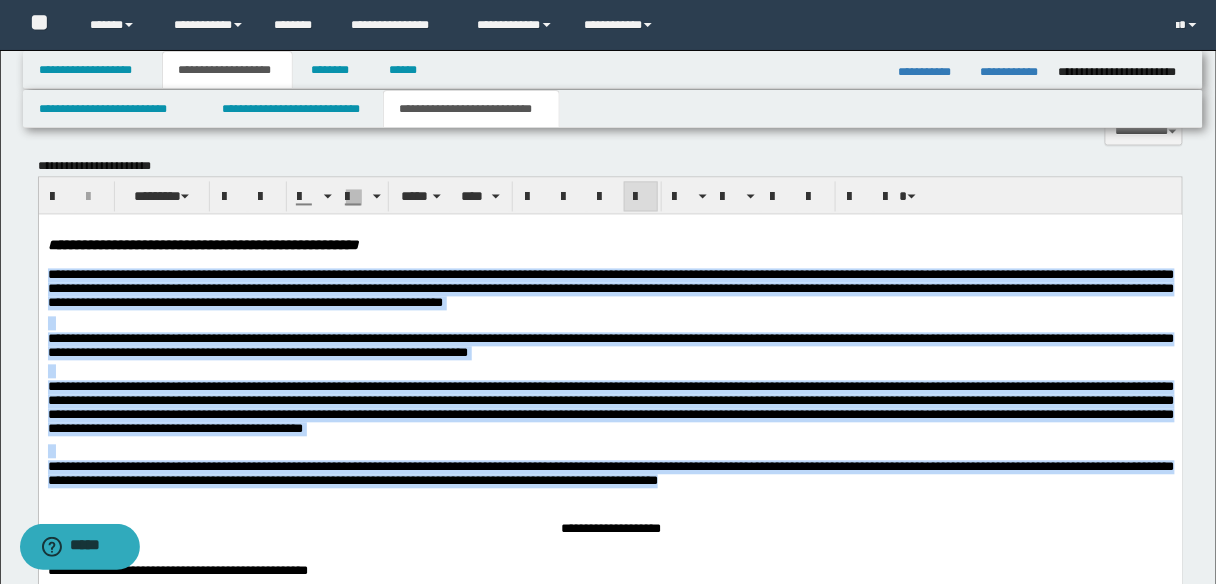 click on "**********" at bounding box center [610, 346] 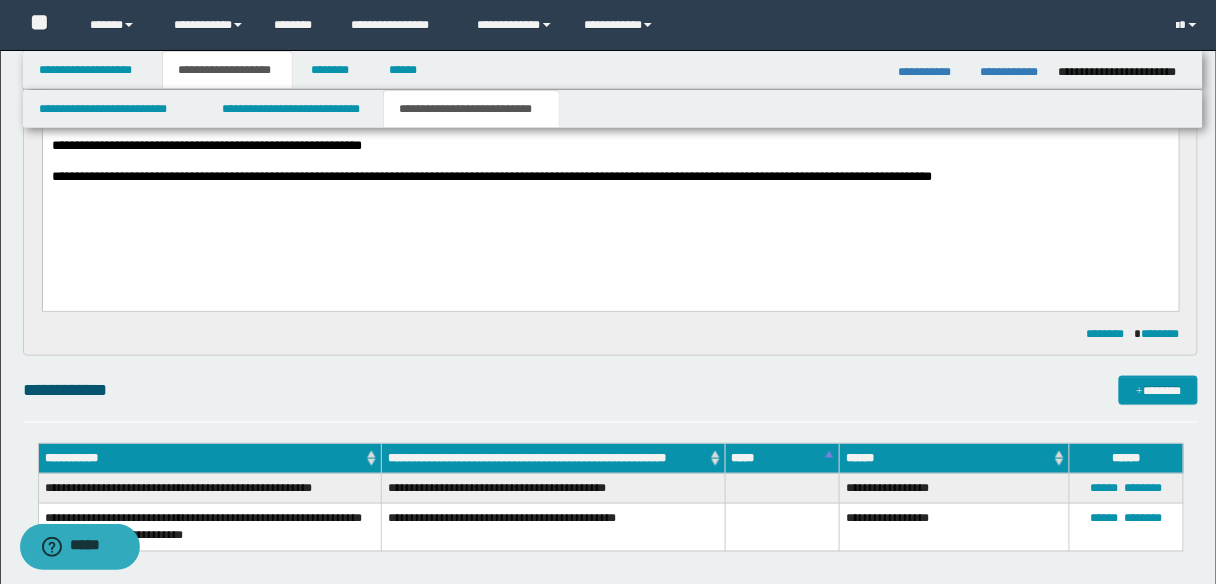 scroll, scrollTop: 480, scrollLeft: 0, axis: vertical 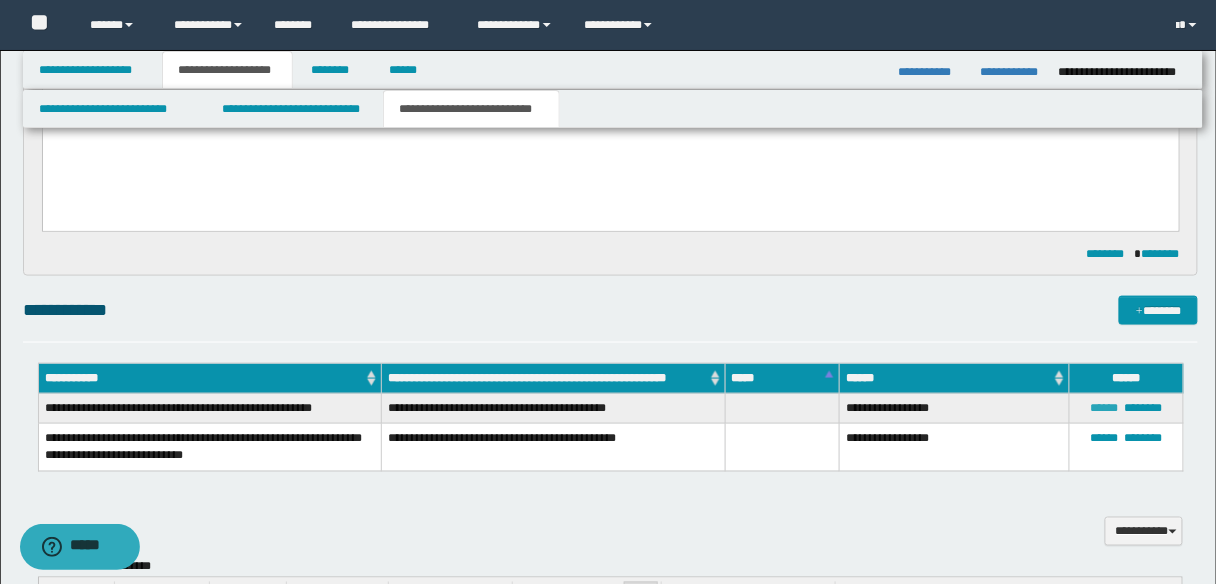 click on "******" at bounding box center (1105, 408) 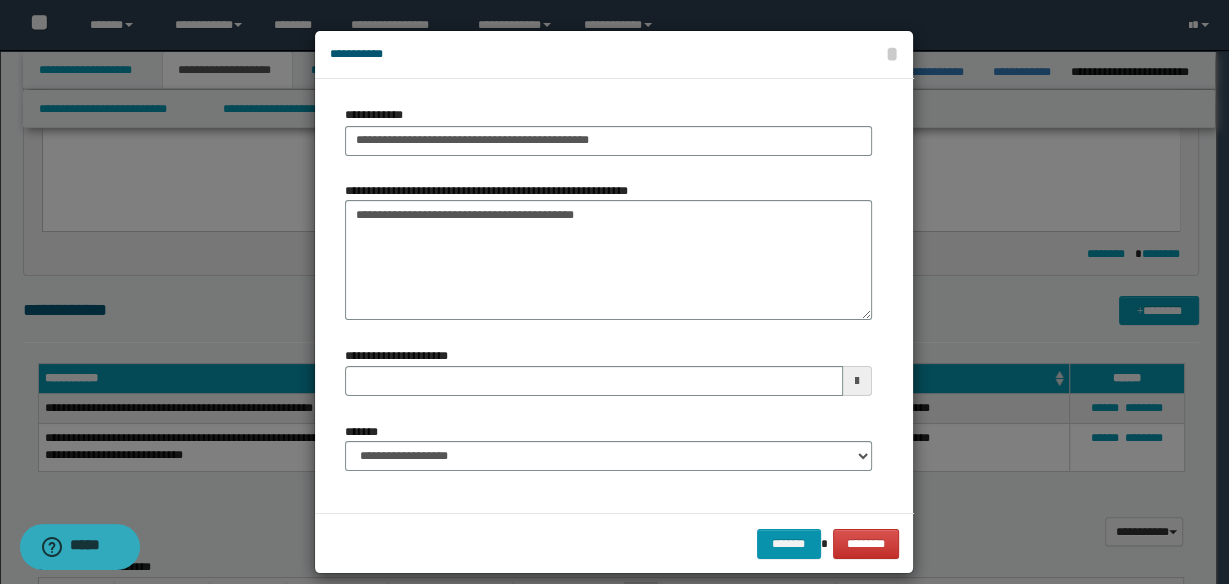 type 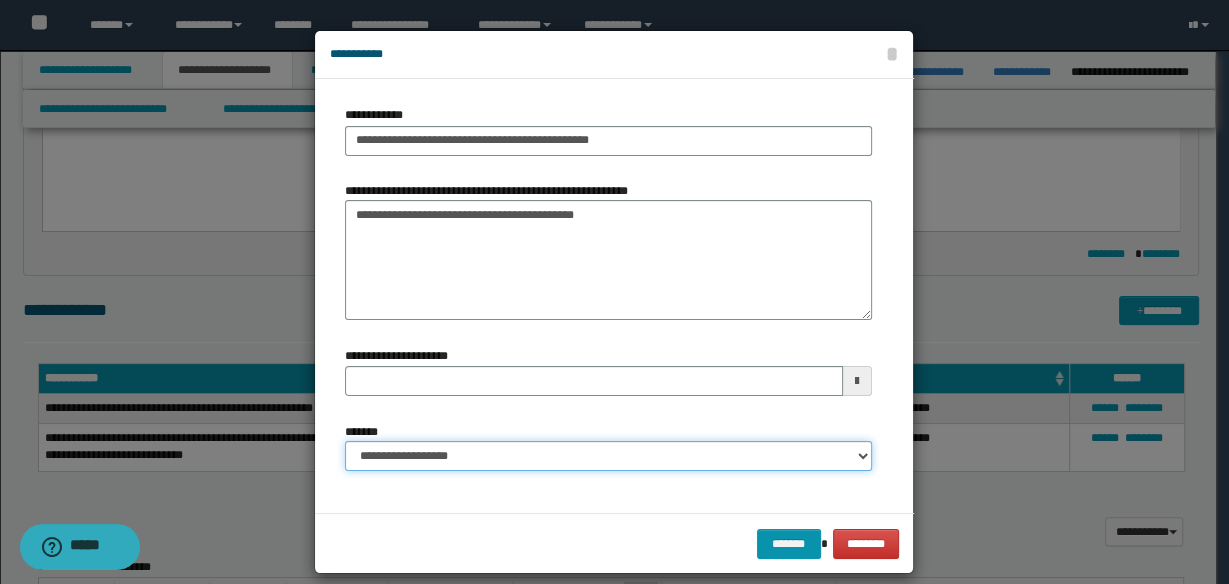 click on "**********" at bounding box center [608, 456] 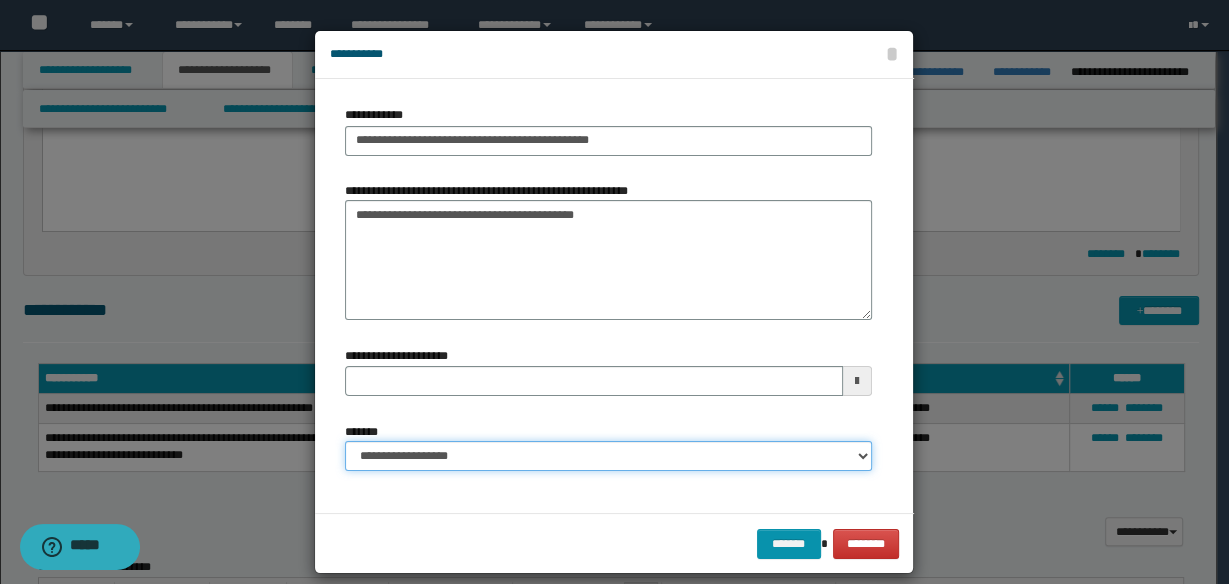 select on "*" 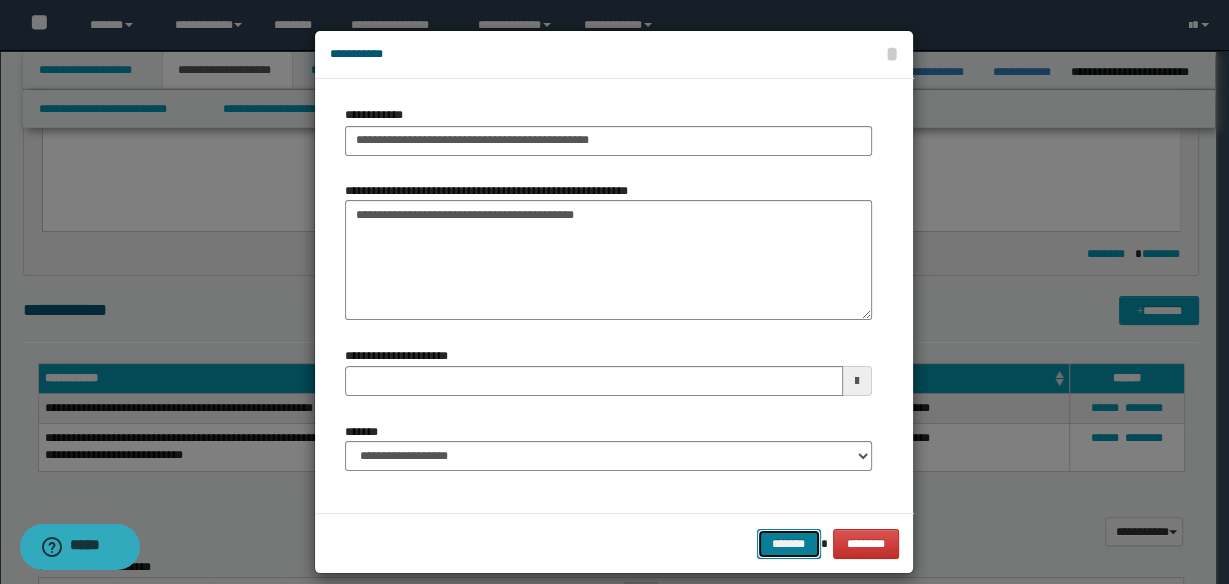 click on "*******" at bounding box center [789, 543] 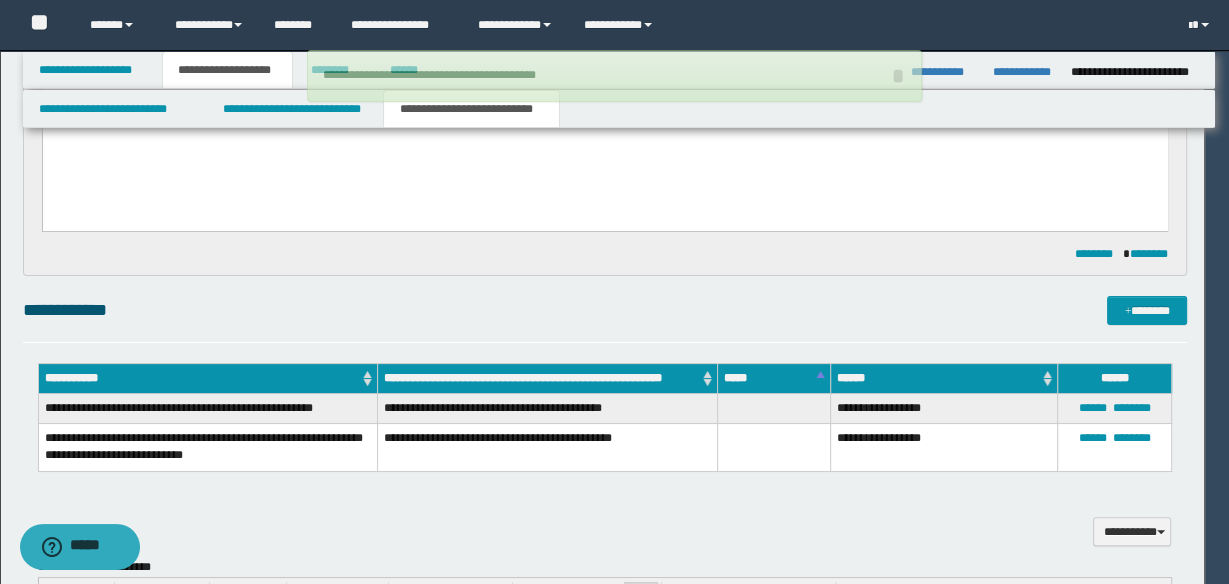 type 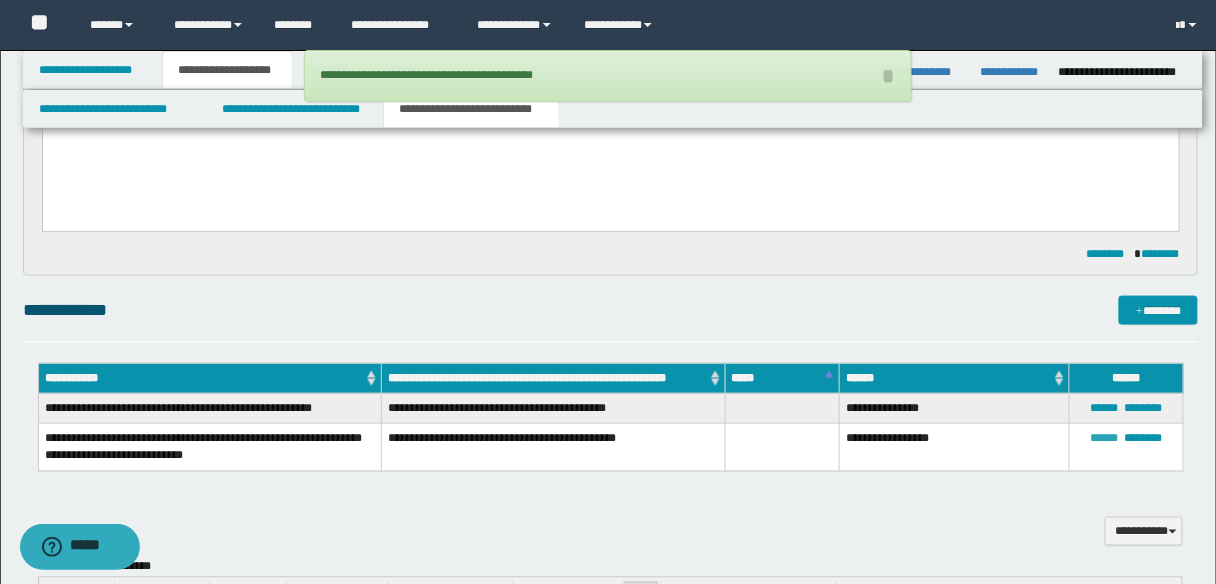 click on "******" at bounding box center [1105, 438] 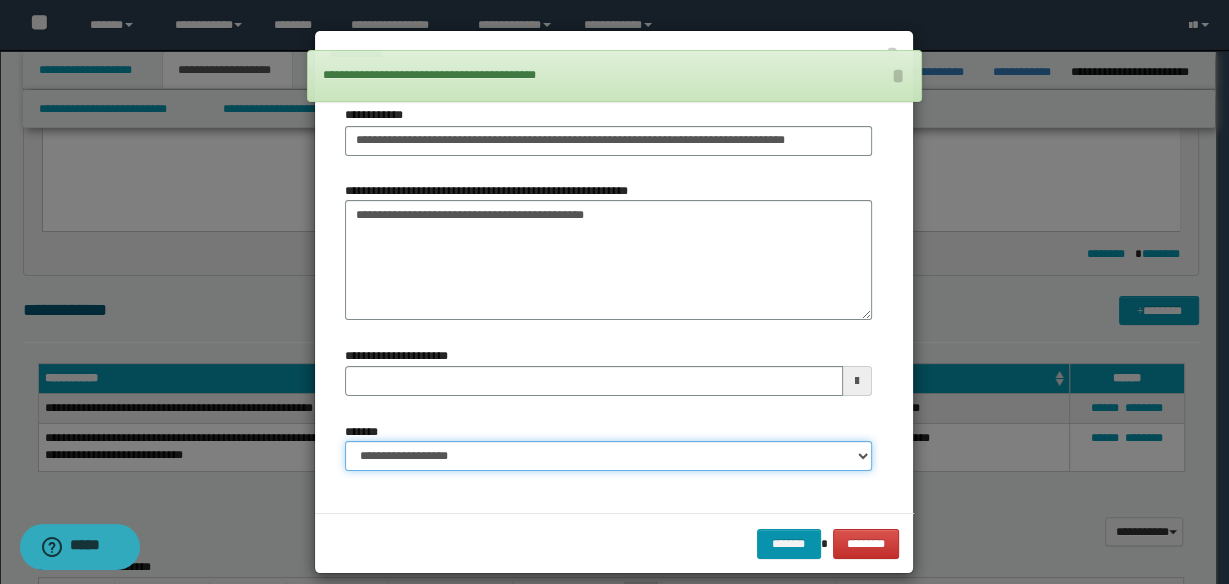 click on "**********" at bounding box center (608, 456) 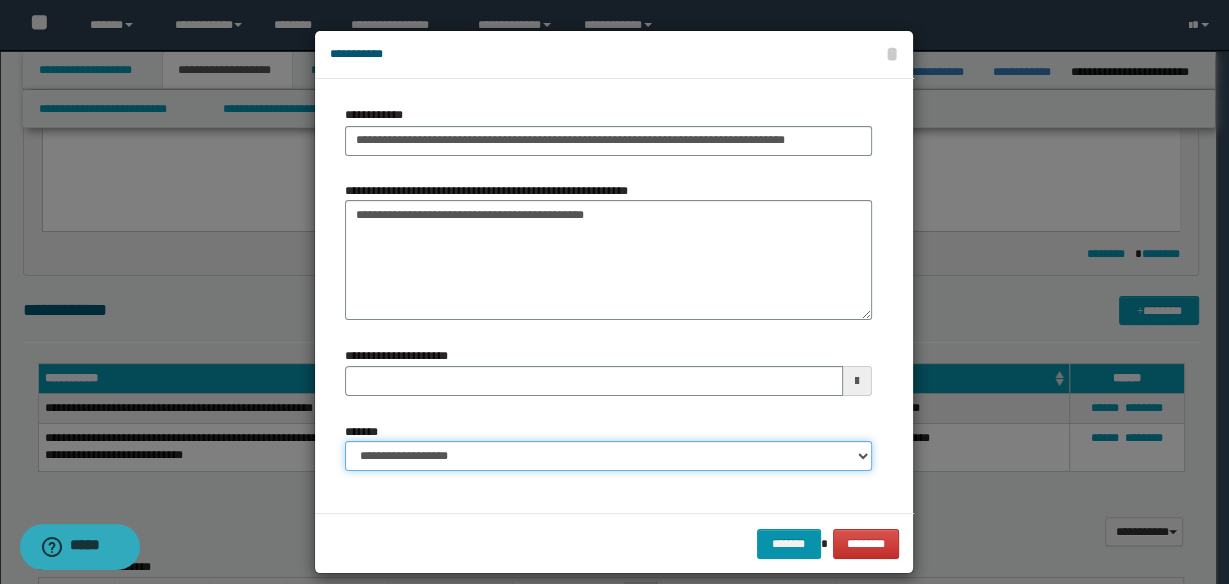 select on "*" 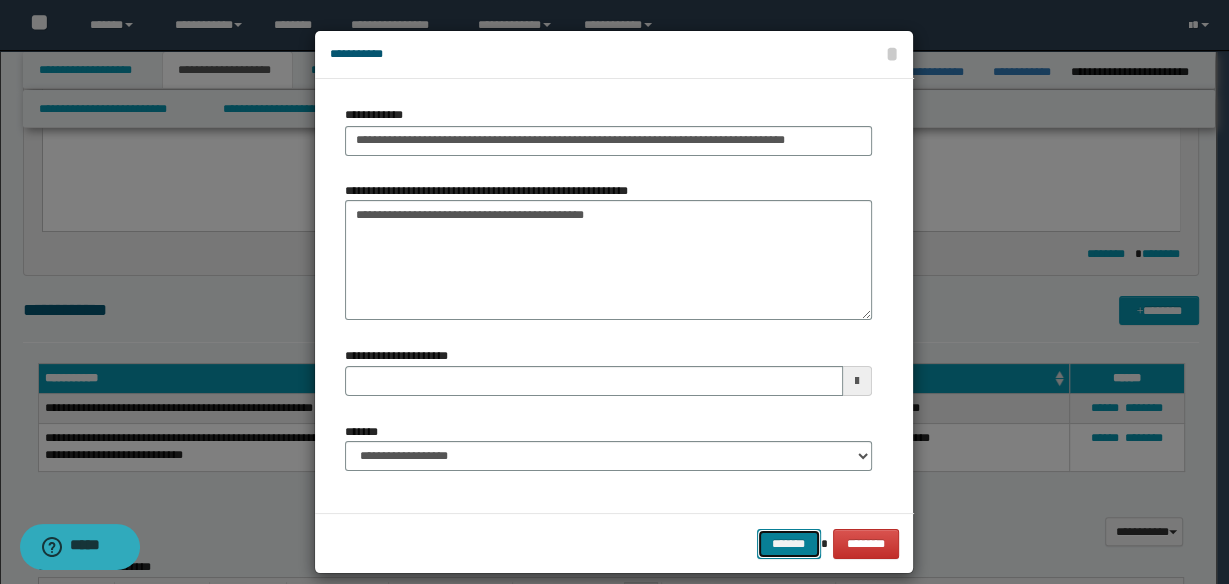 click on "*******" at bounding box center (789, 543) 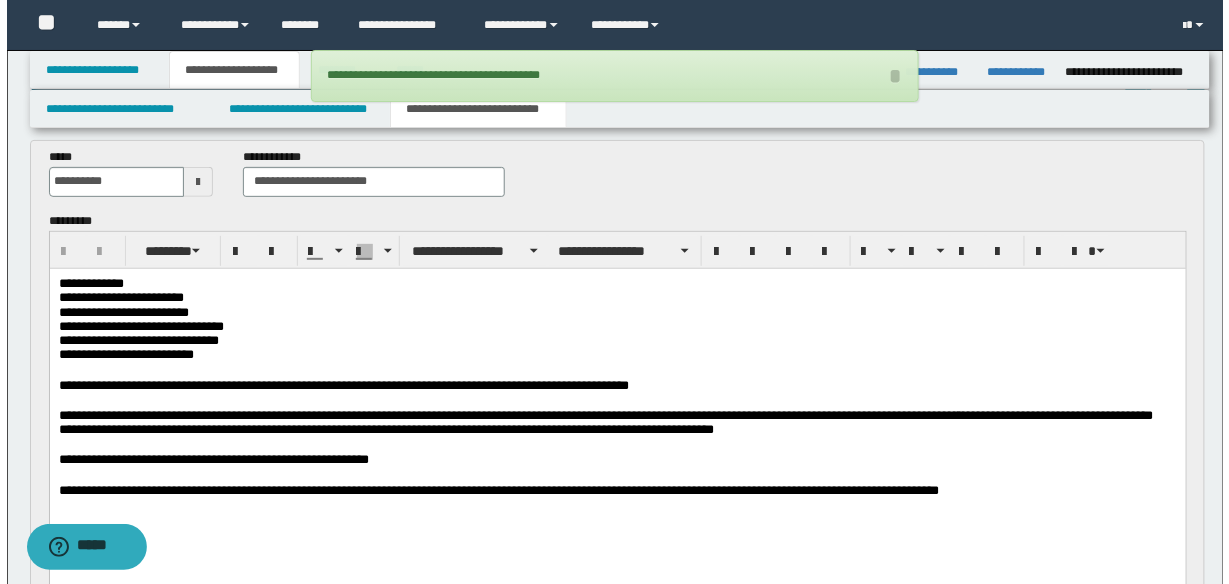 scroll, scrollTop: 0, scrollLeft: 0, axis: both 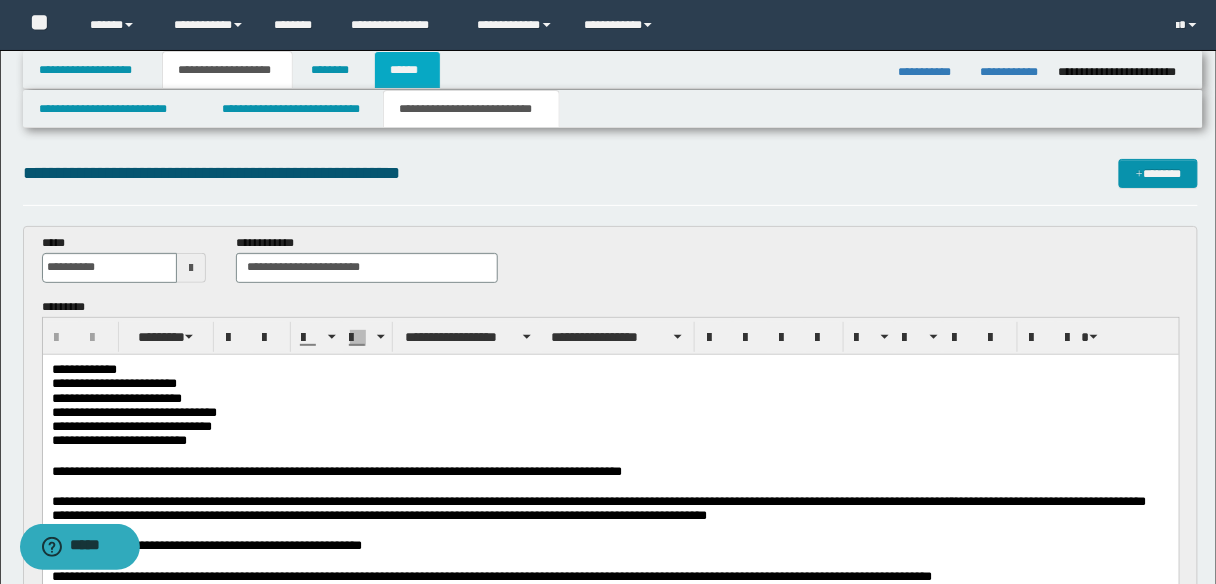 click on "******" at bounding box center (408, 70) 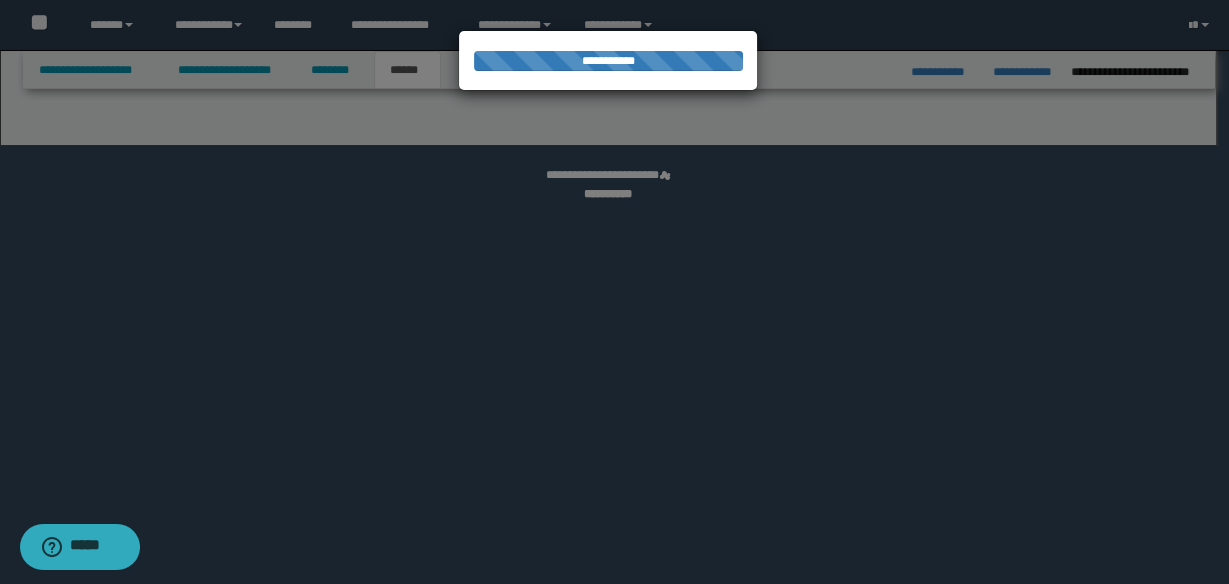 select on "*" 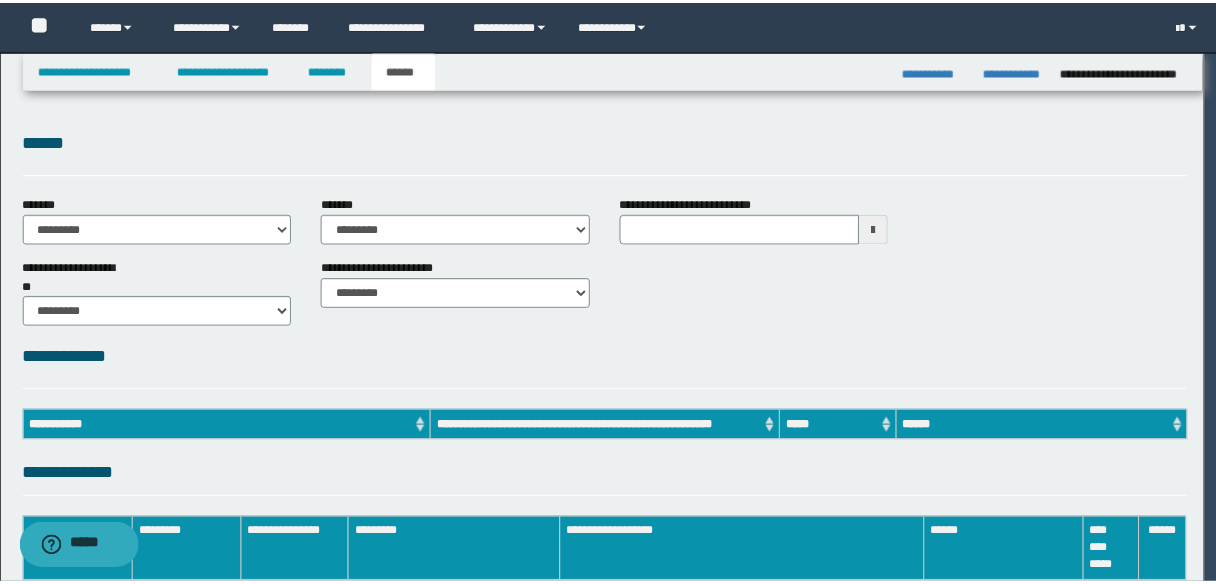scroll, scrollTop: 0, scrollLeft: 0, axis: both 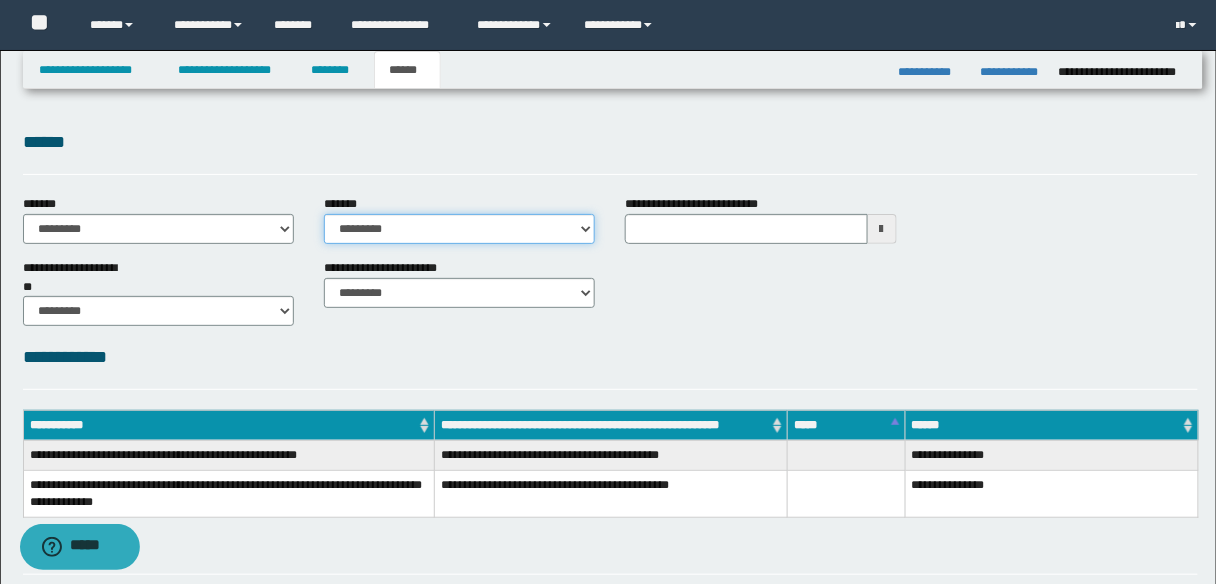 click on "**********" at bounding box center [459, 229] 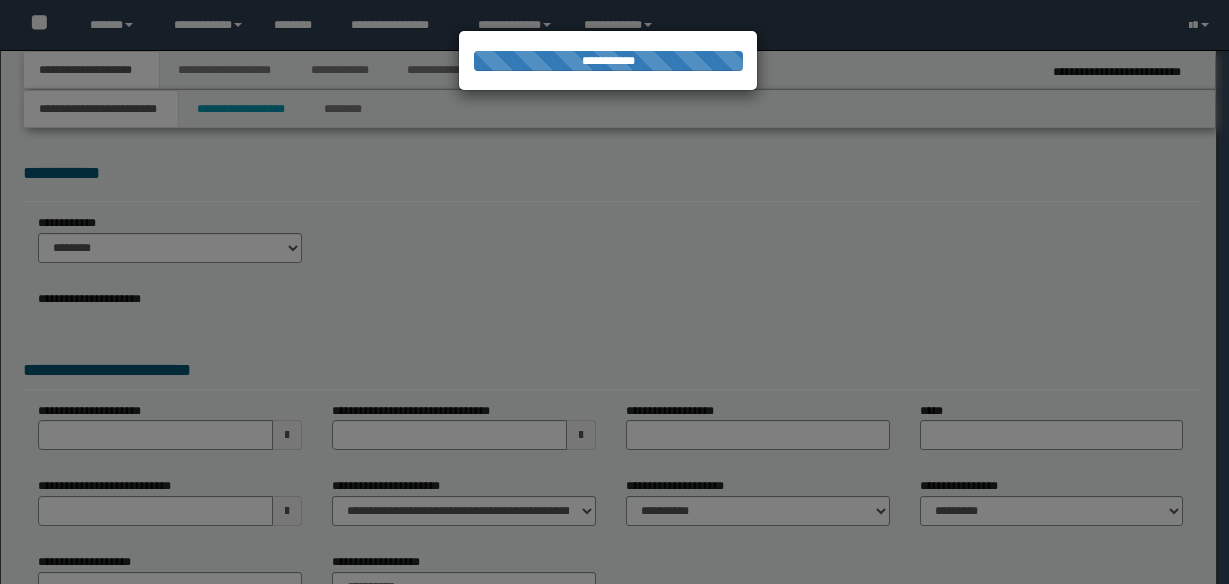 scroll, scrollTop: 0, scrollLeft: 0, axis: both 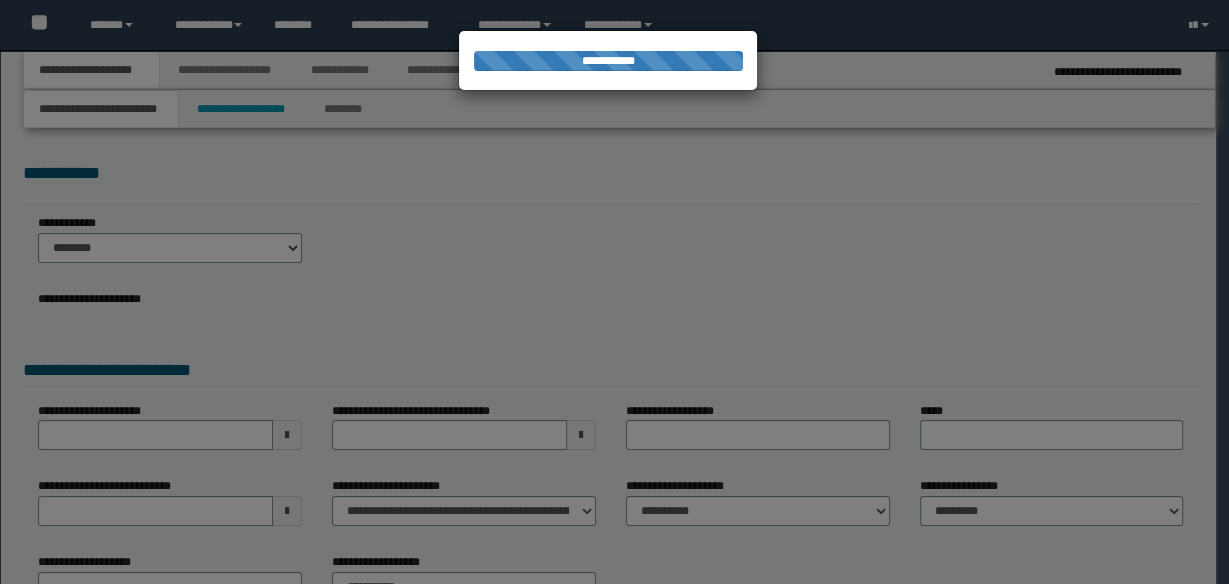 select on "*" 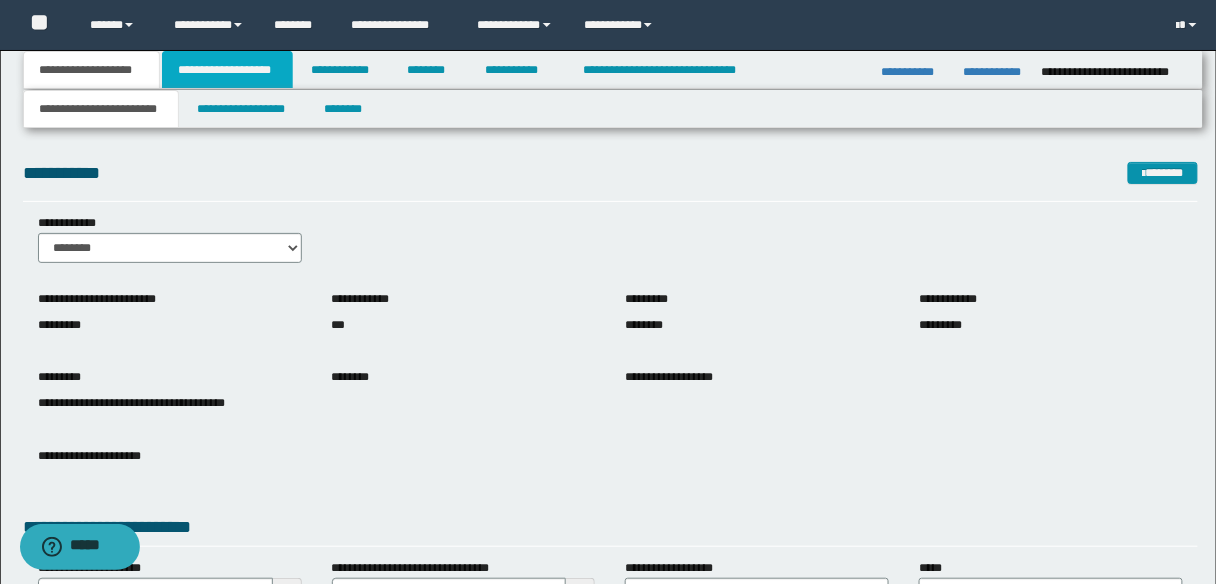 click on "**********" at bounding box center [227, 70] 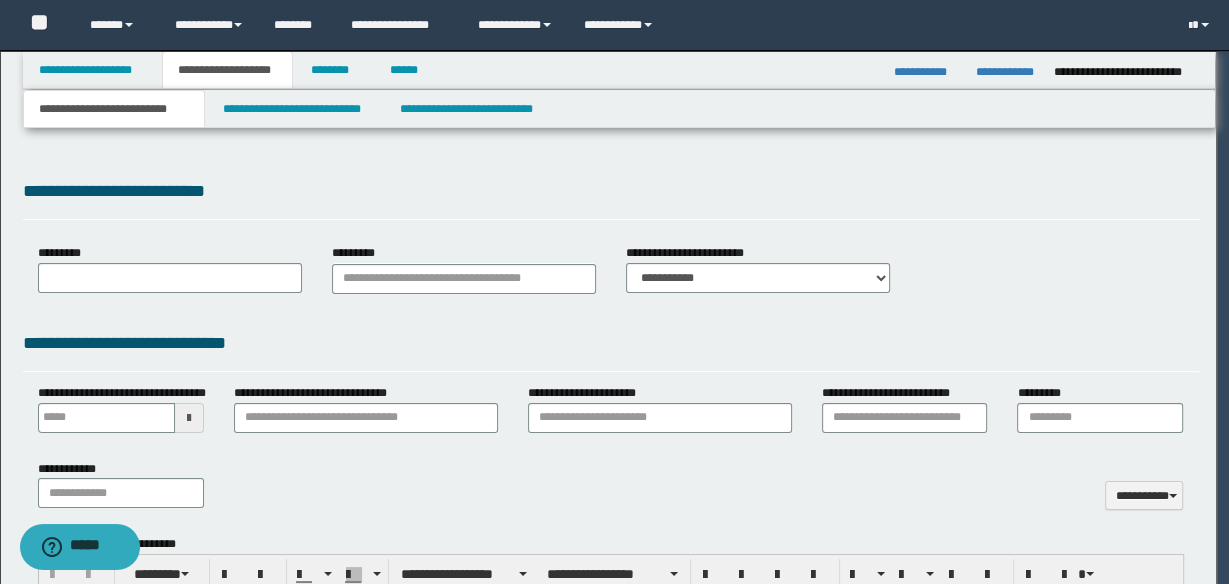 scroll, scrollTop: 0, scrollLeft: 0, axis: both 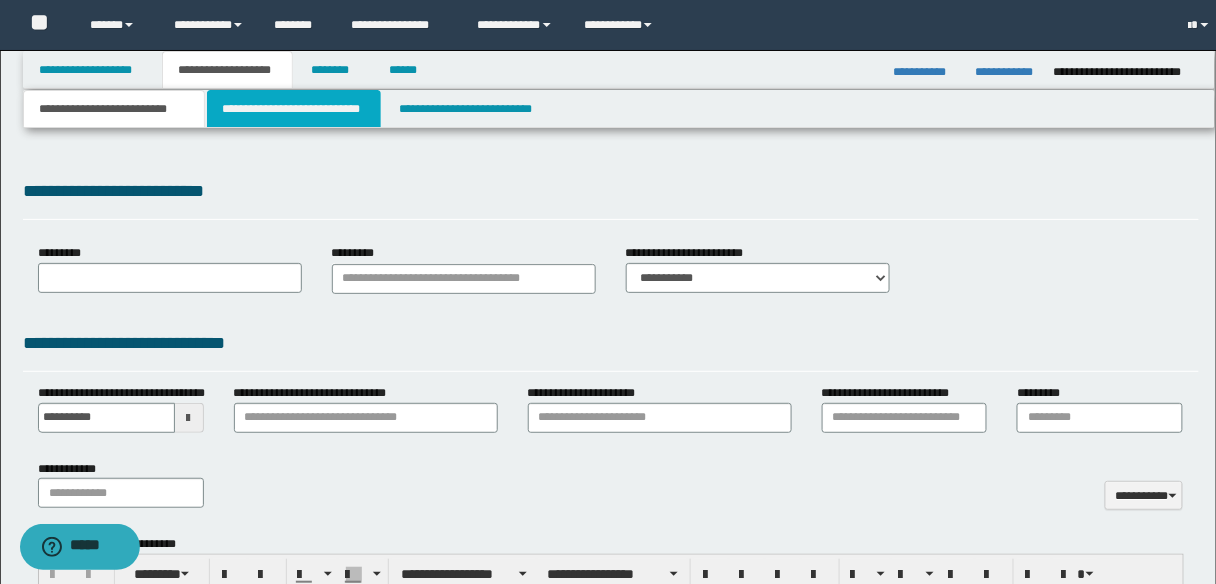 click on "**********" at bounding box center [294, 109] 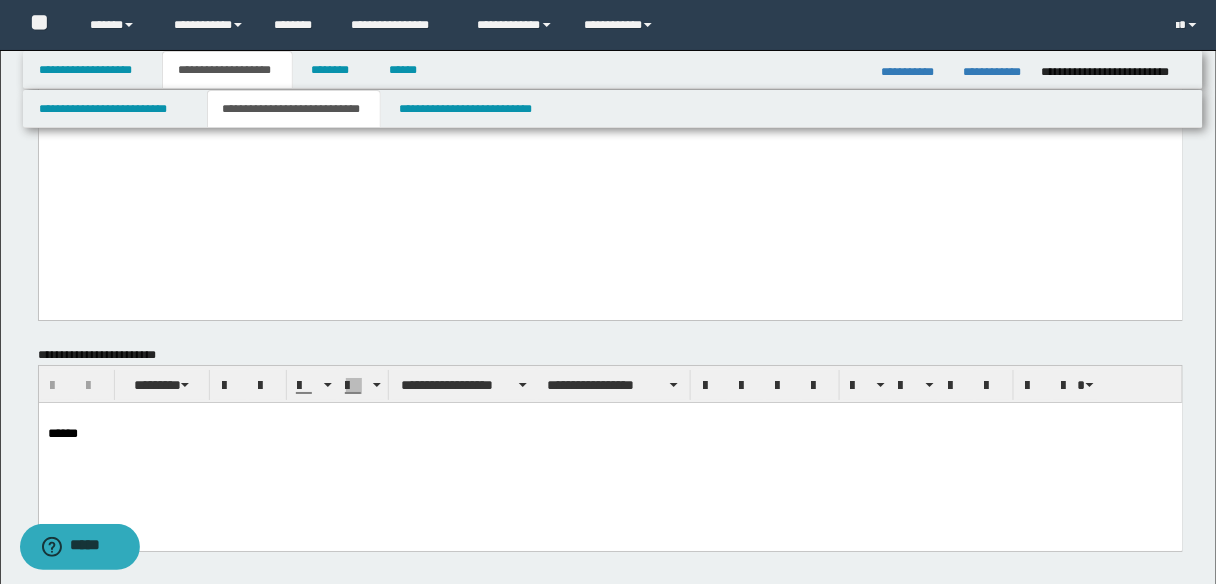 scroll, scrollTop: 1760, scrollLeft: 0, axis: vertical 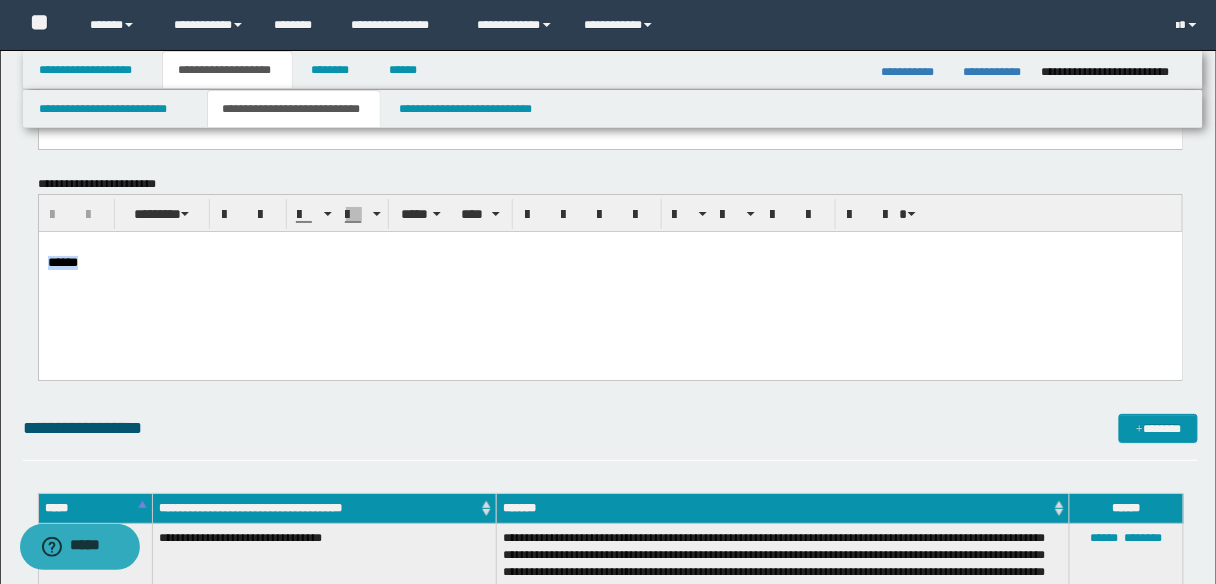 drag, startPoint x: 156, startPoint y: 278, endPoint x: 38, endPoint y: 264, distance: 118.82761 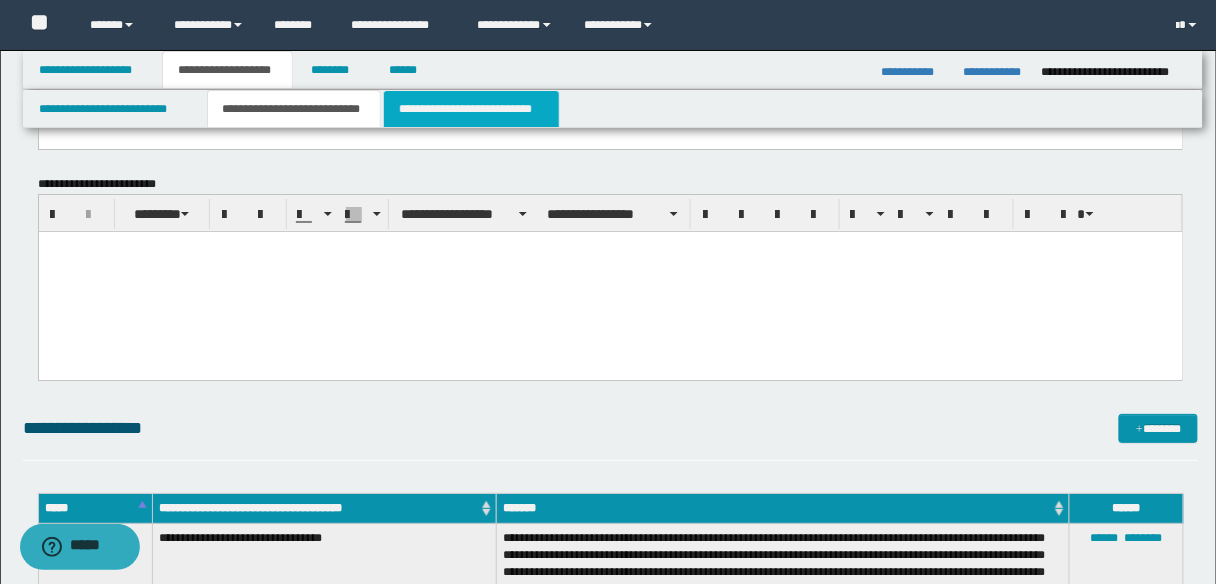 click on "**********" at bounding box center [471, 109] 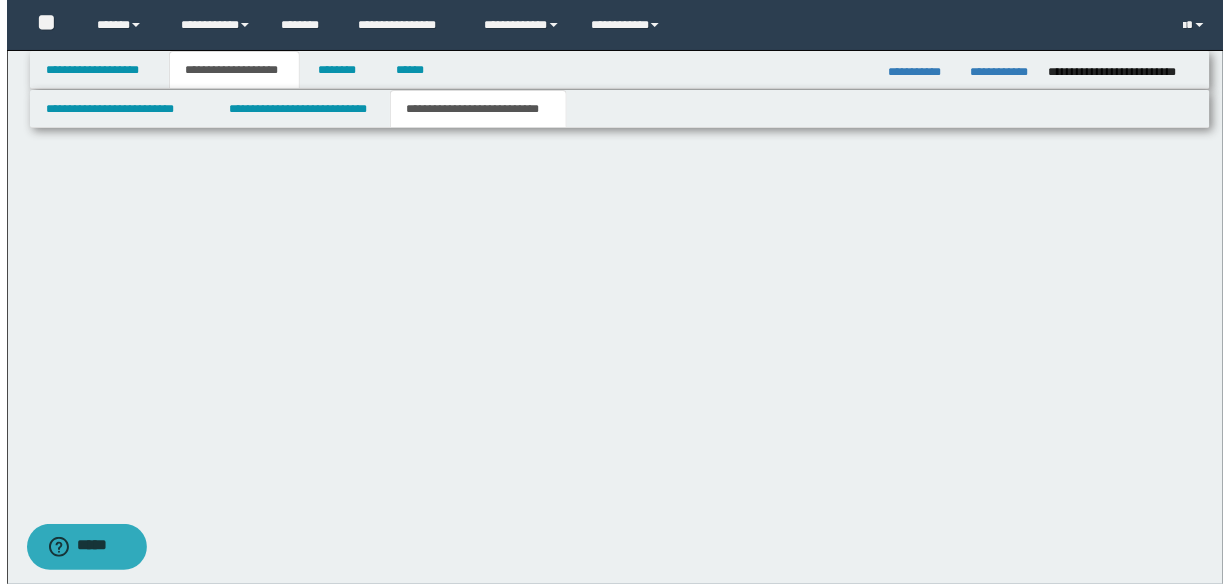 scroll, scrollTop: 0, scrollLeft: 0, axis: both 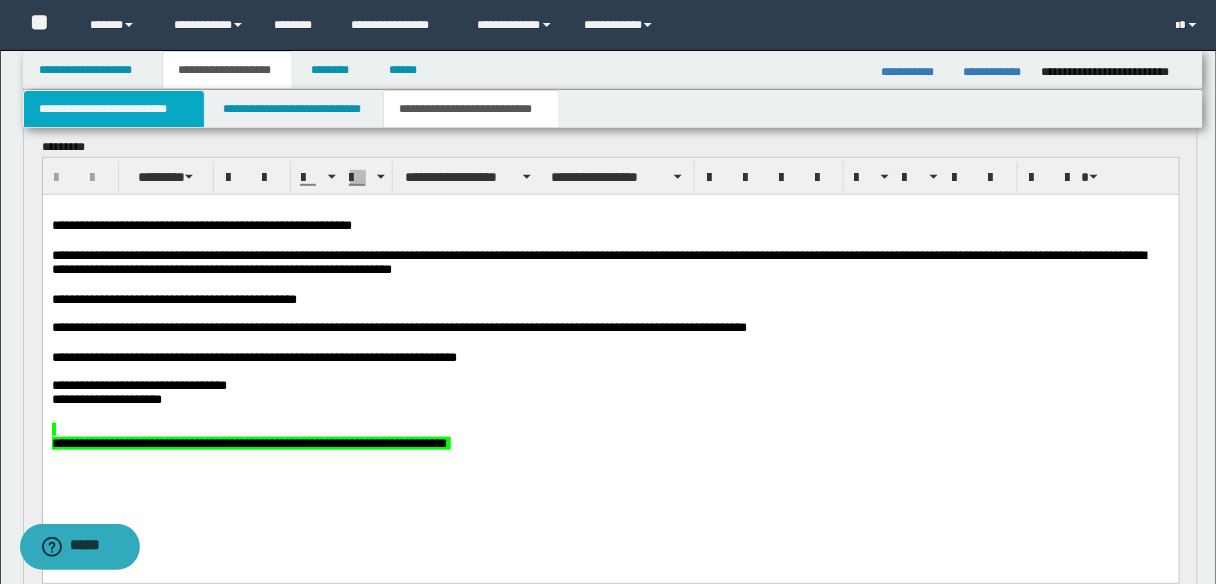 click on "**********" at bounding box center (114, 109) 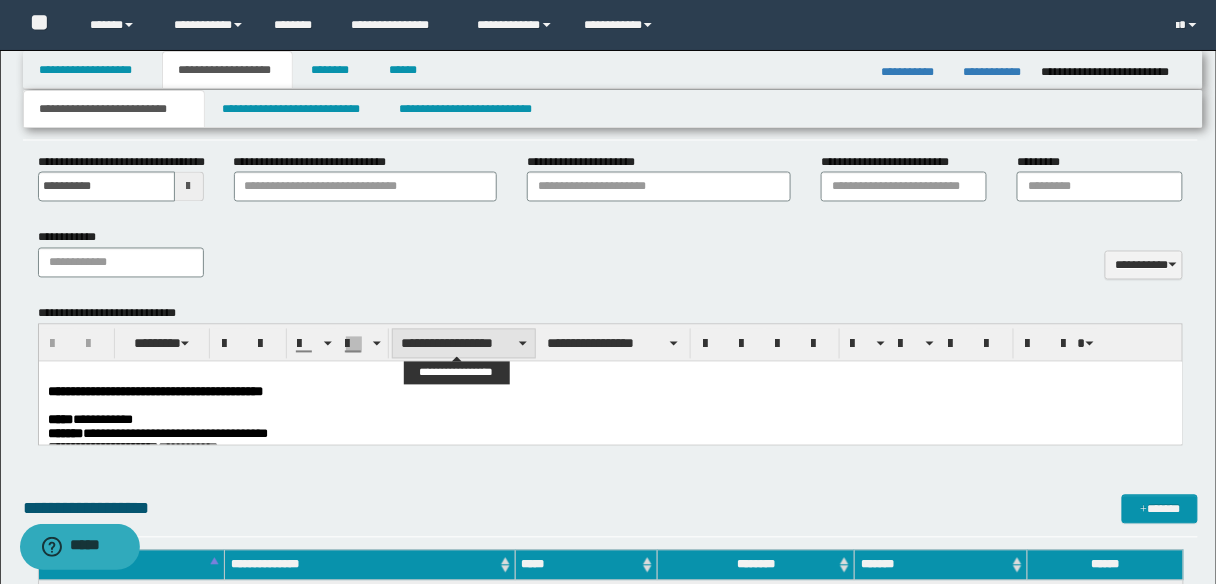scroll, scrollTop: 880, scrollLeft: 0, axis: vertical 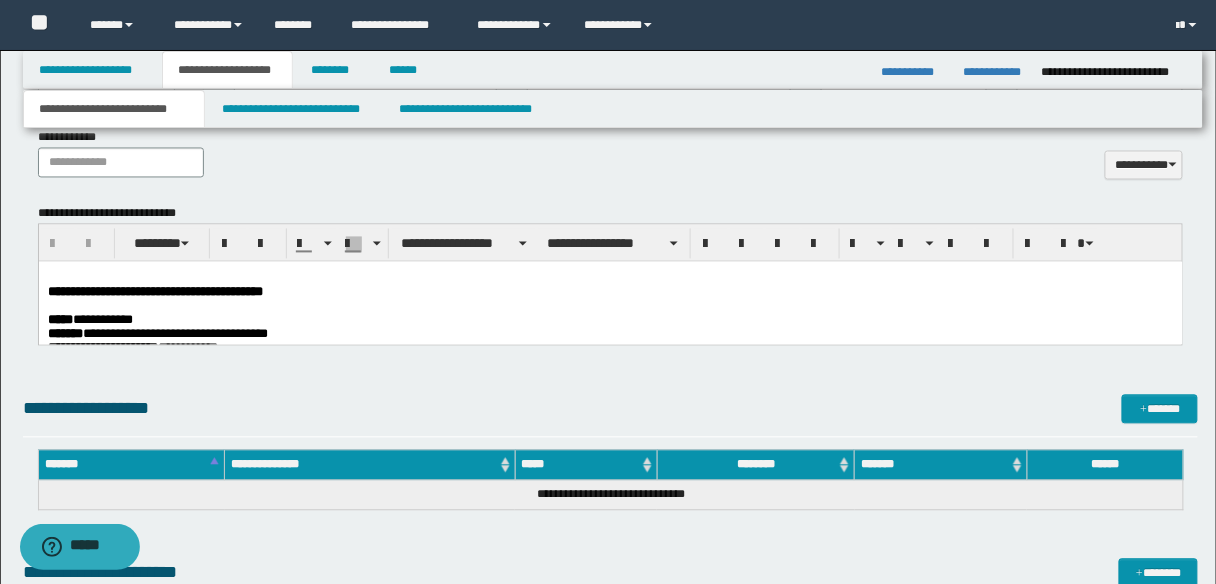 click on "**********" at bounding box center [610, 320] 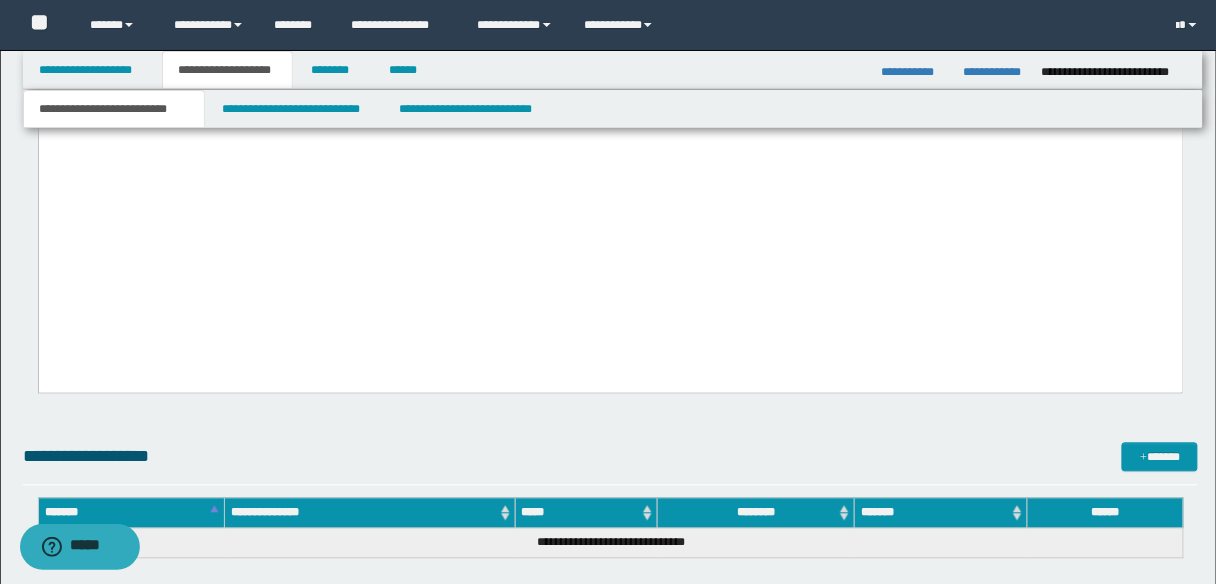 scroll, scrollTop: 2800, scrollLeft: 0, axis: vertical 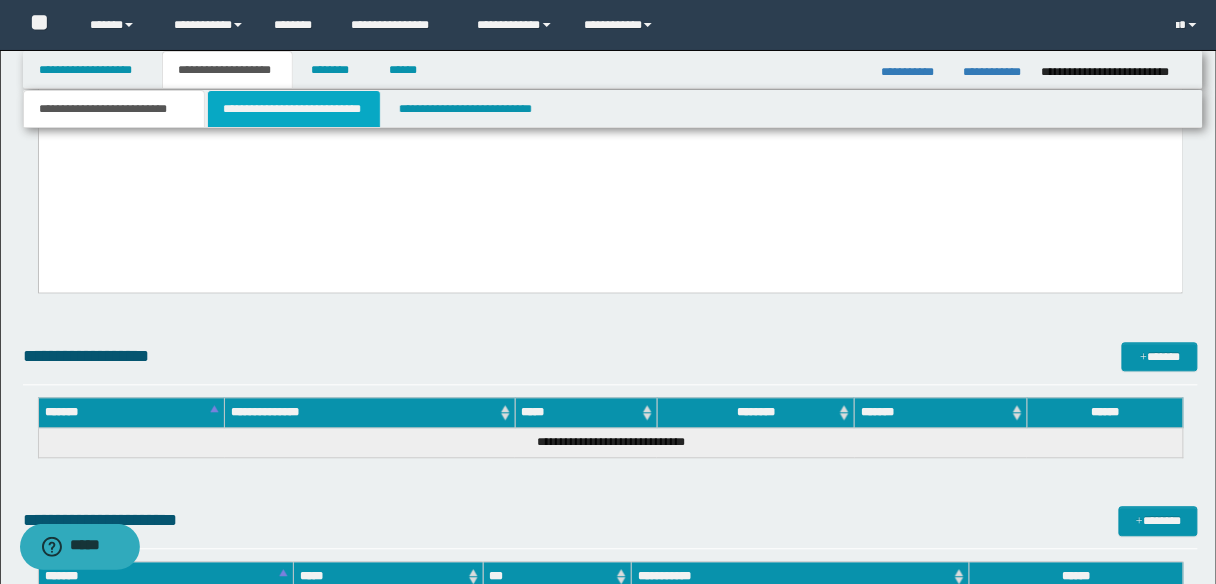 click on "**********" at bounding box center [294, 109] 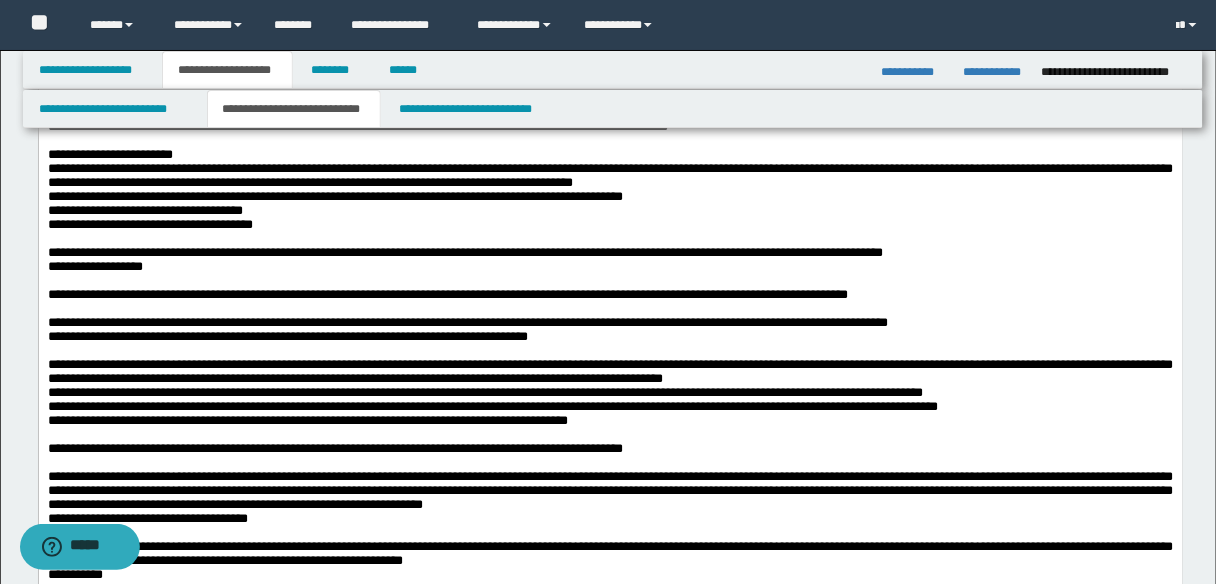 scroll, scrollTop: 960, scrollLeft: 0, axis: vertical 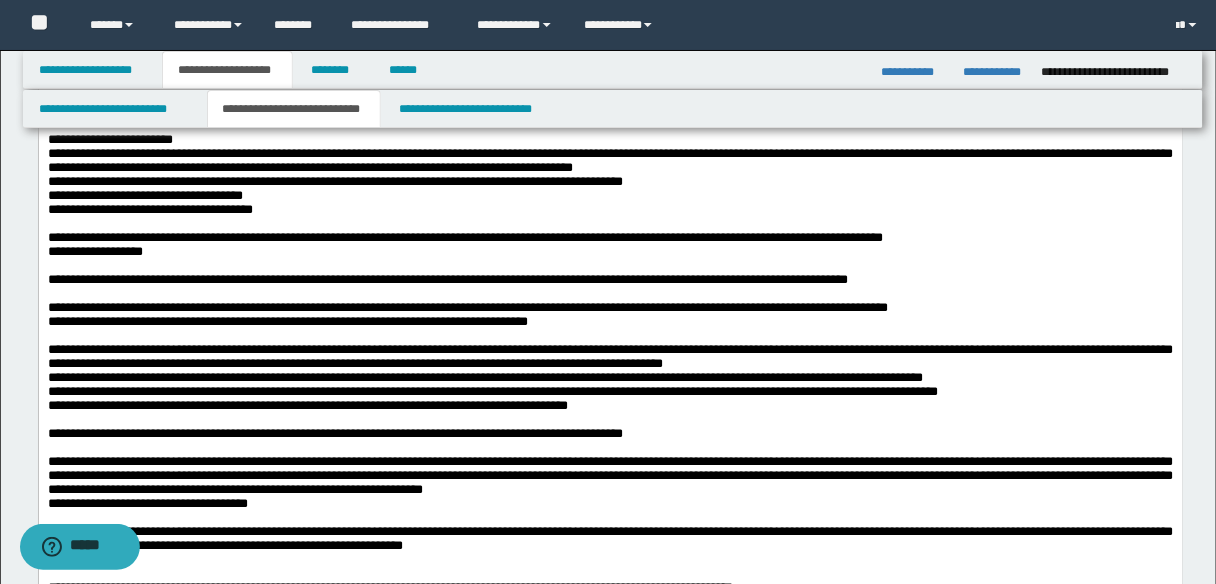 click on "**********" at bounding box center [610, 239] 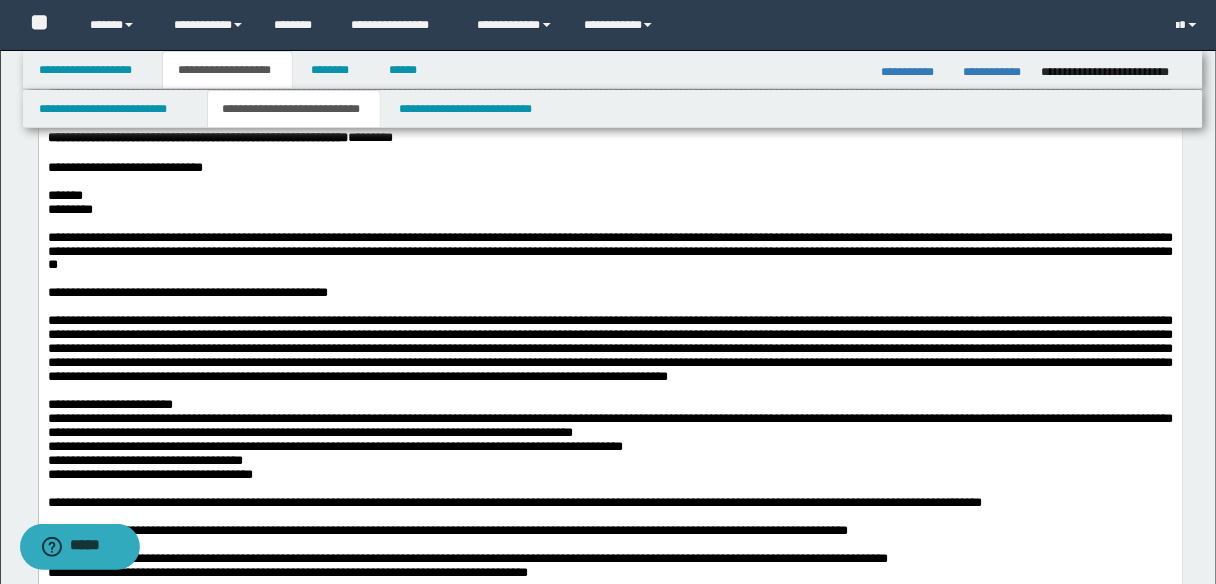scroll, scrollTop: 480, scrollLeft: 0, axis: vertical 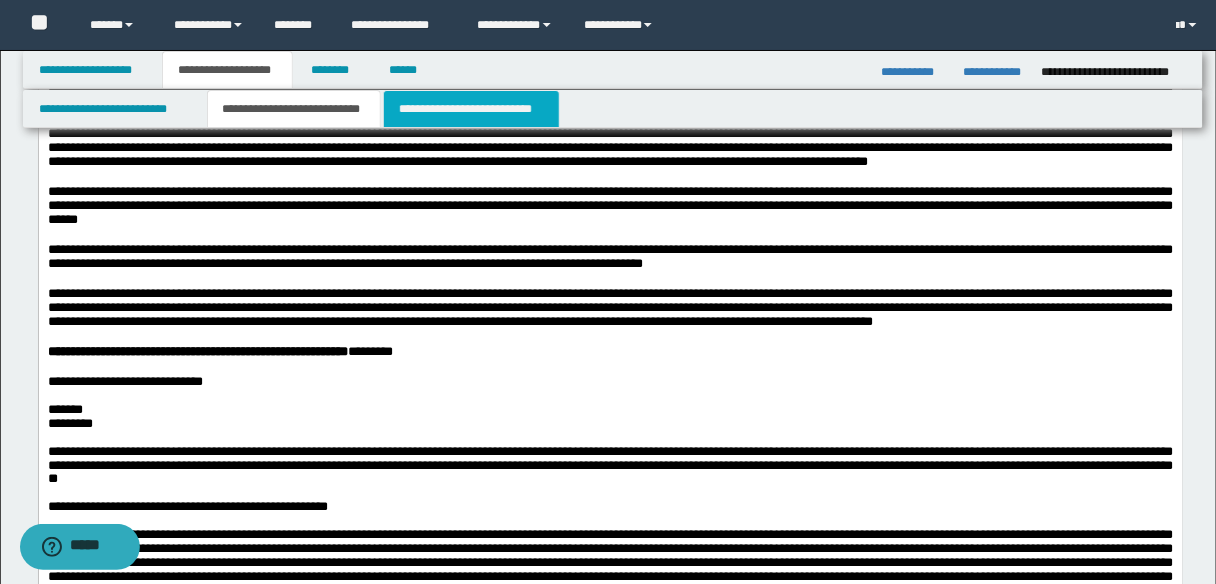 click on "**********" at bounding box center [471, 109] 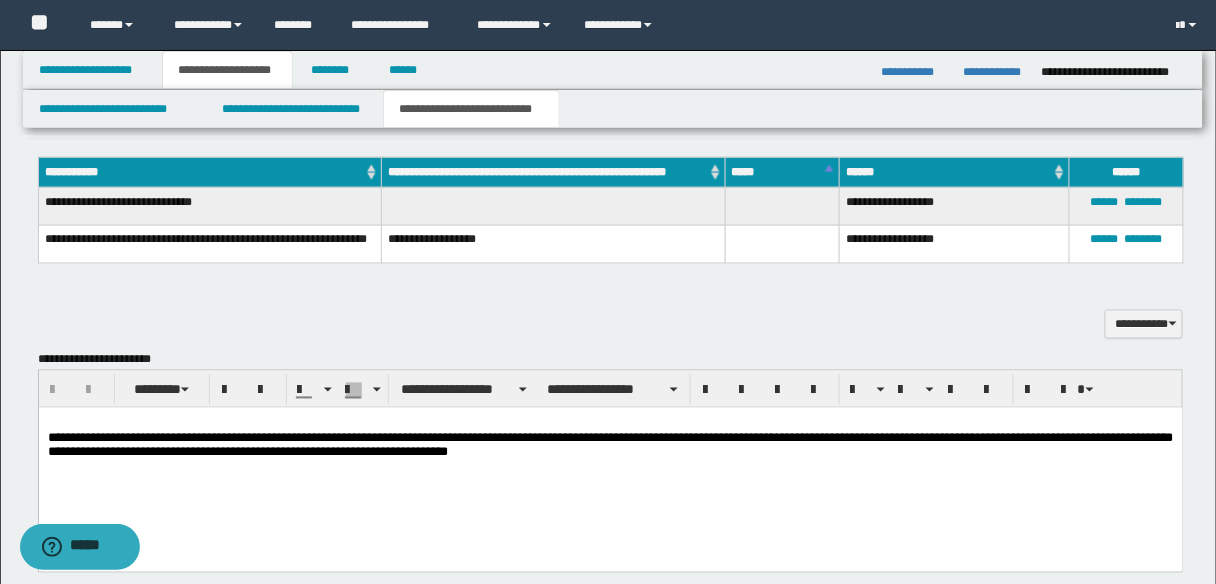 scroll, scrollTop: 720, scrollLeft: 0, axis: vertical 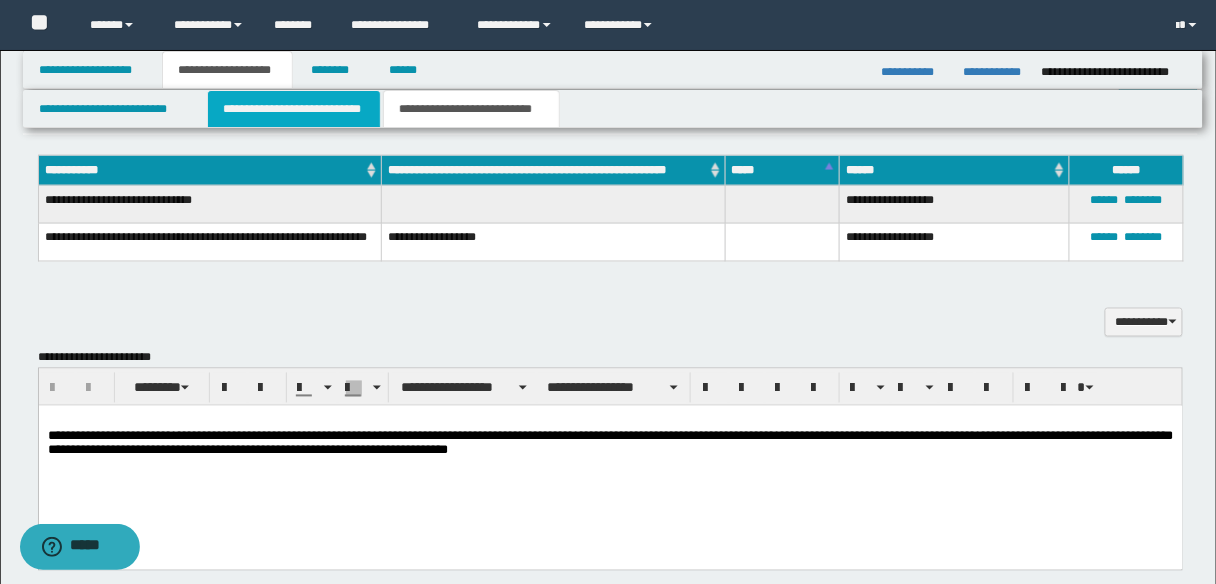 click on "**********" at bounding box center [294, 109] 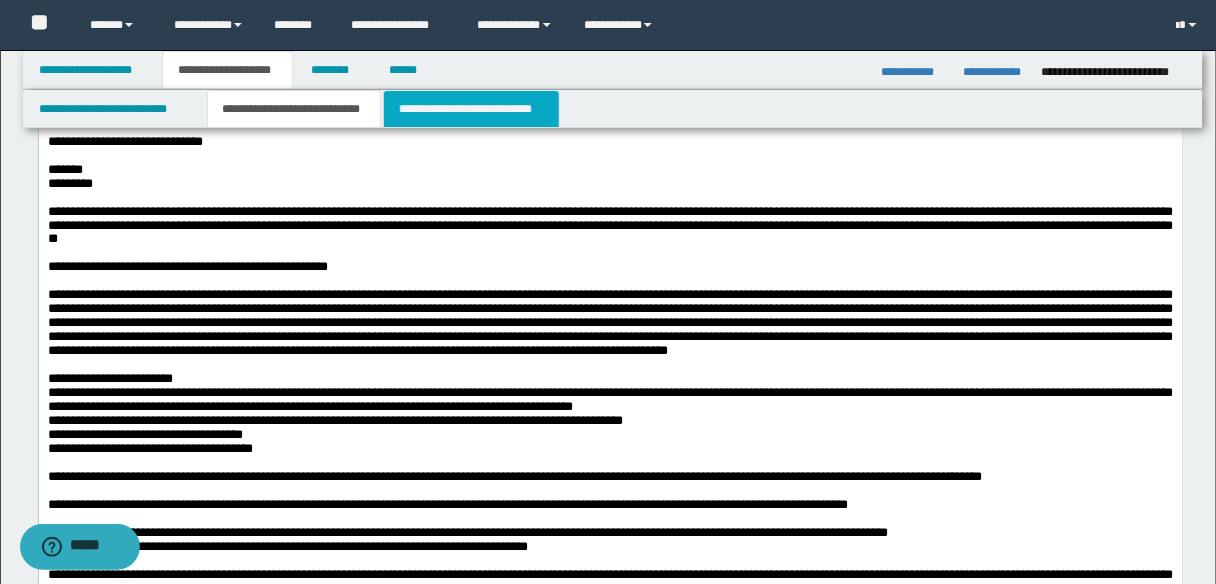 click on "**********" at bounding box center [471, 109] 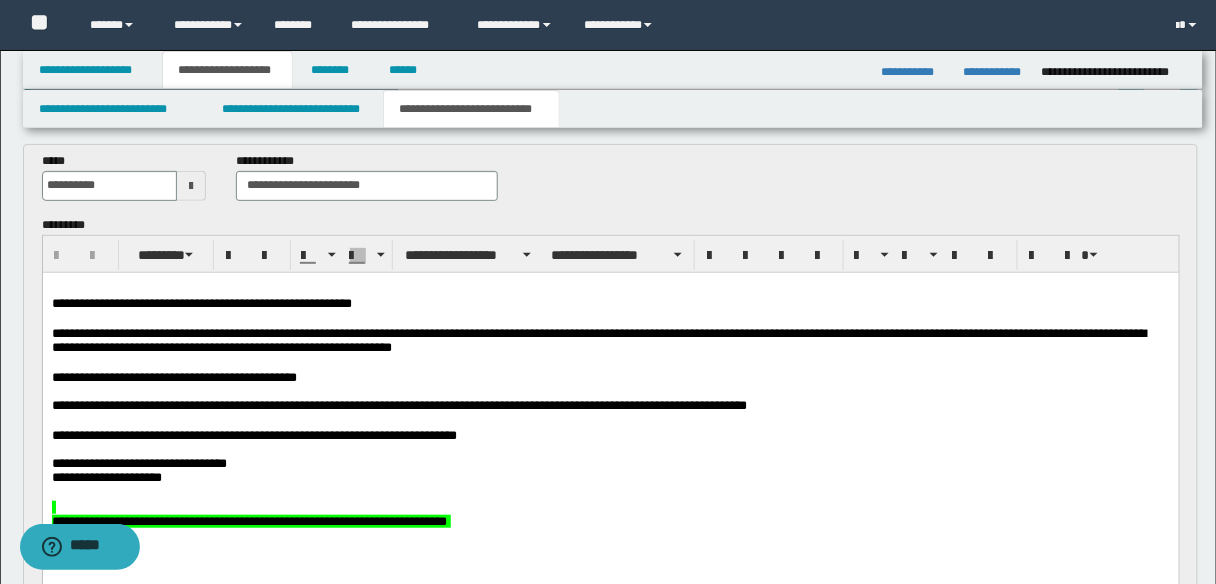scroll, scrollTop: 80, scrollLeft: 0, axis: vertical 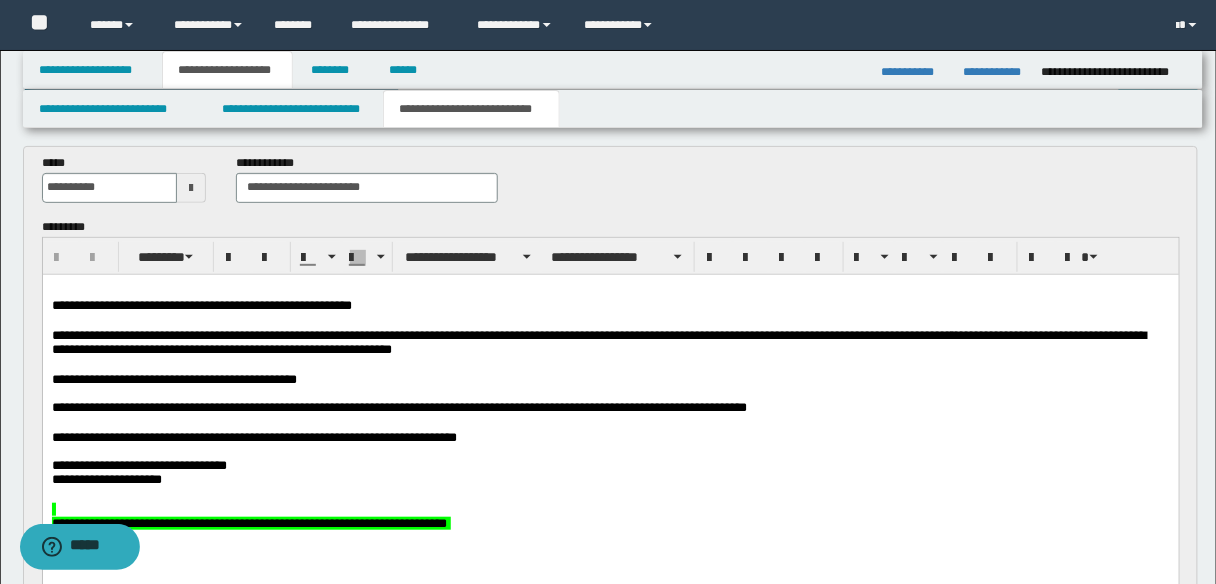 click at bounding box center [191, 188] 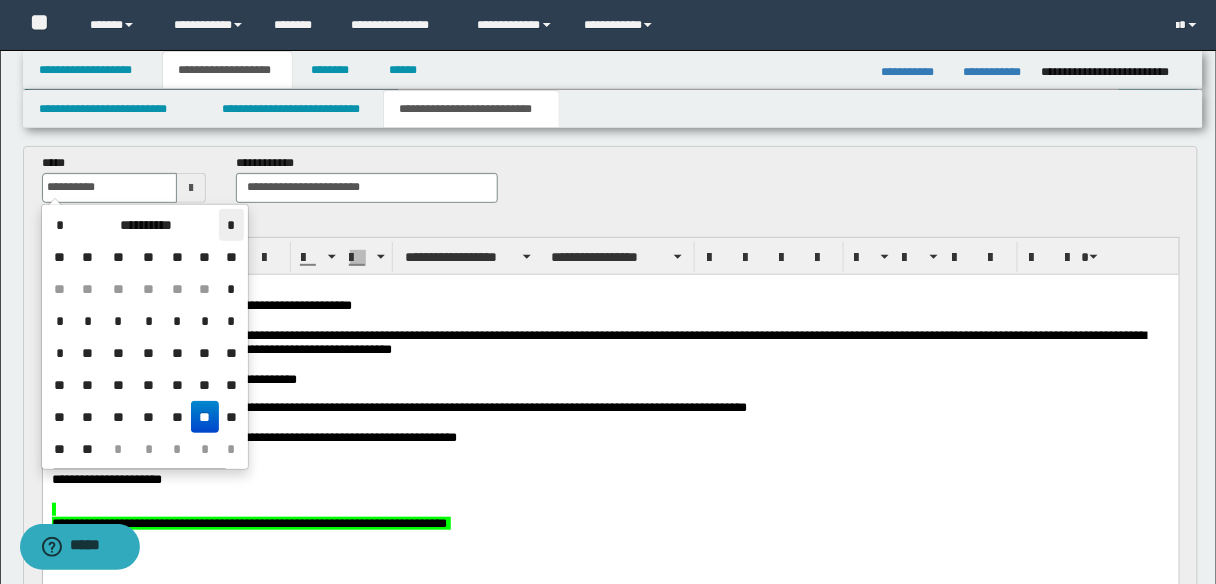 click on "*" at bounding box center (231, 225) 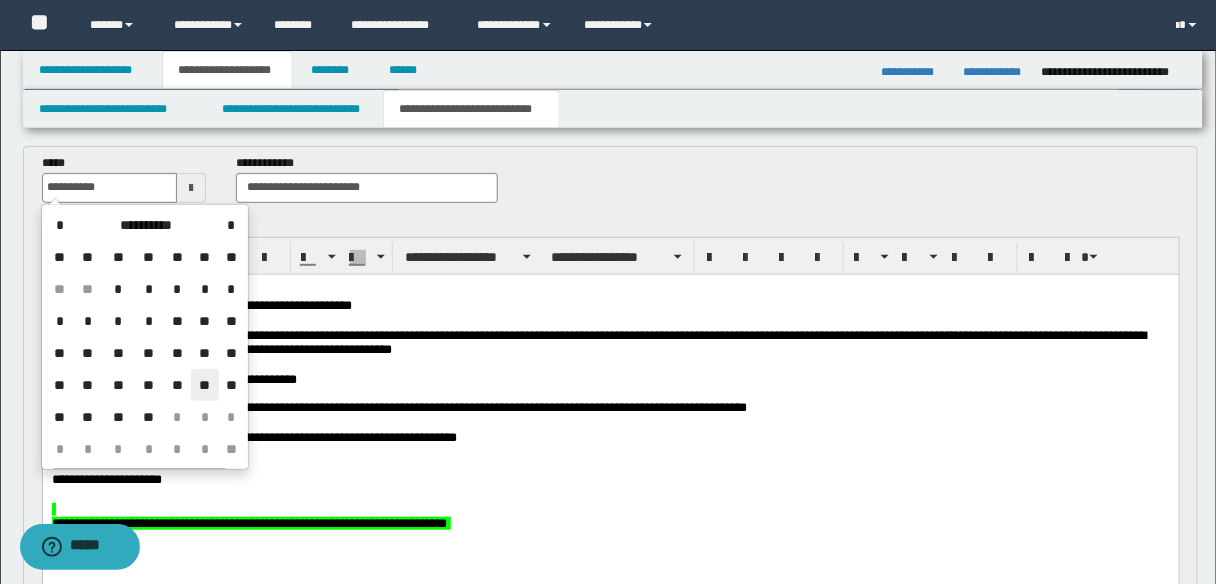 click on "**" at bounding box center (205, 385) 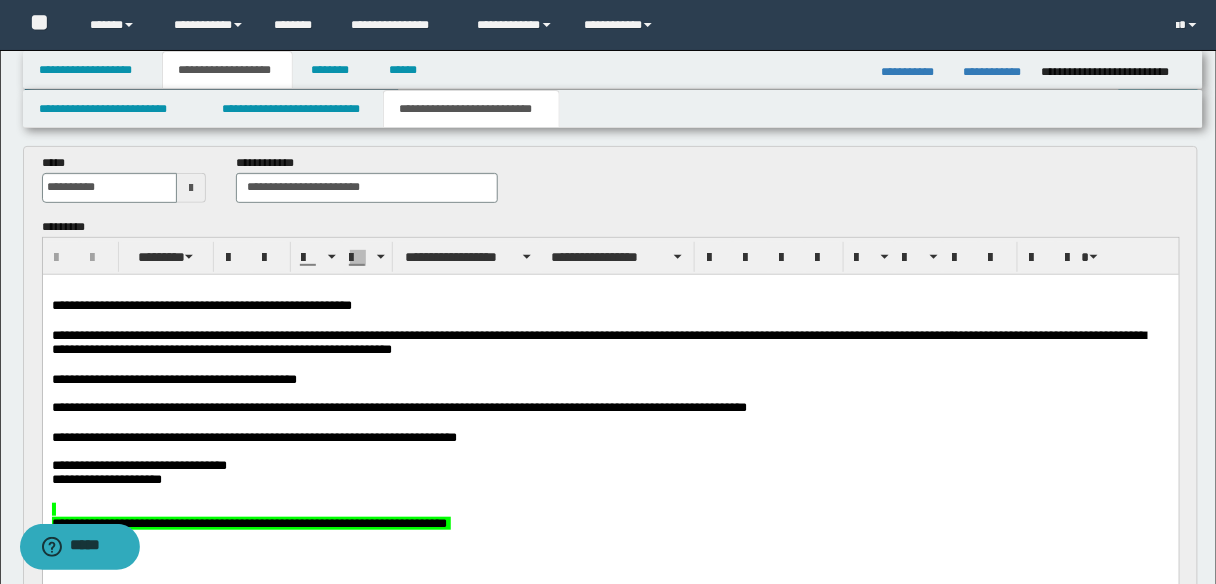 scroll, scrollTop: 160, scrollLeft: 0, axis: vertical 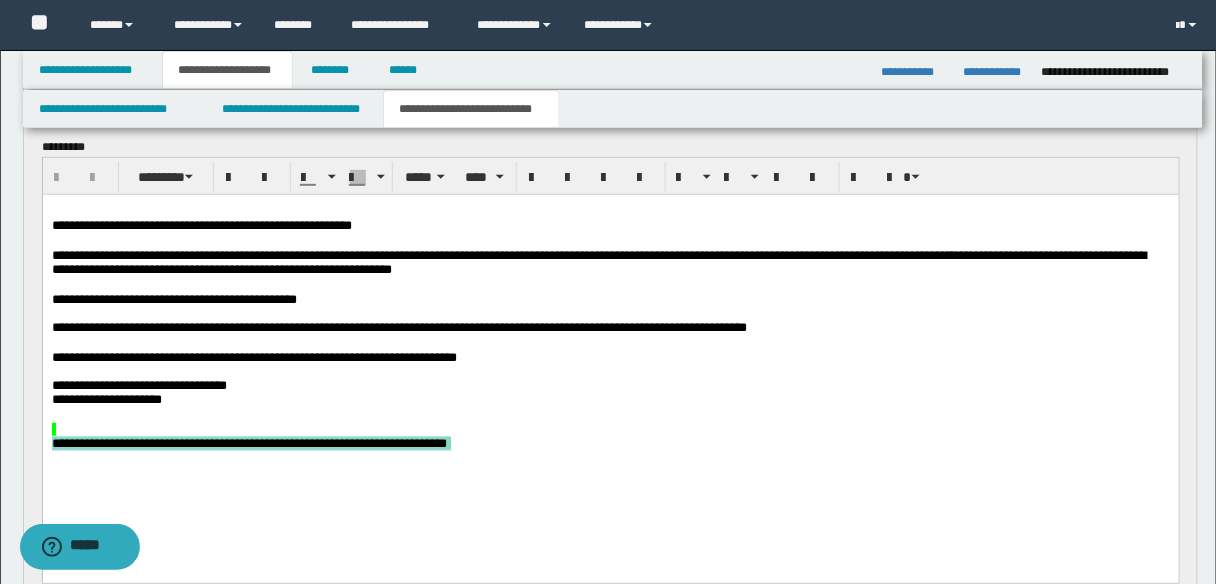 drag, startPoint x: 662, startPoint y: 466, endPoint x: 51, endPoint y: 461, distance: 611.02045 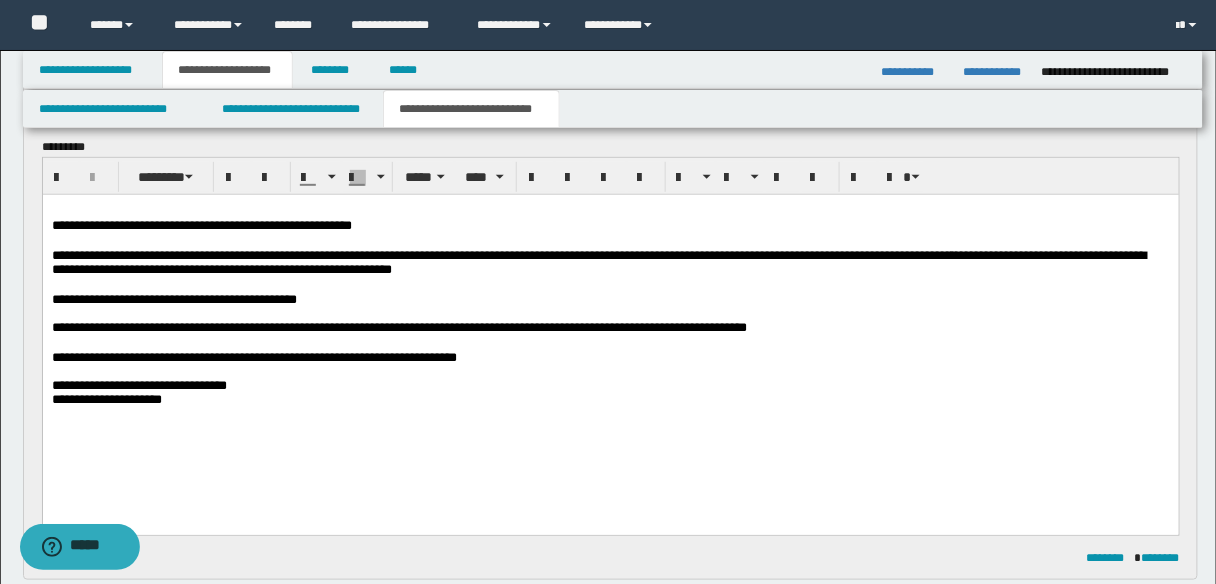 click on "**********" at bounding box center [106, 398] 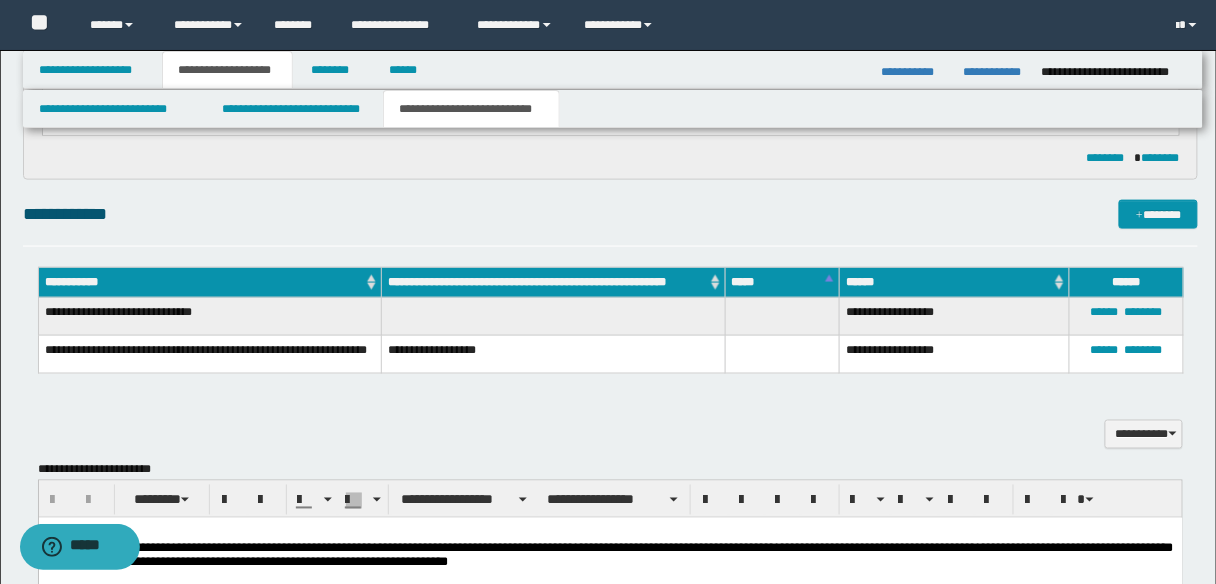 scroll, scrollTop: 800, scrollLeft: 0, axis: vertical 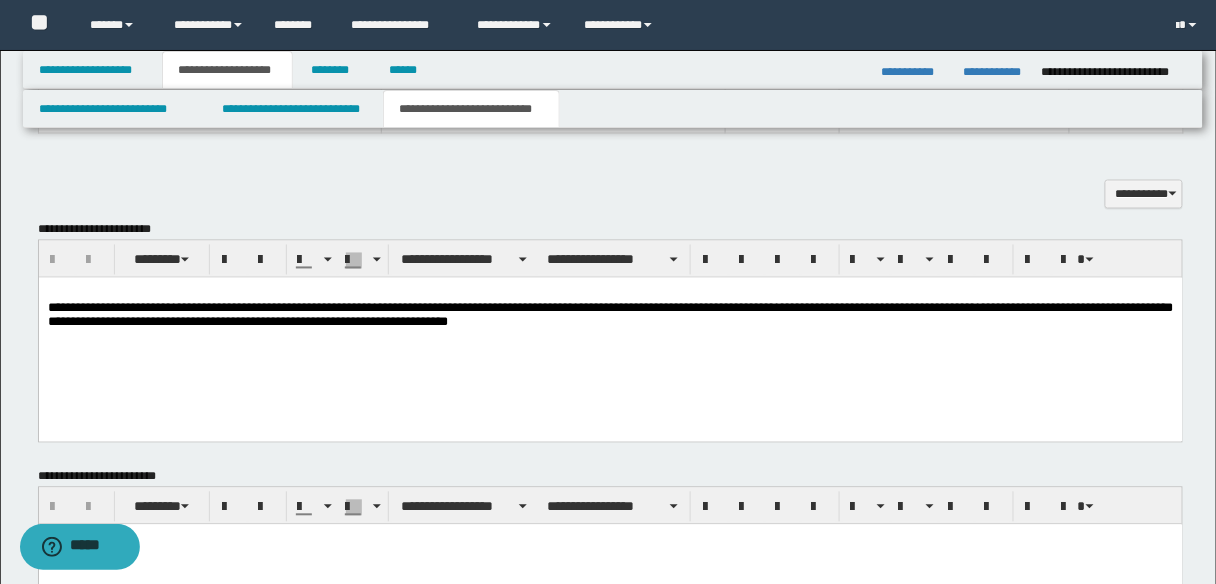click on "**********" at bounding box center [610, 332] 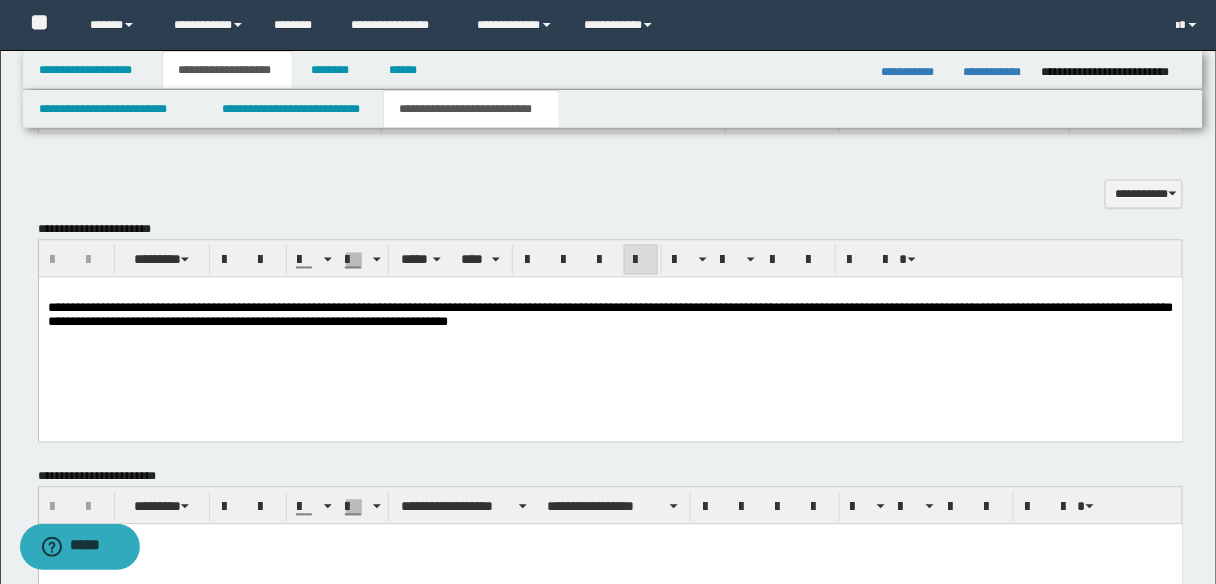 click on "**********" at bounding box center (610, 315) 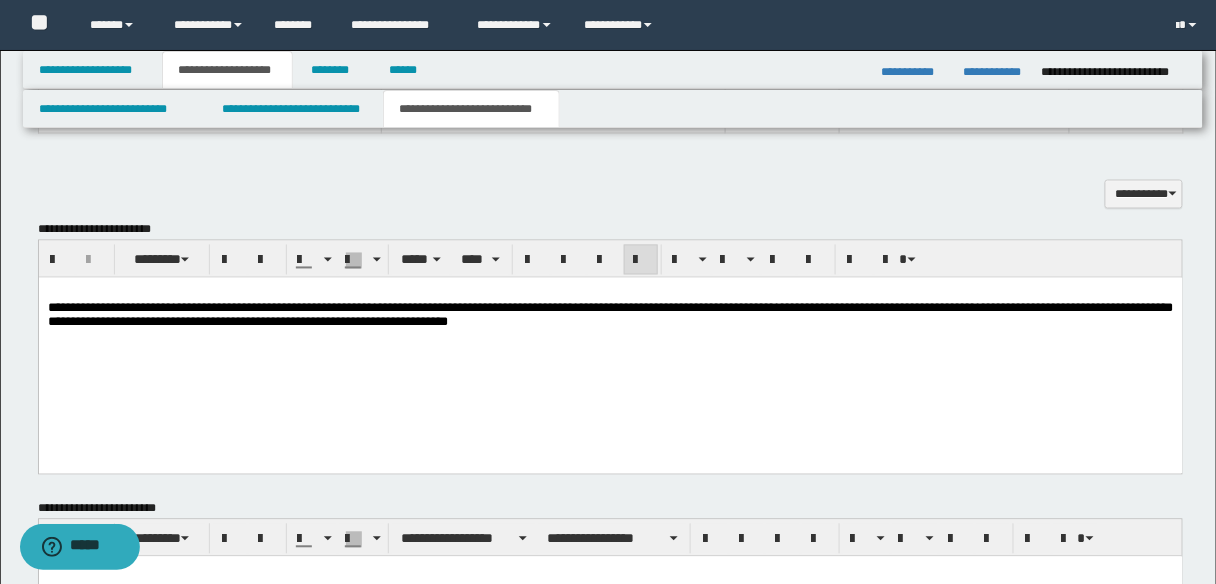 paste 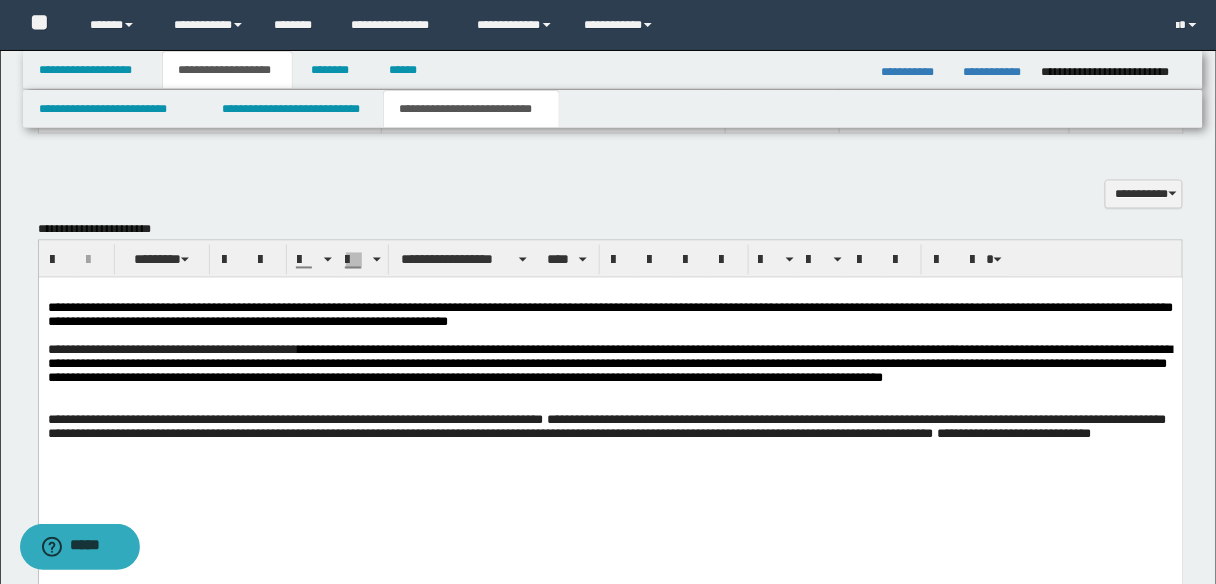 click on "**********" at bounding box center (172, 349) 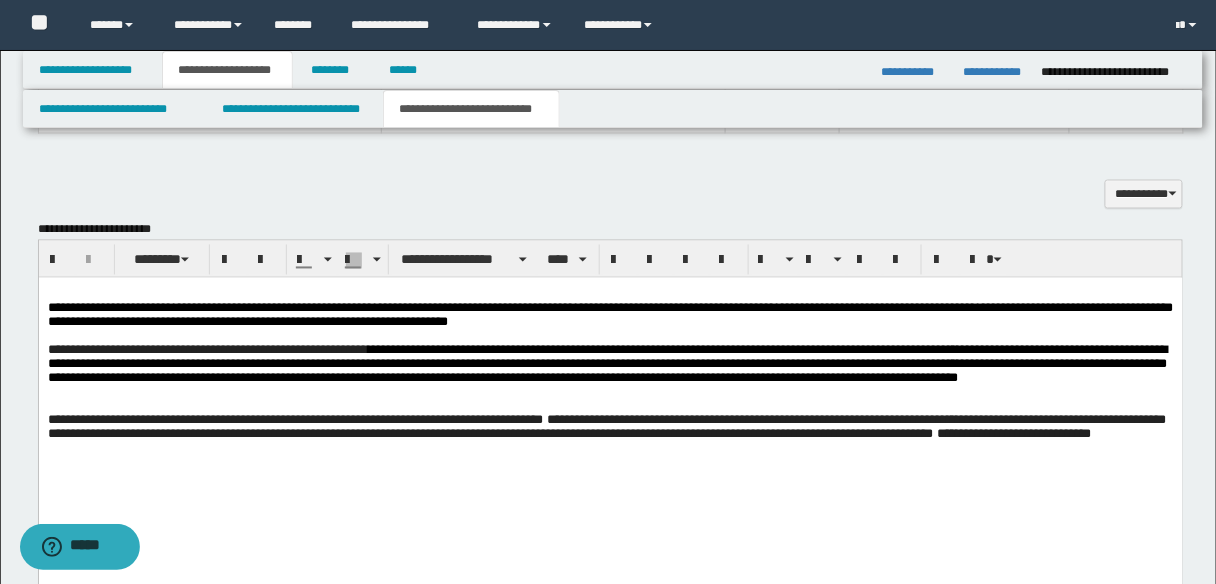 click on "**********" at bounding box center (207, 349) 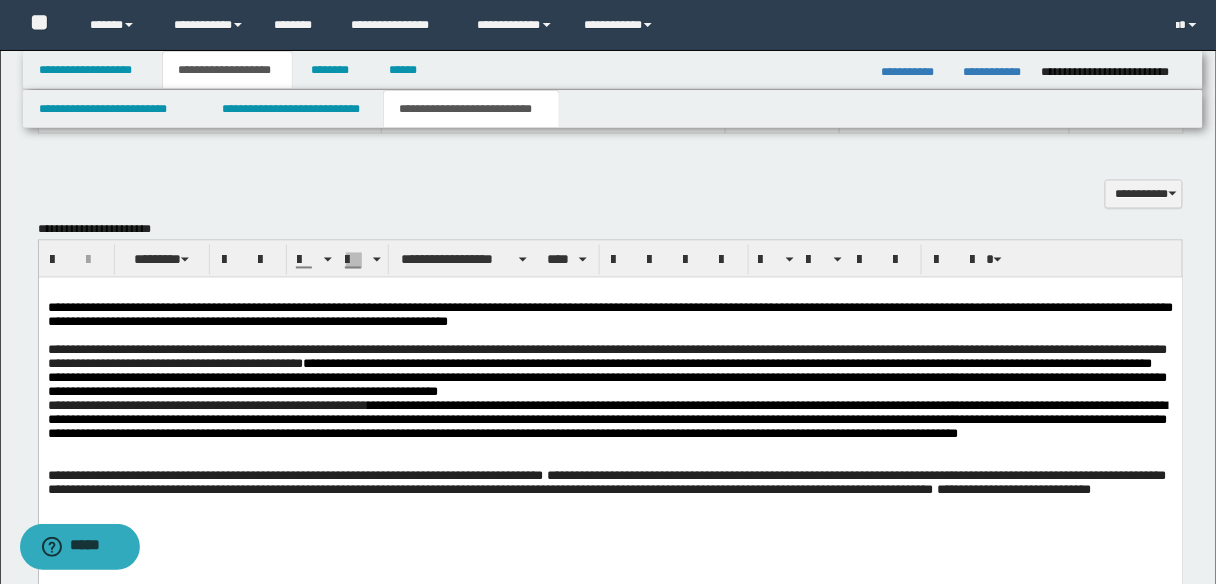 drag, startPoint x: 645, startPoint y: 353, endPoint x: 673, endPoint y: 355, distance: 28.071337 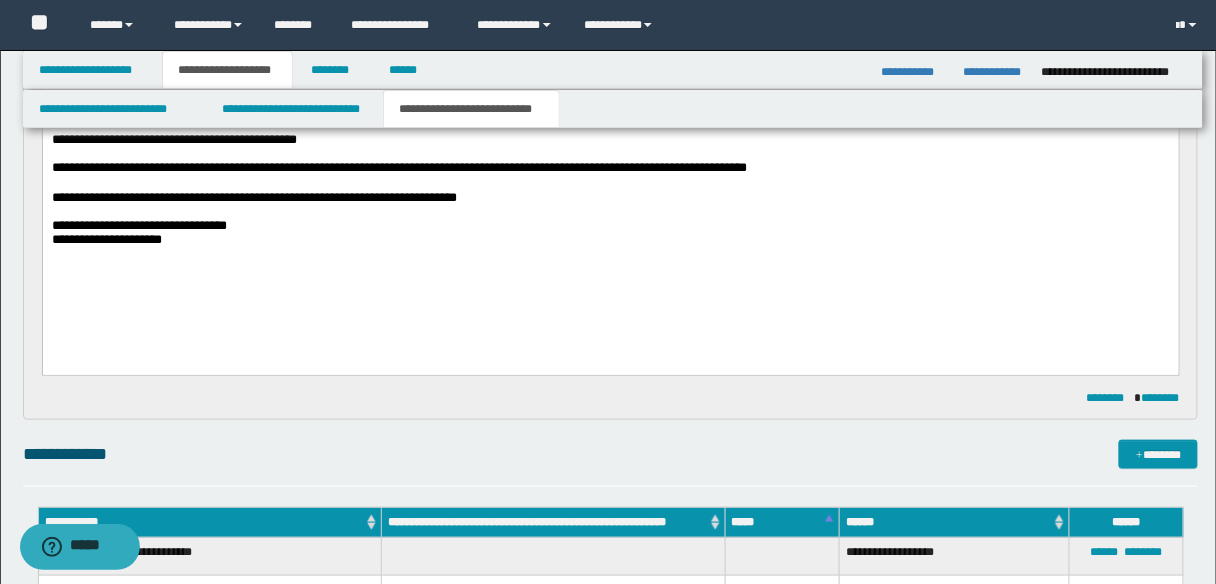 scroll, scrollTop: 400, scrollLeft: 0, axis: vertical 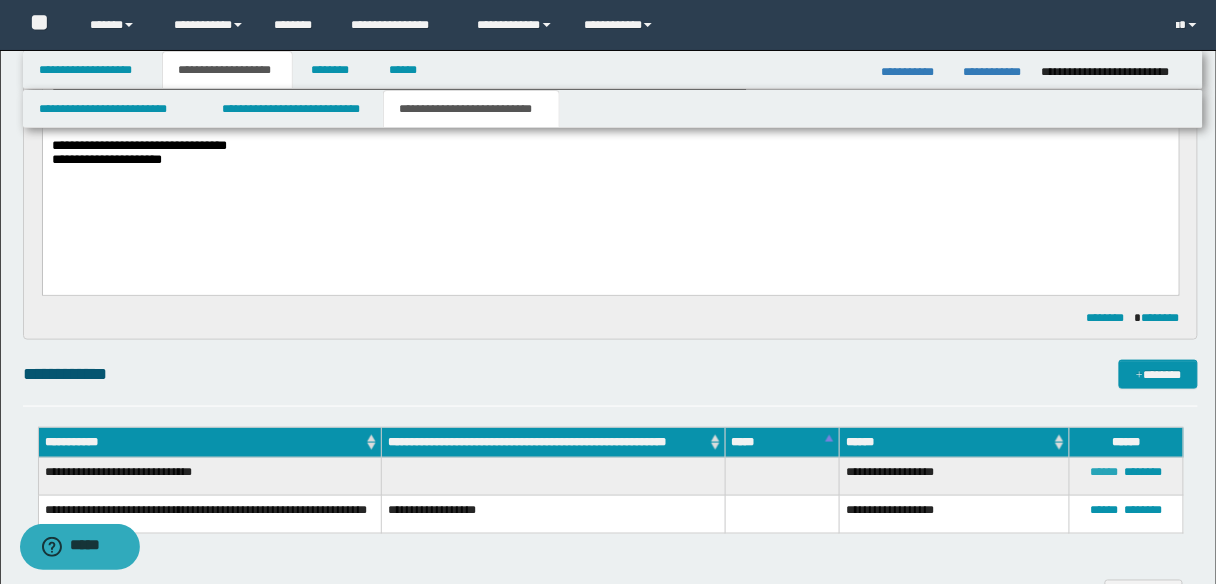 click on "******" at bounding box center [1105, 472] 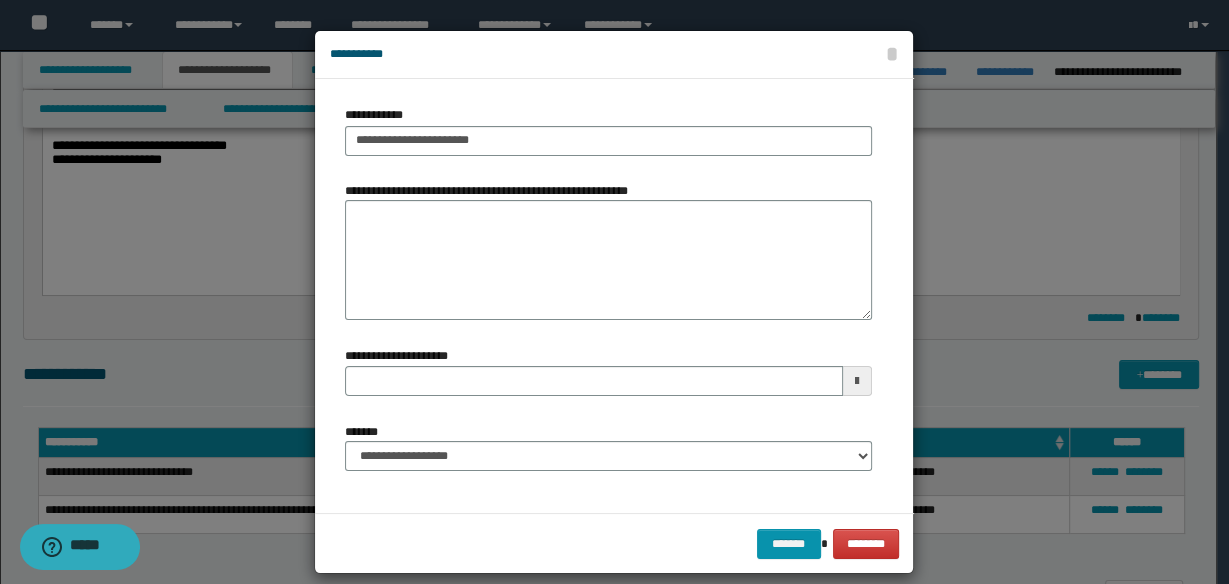 type 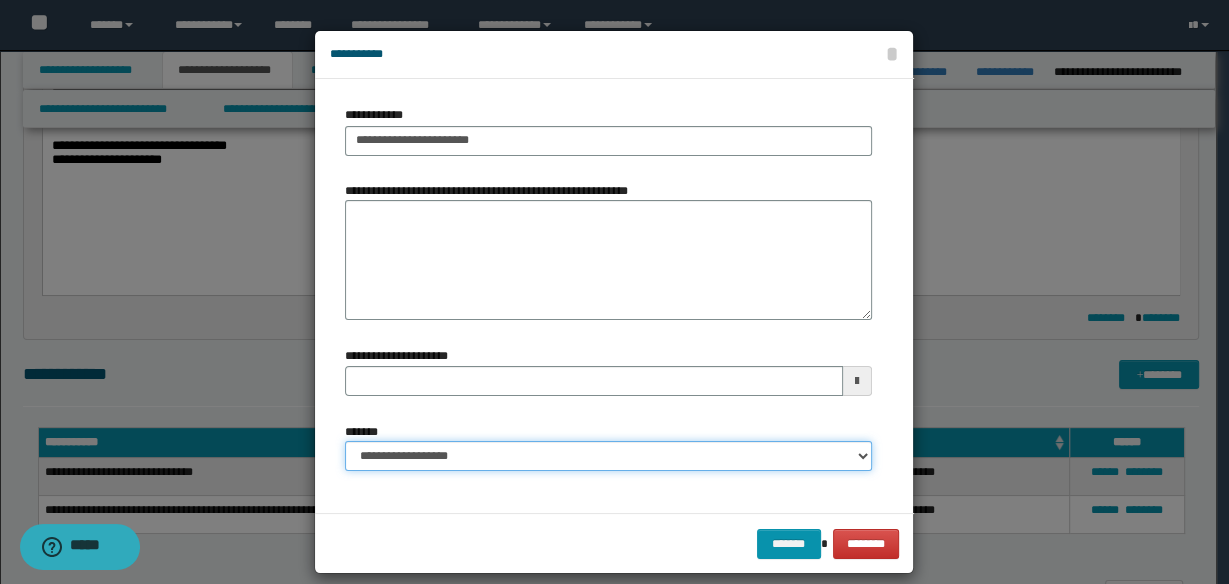 click on "**********" at bounding box center (608, 456) 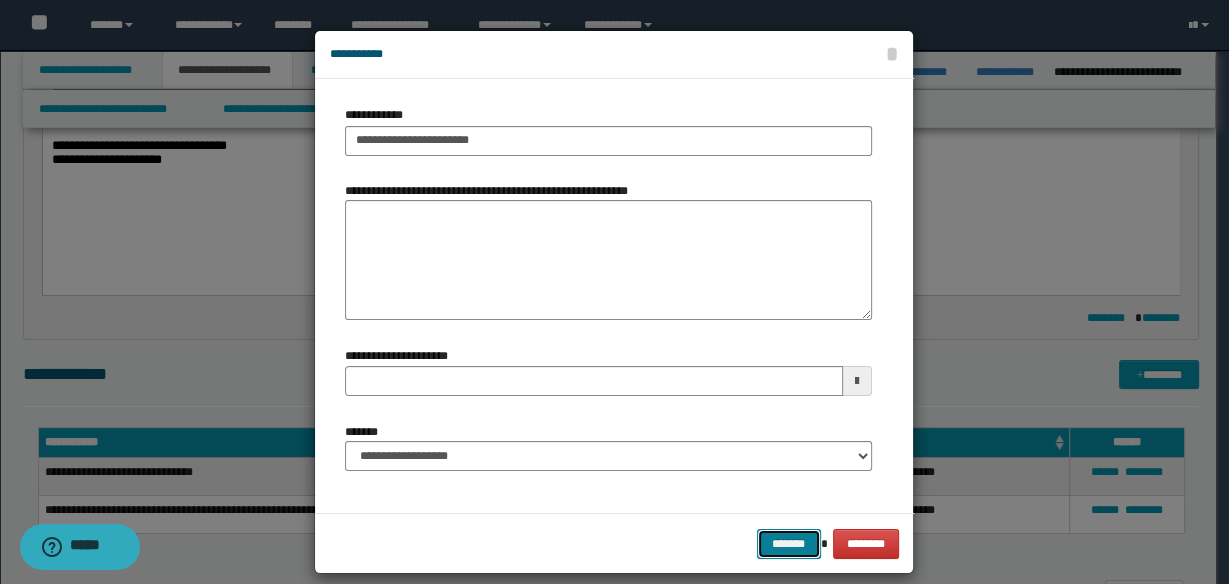 click on "*******" at bounding box center [789, 543] 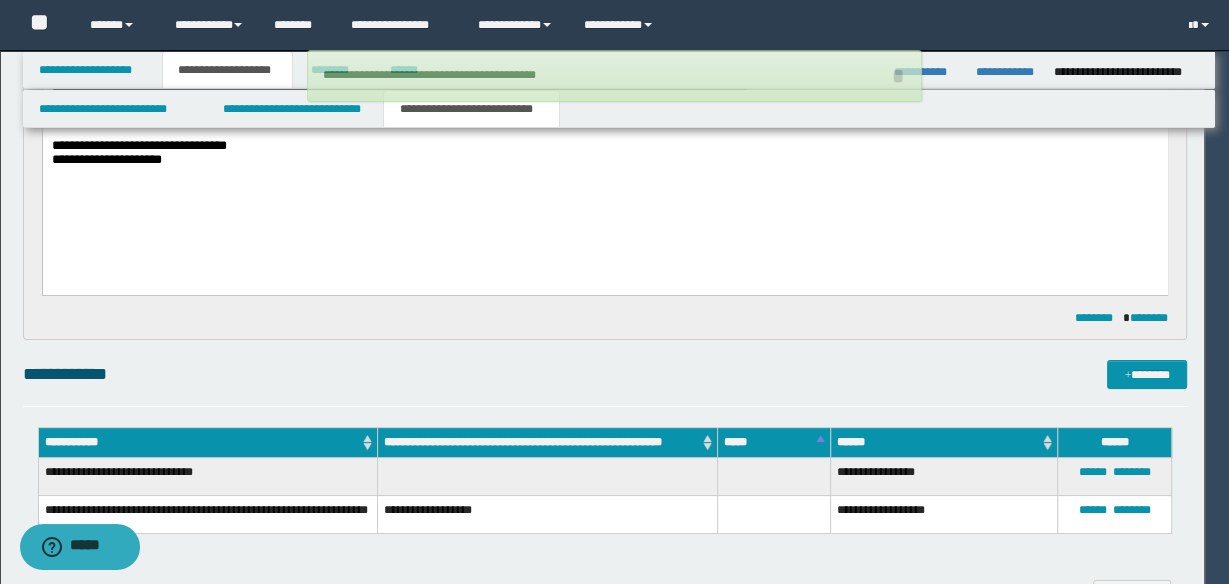 type 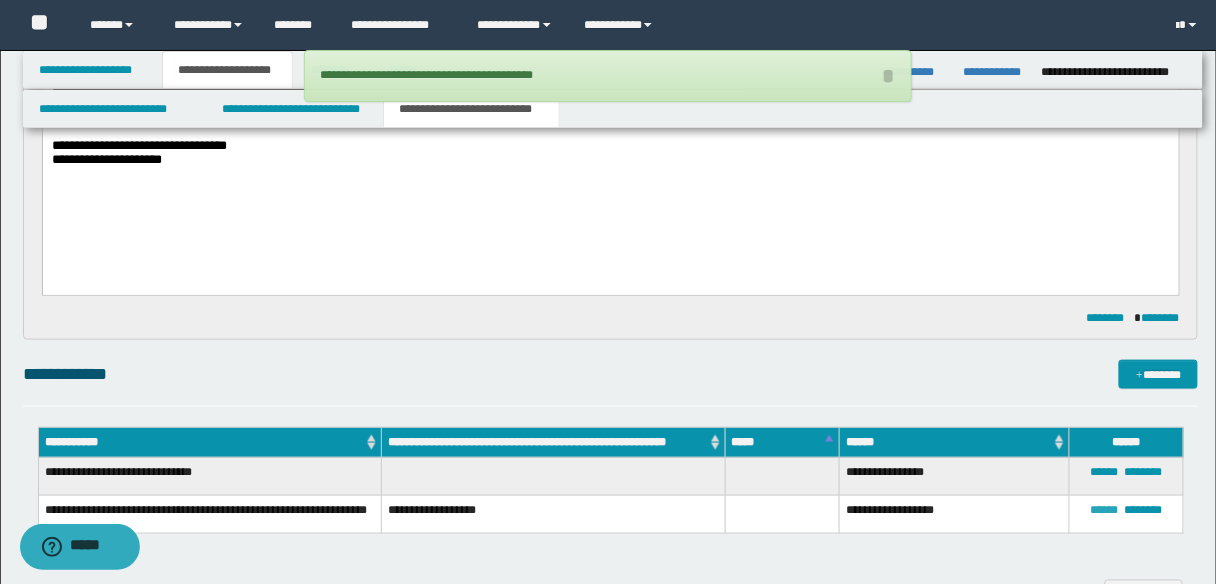 click on "******" at bounding box center (1105, 510) 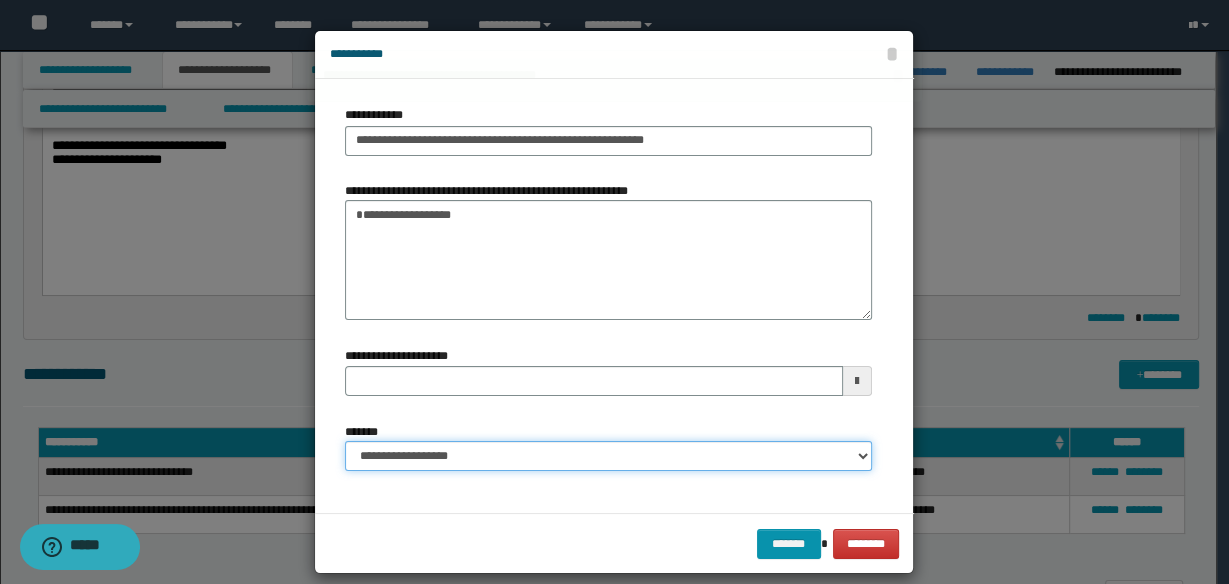 click on "**********" at bounding box center [608, 456] 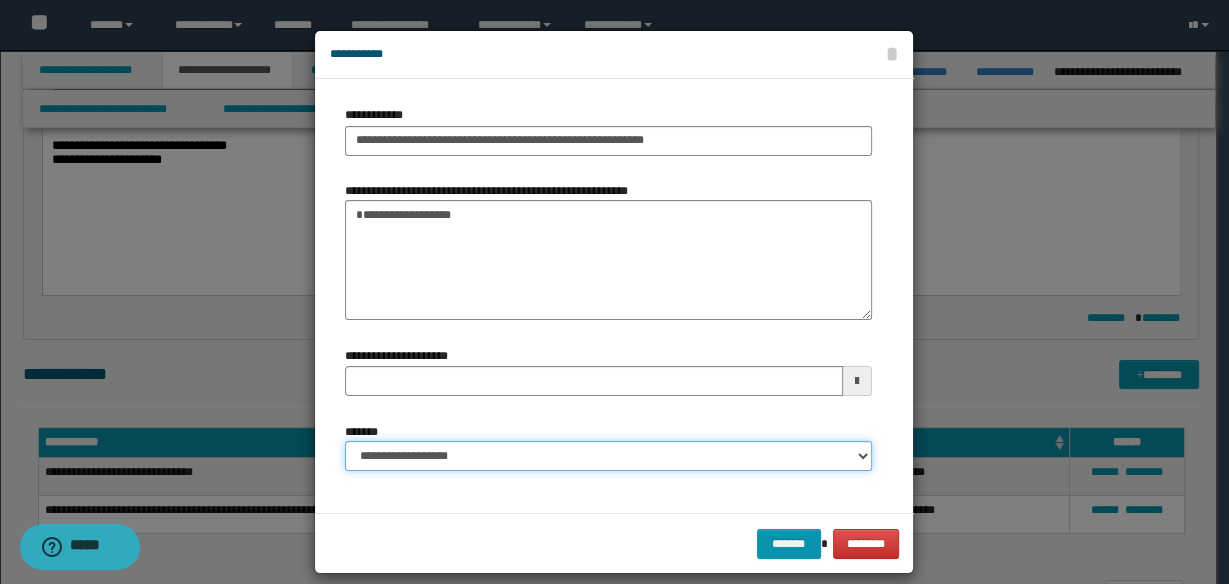 select on "*" 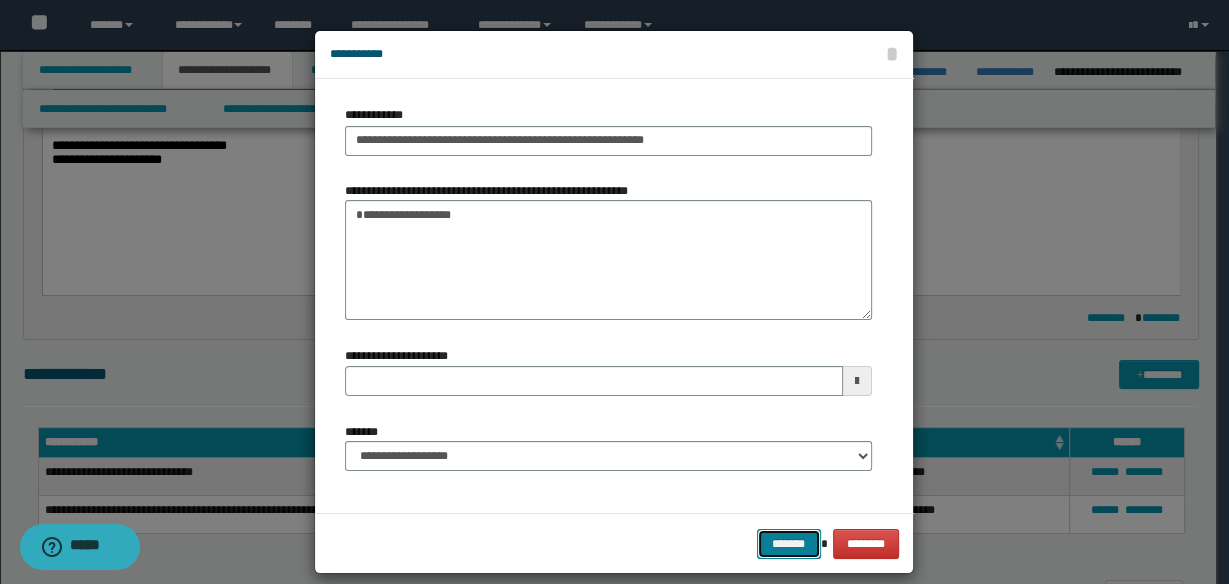 click on "*******" at bounding box center [789, 543] 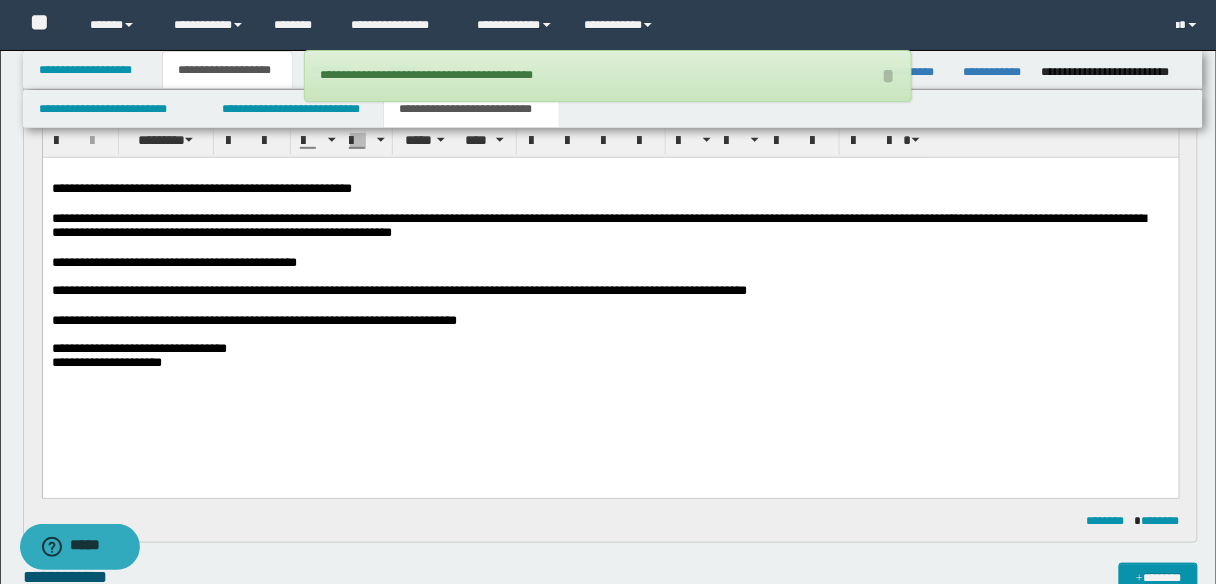 scroll, scrollTop: 160, scrollLeft: 0, axis: vertical 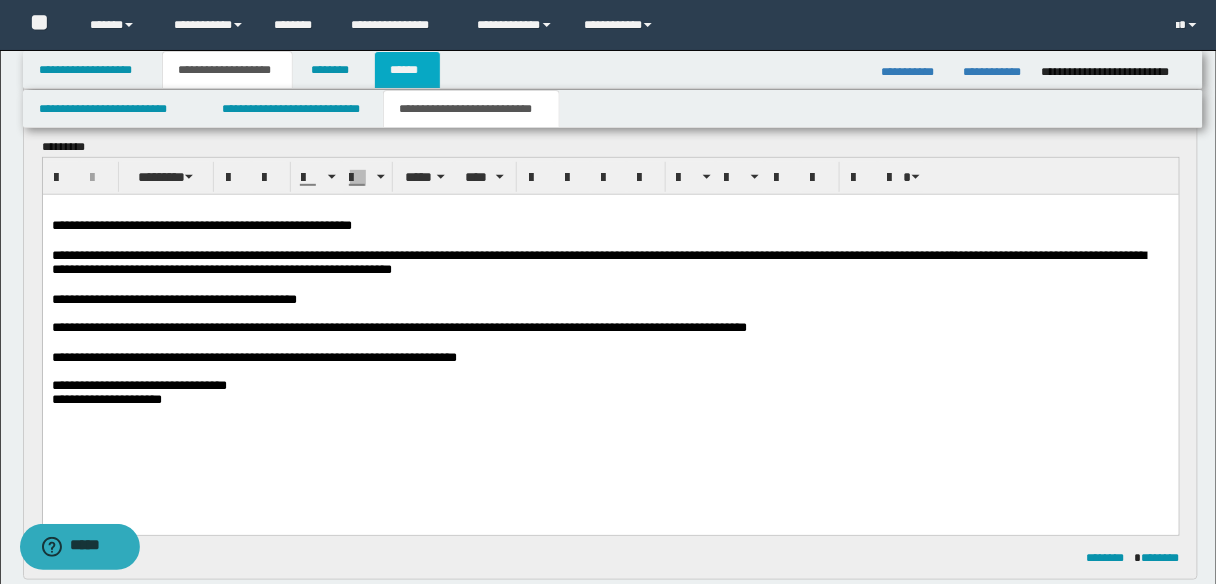 click on "******" at bounding box center [408, 70] 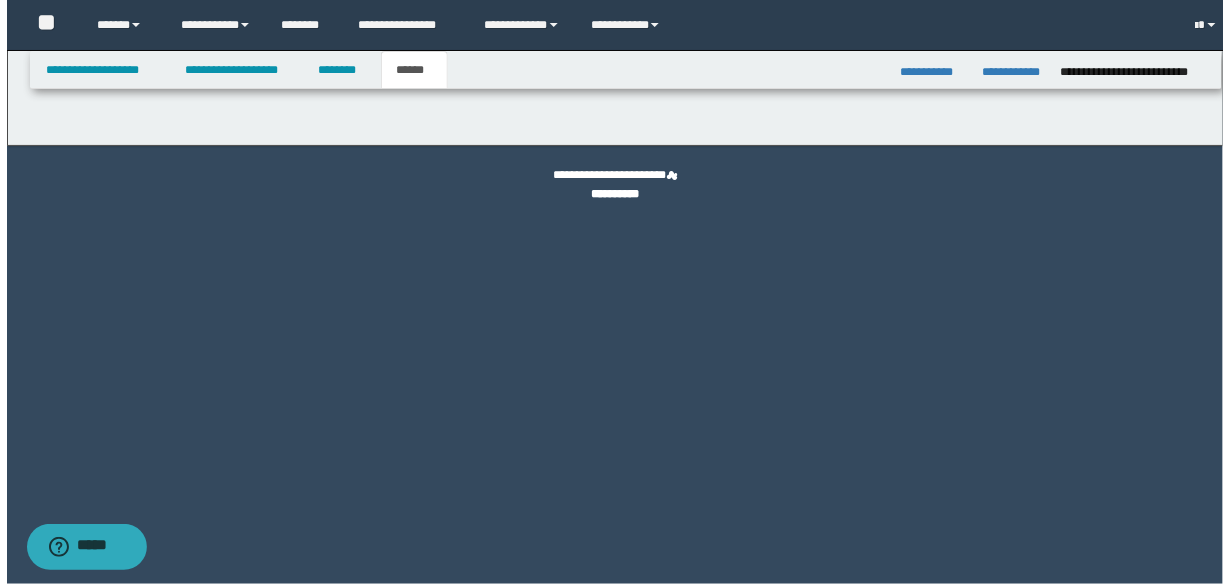 scroll, scrollTop: 0, scrollLeft: 0, axis: both 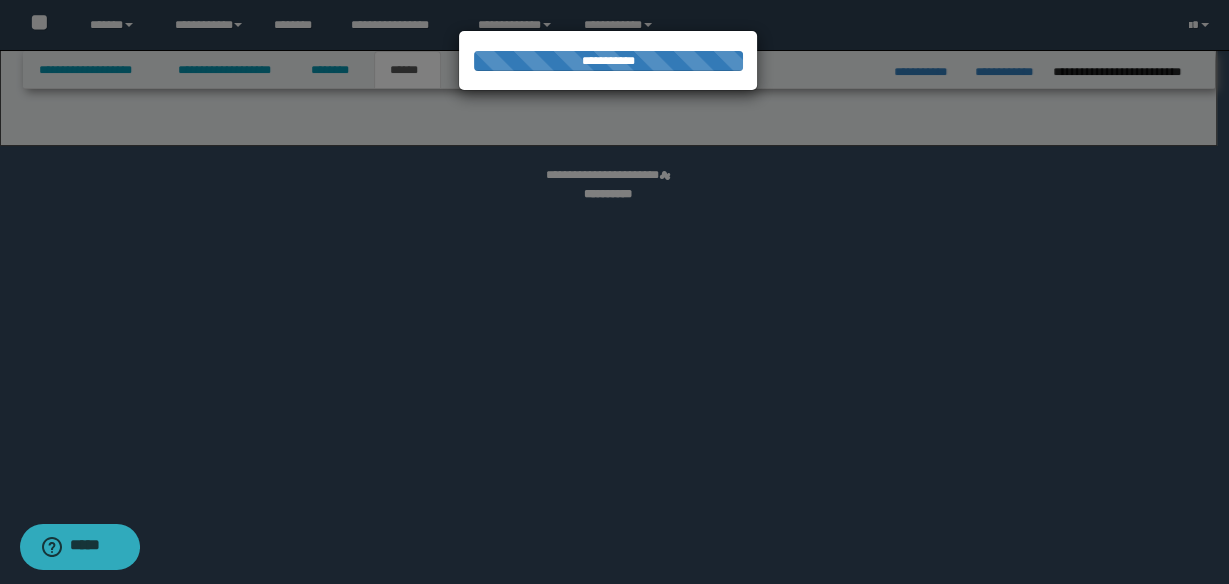 select on "*" 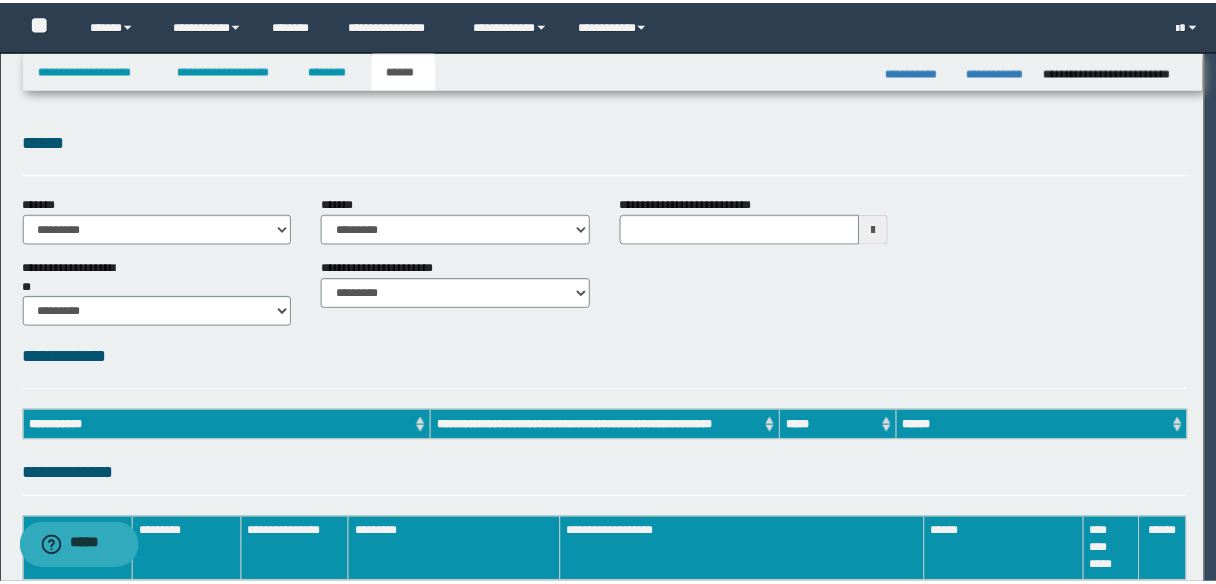 scroll, scrollTop: 0, scrollLeft: 0, axis: both 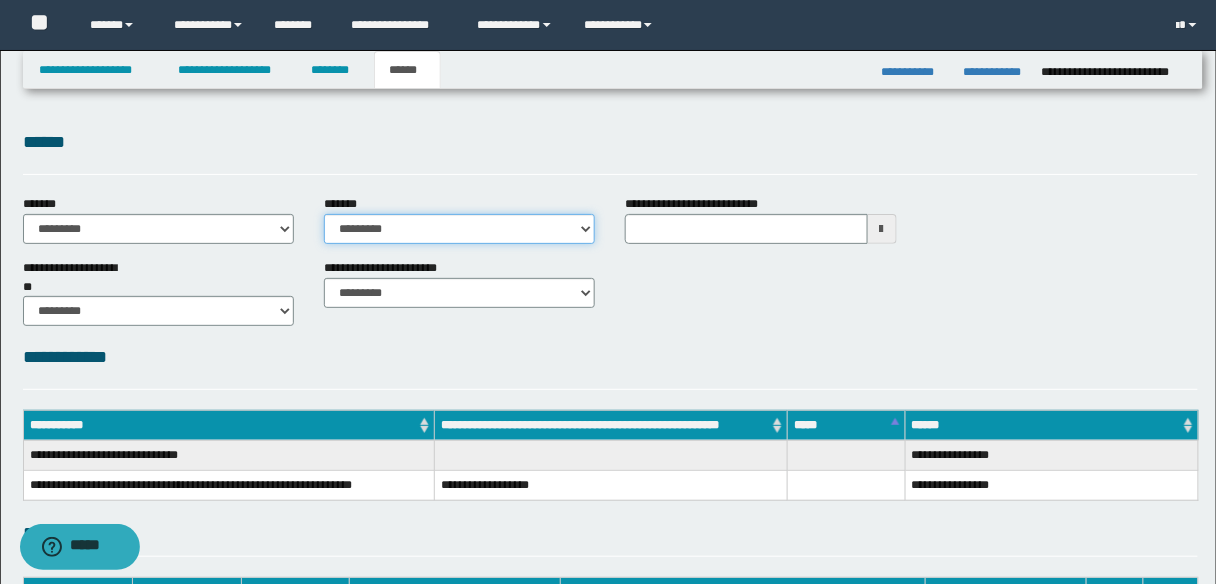 click on "**********" at bounding box center [459, 229] 